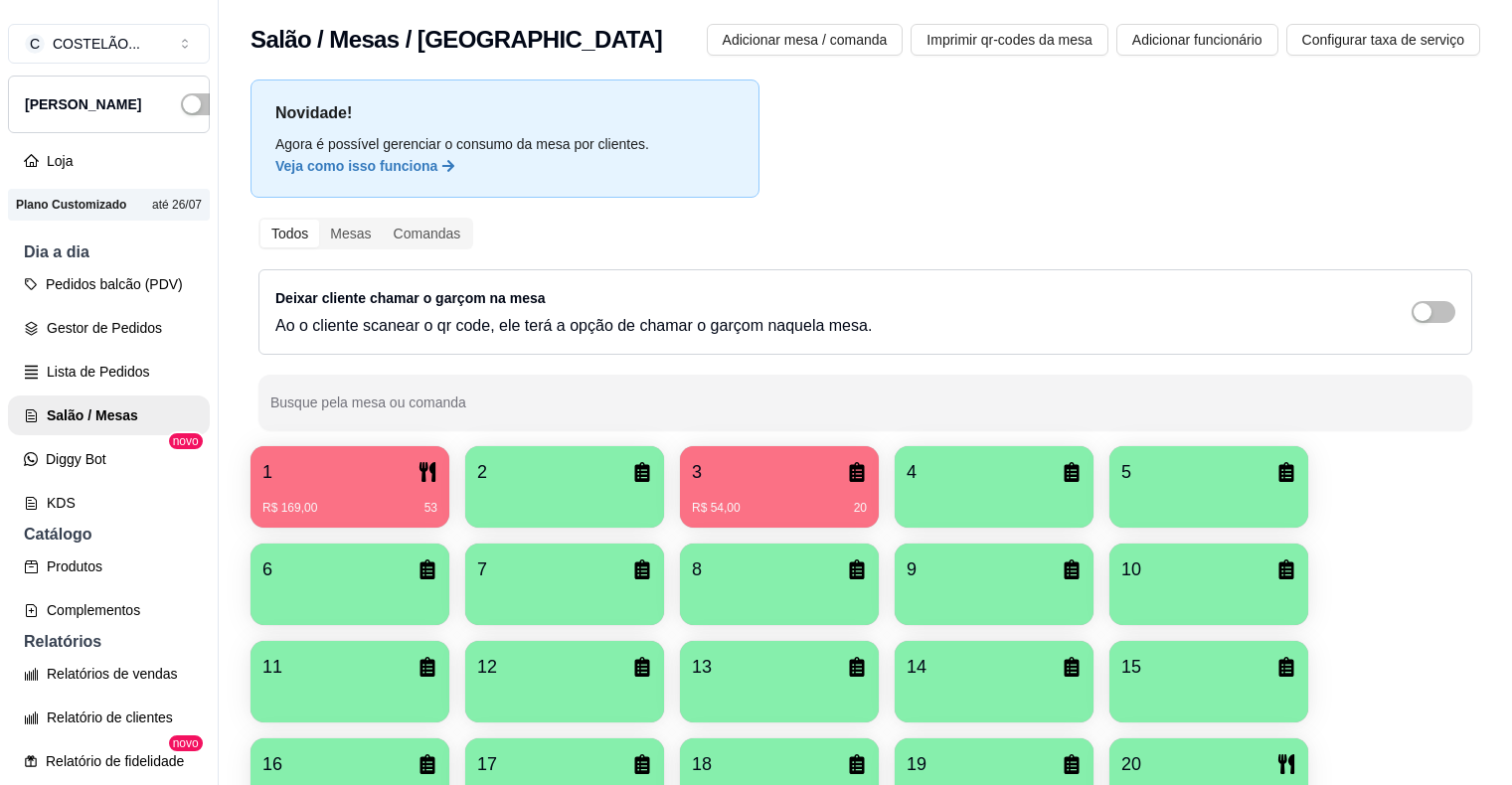 scroll, scrollTop: 32, scrollLeft: 0, axis: vertical 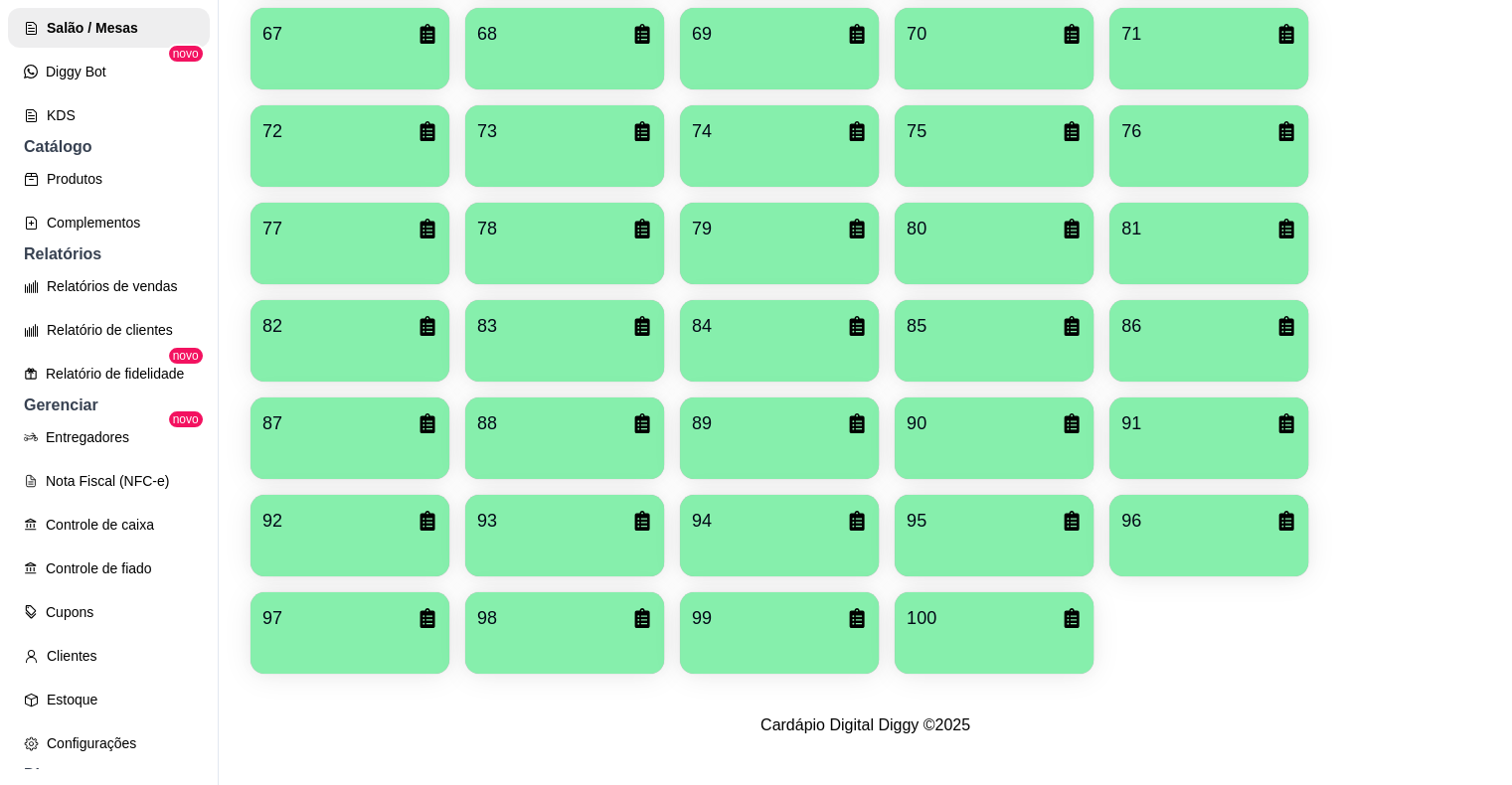 click on "100" at bounding box center [994, 618] 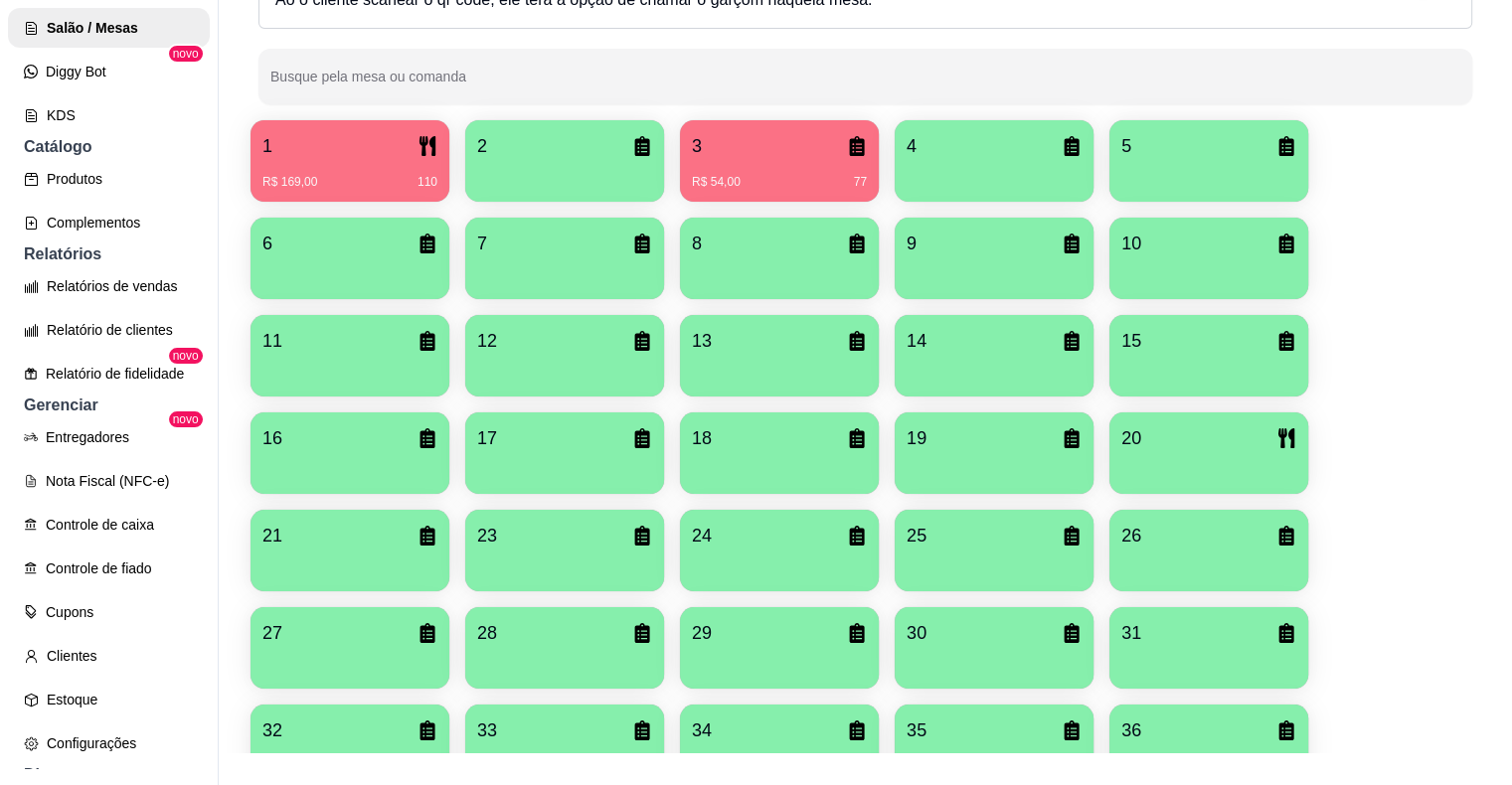 scroll, scrollTop: 0, scrollLeft: 0, axis: both 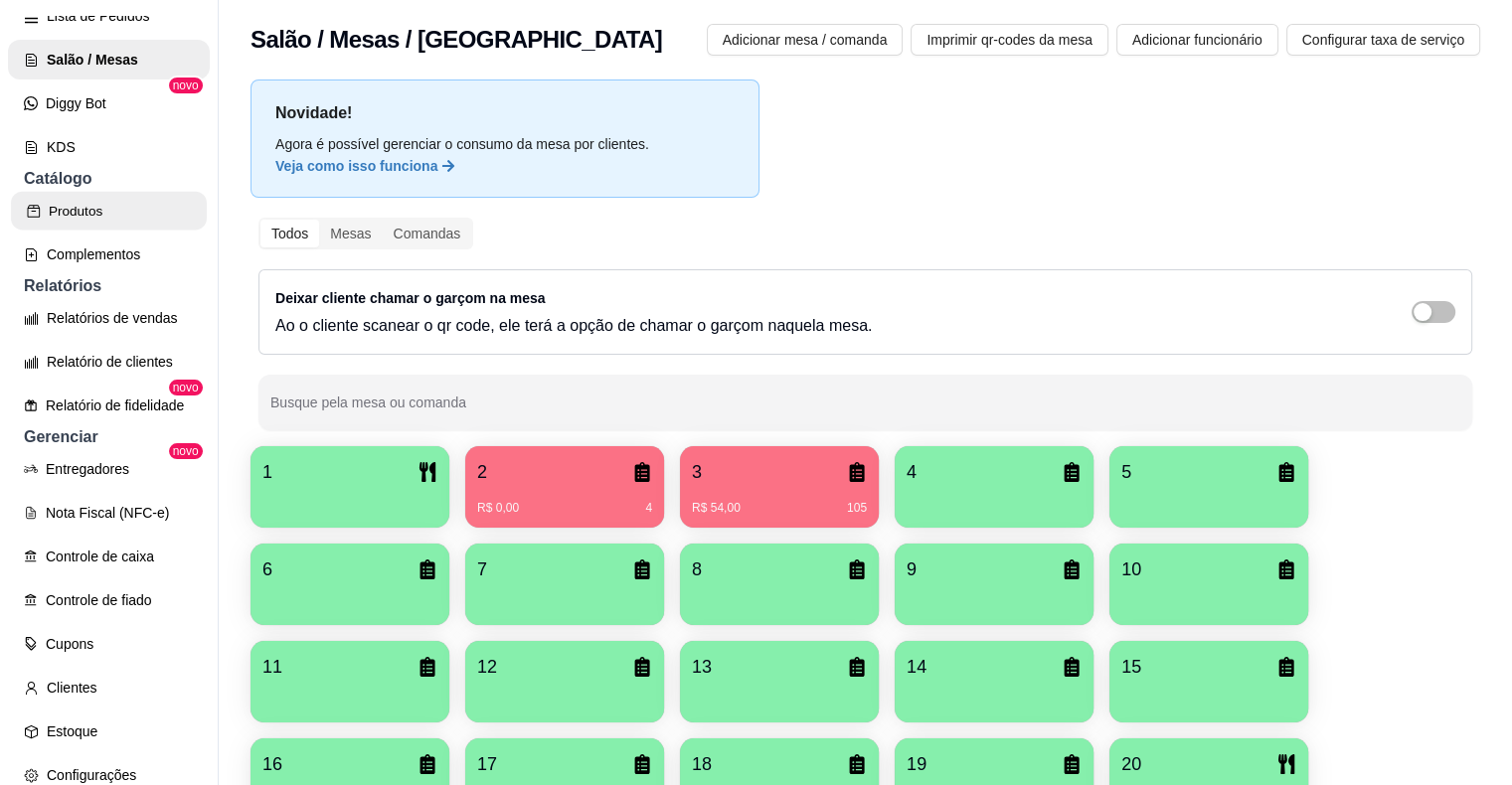 click on "Produtos" at bounding box center [108, 211] 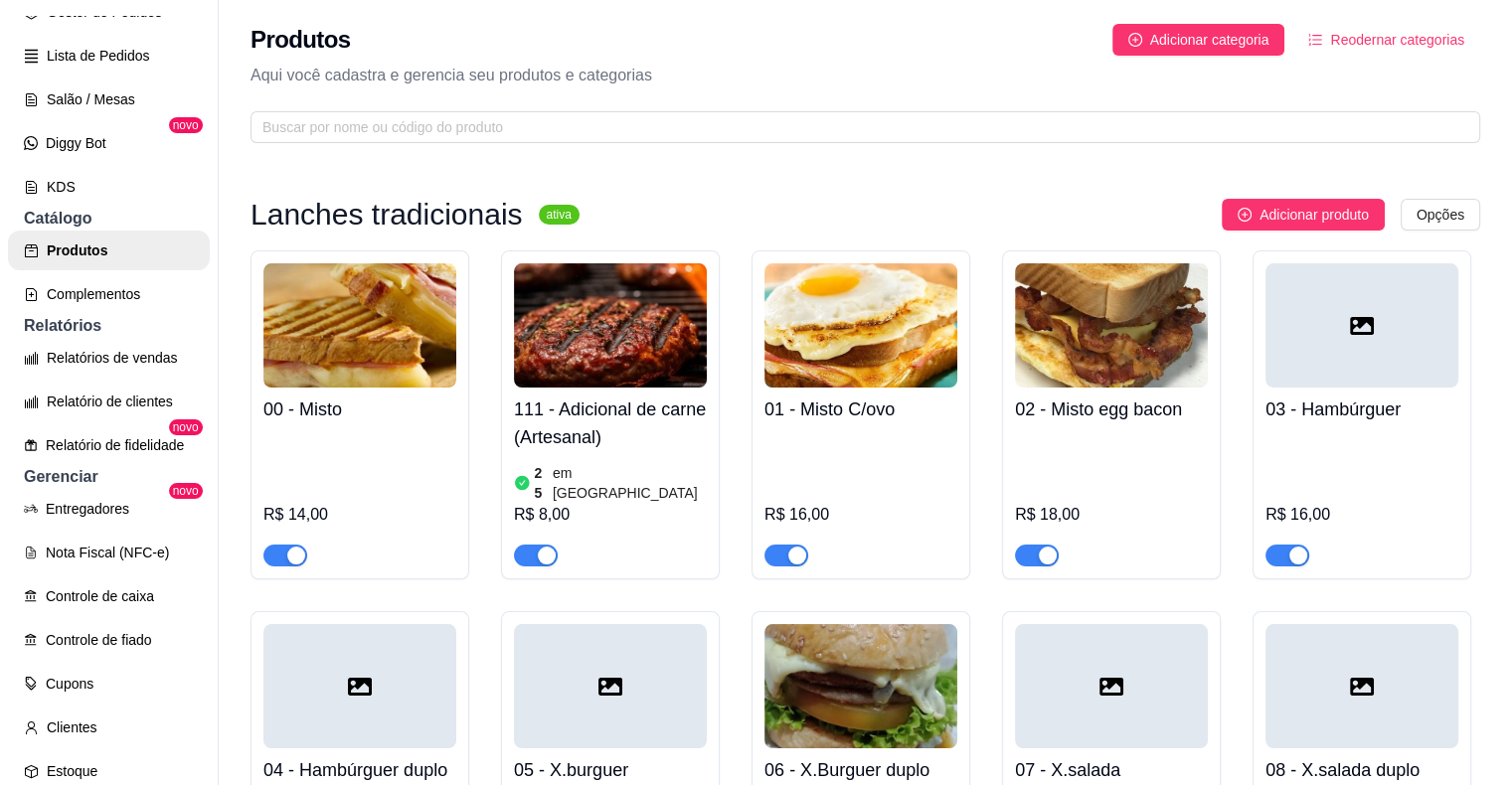 scroll, scrollTop: 276, scrollLeft: 0, axis: vertical 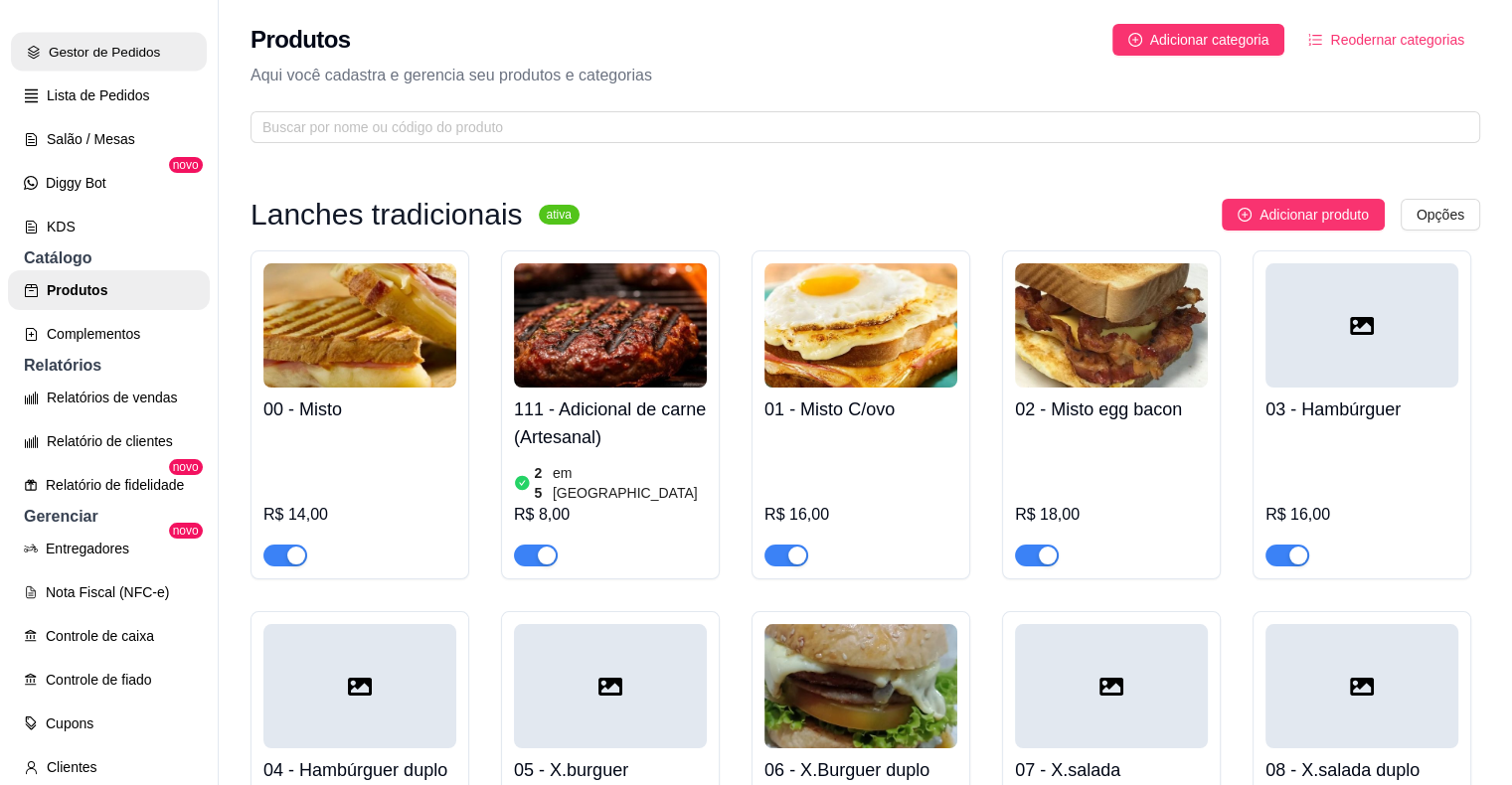click on "Gestor de Pedidos" at bounding box center [108, 52] 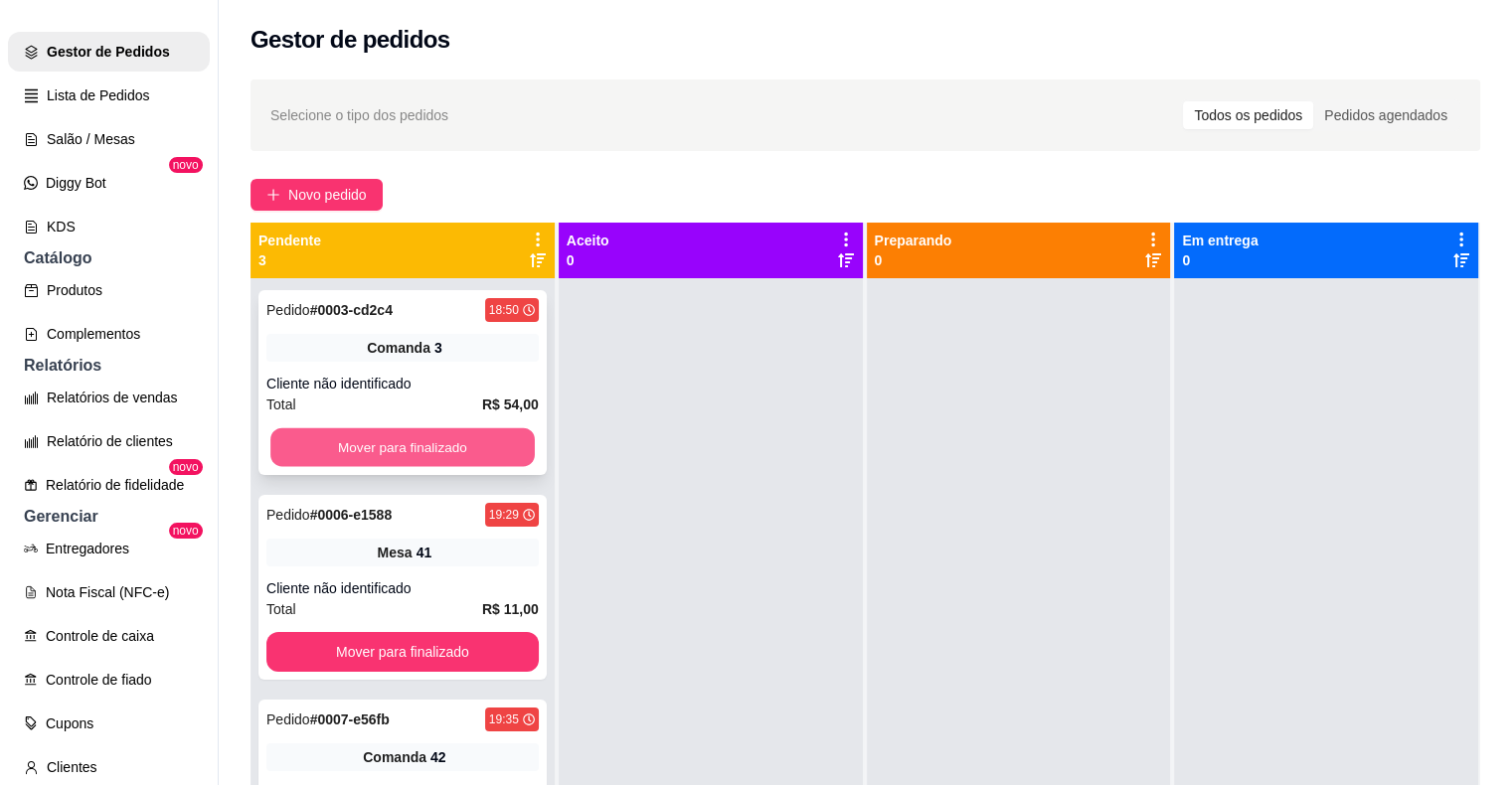 click on "Mover para finalizado" at bounding box center [403, 447] 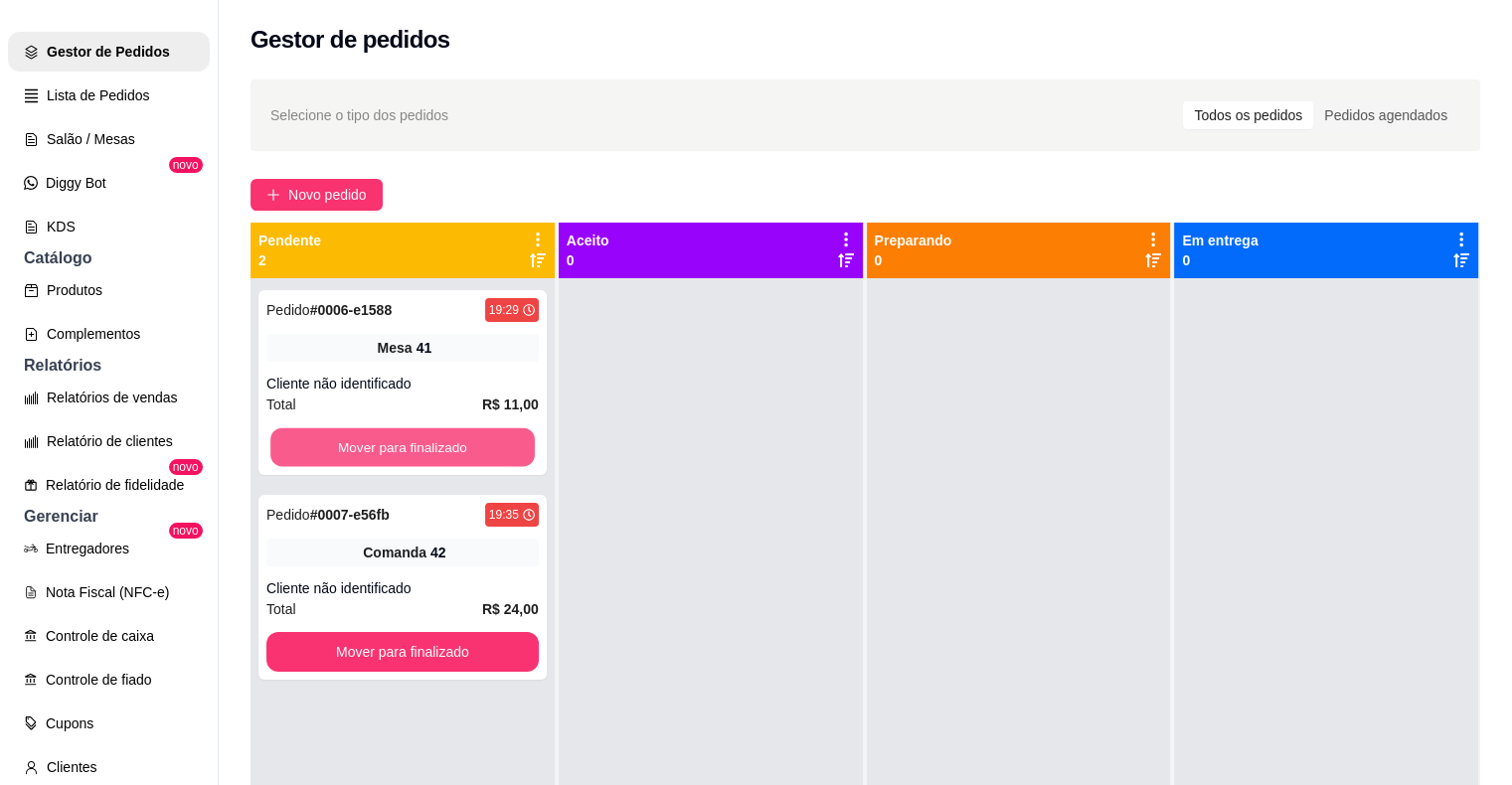 click on "Mover para finalizado" at bounding box center [403, 447] 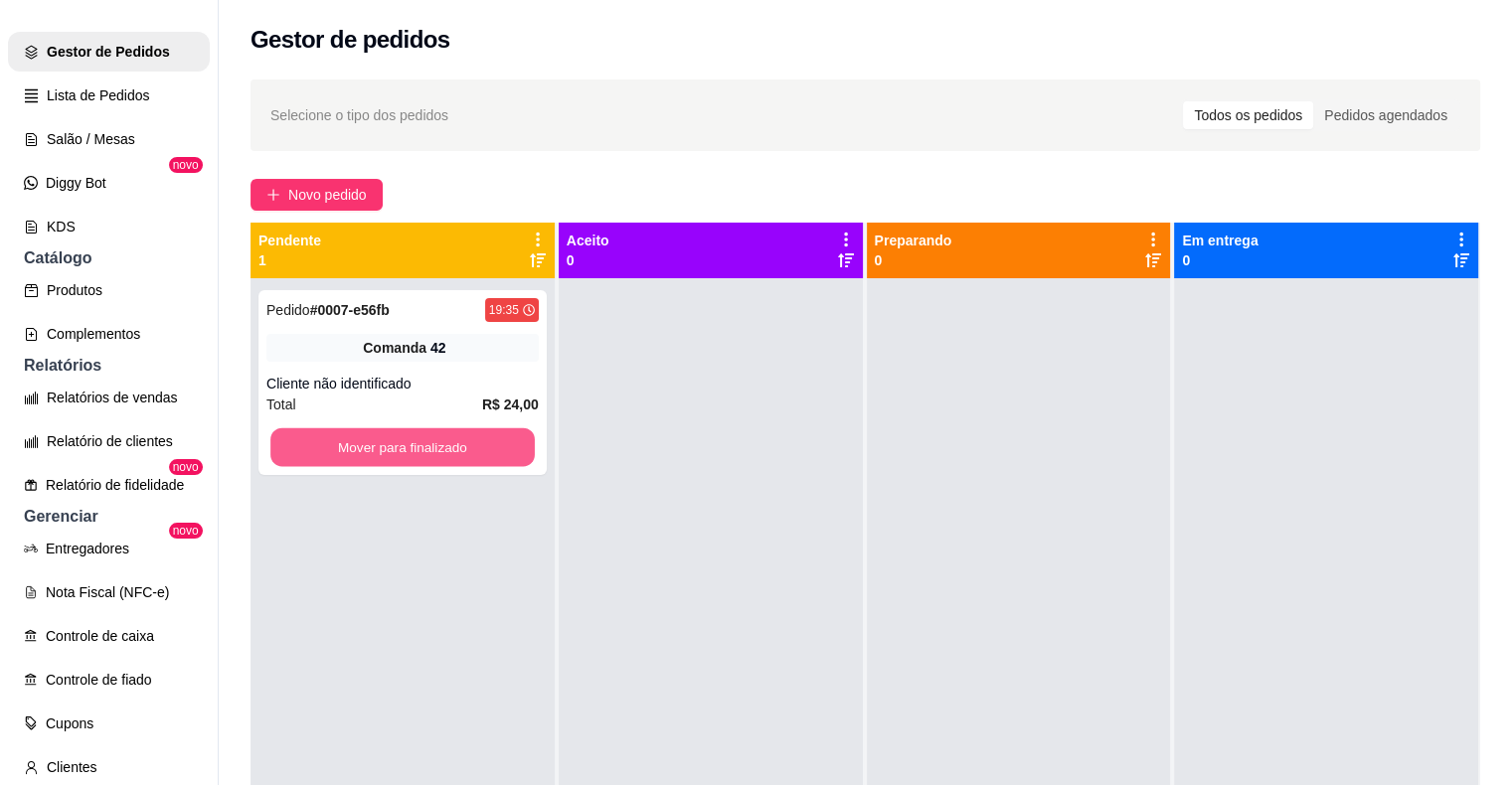 click on "Mover para finalizado" at bounding box center (403, 447) 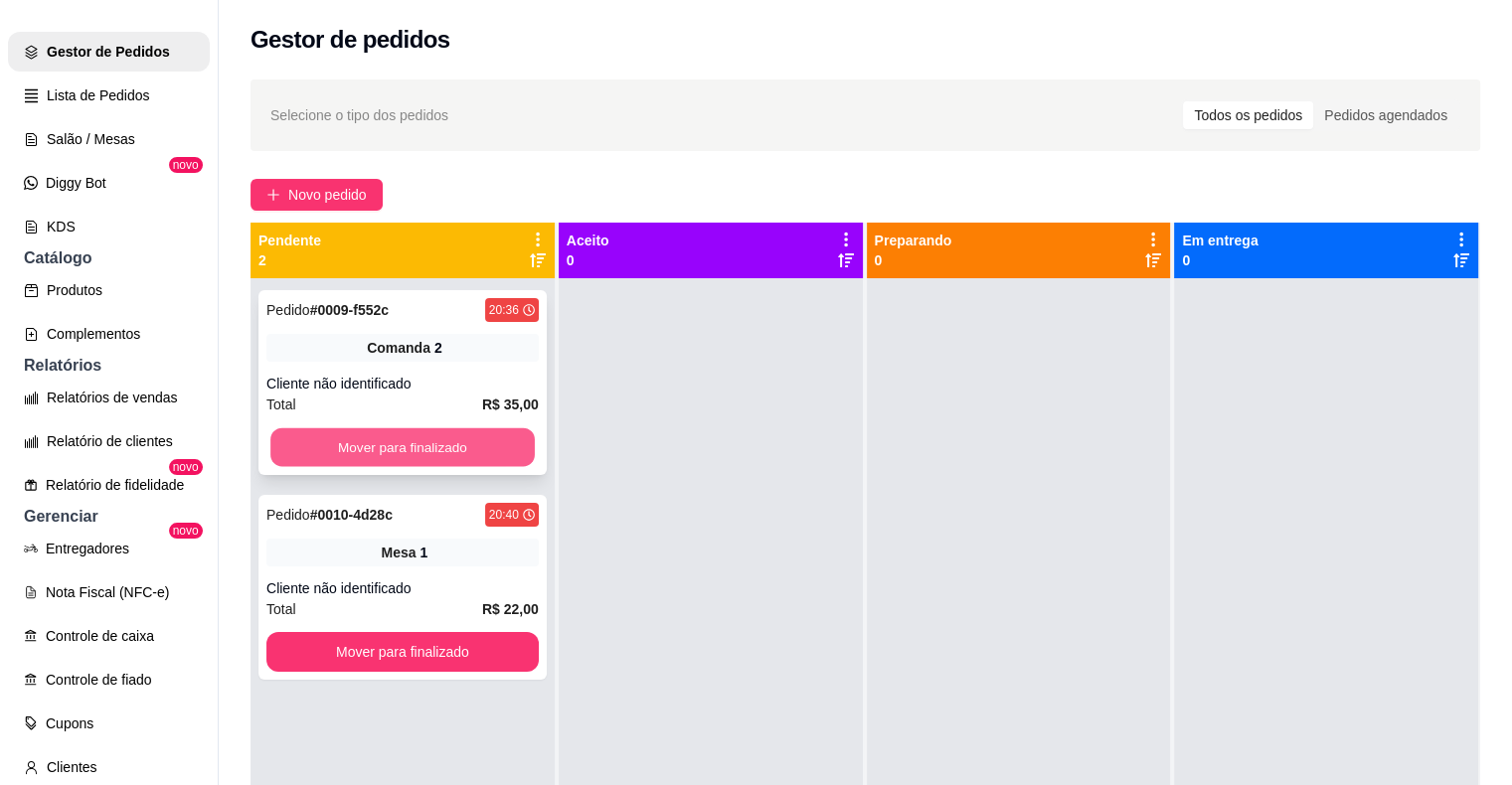 click on "Mover para finalizado" at bounding box center [403, 447] 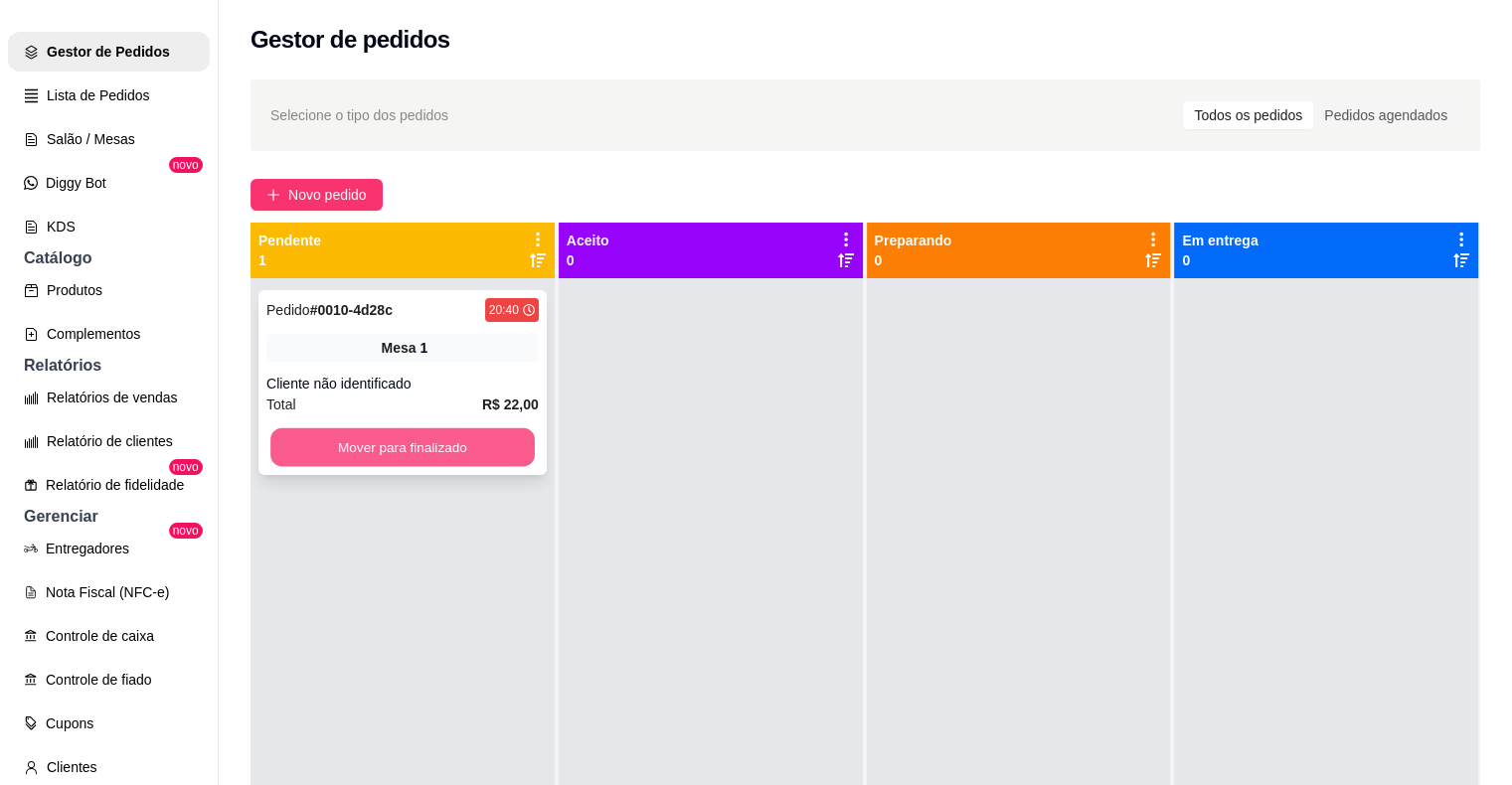 click on "Mover para finalizado" at bounding box center (403, 447) 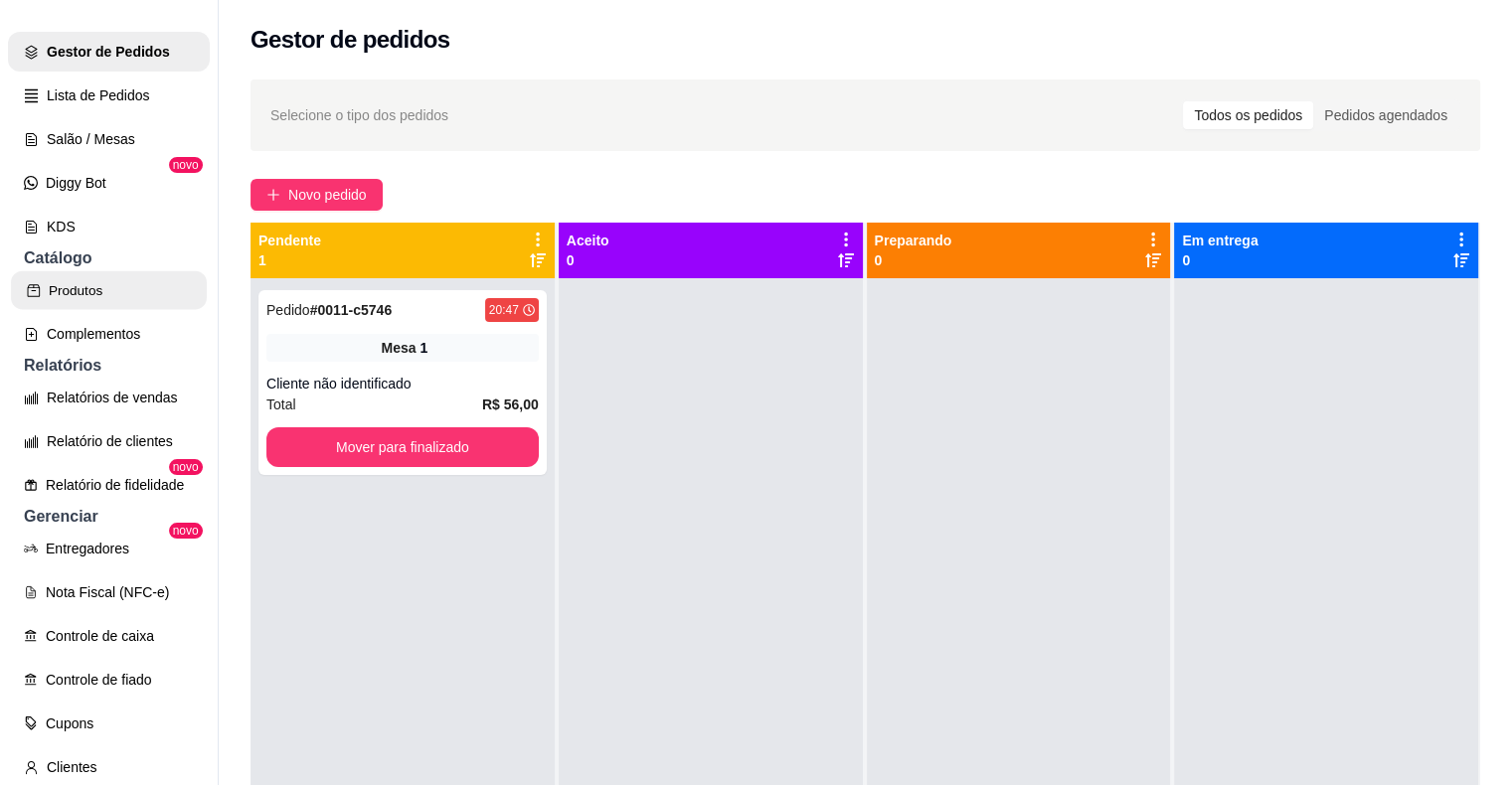 click on "Produtos" at bounding box center (108, 290) 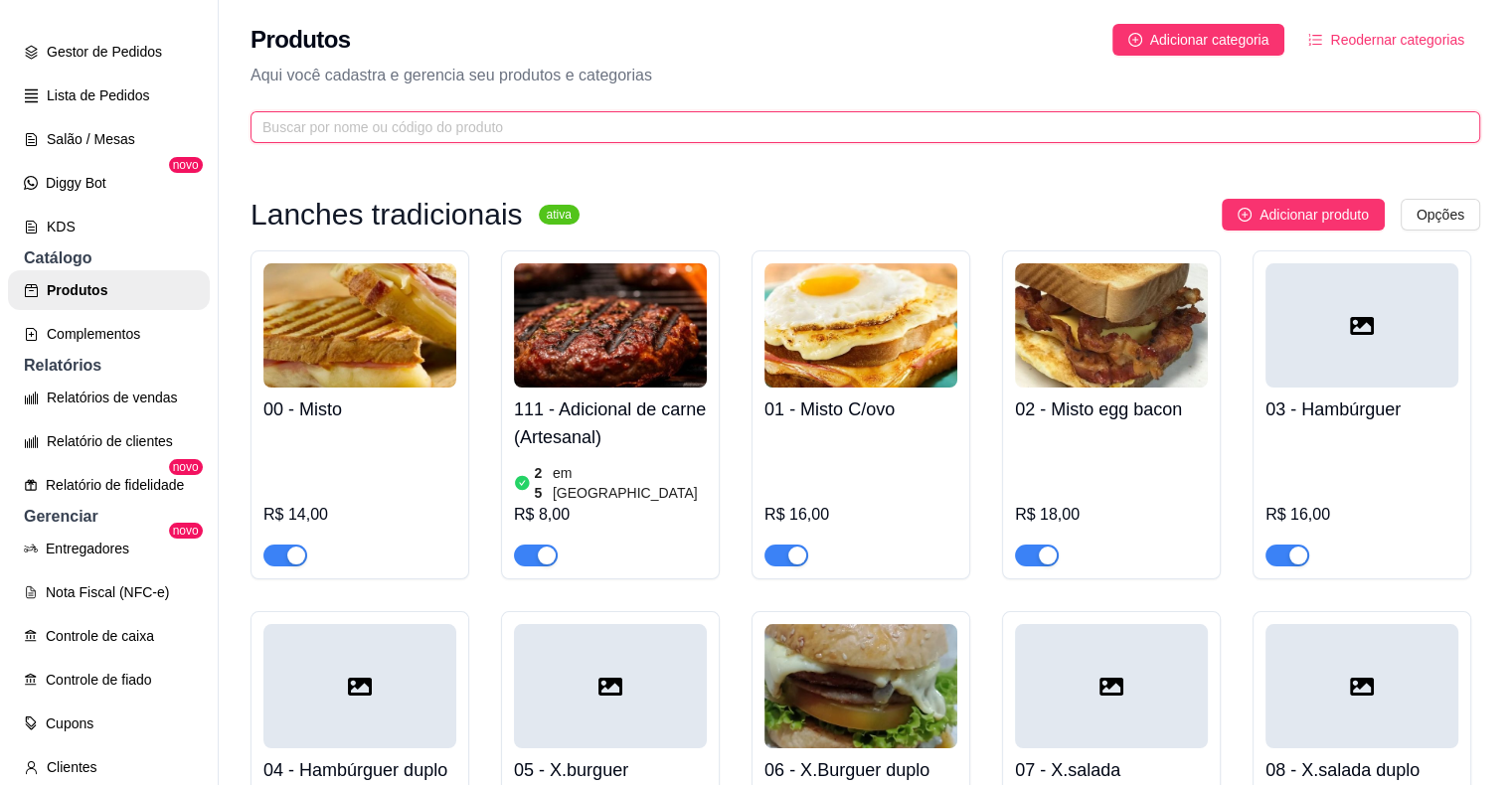 click at bounding box center (857, 127) 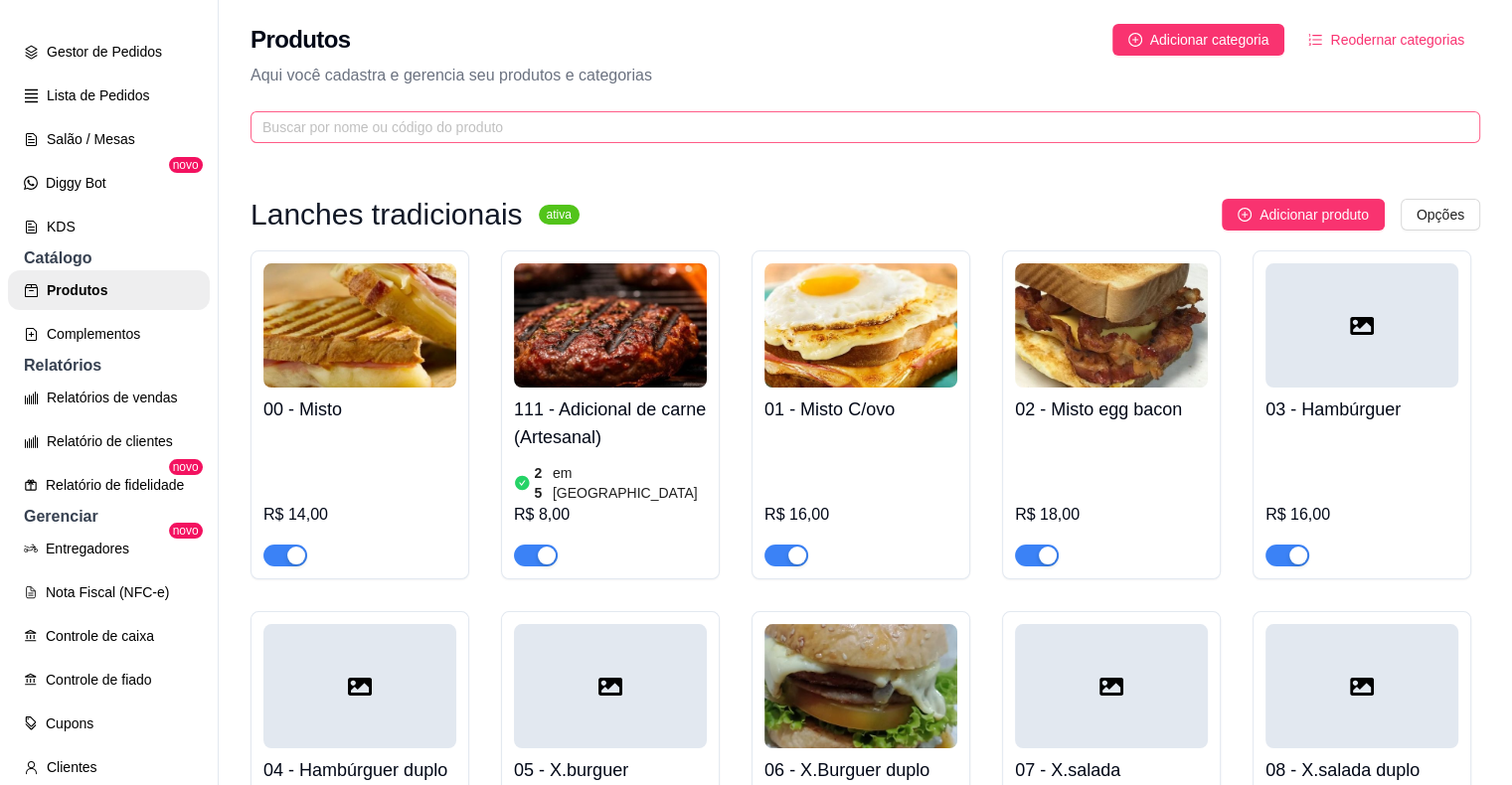 click at bounding box center (865, 127) 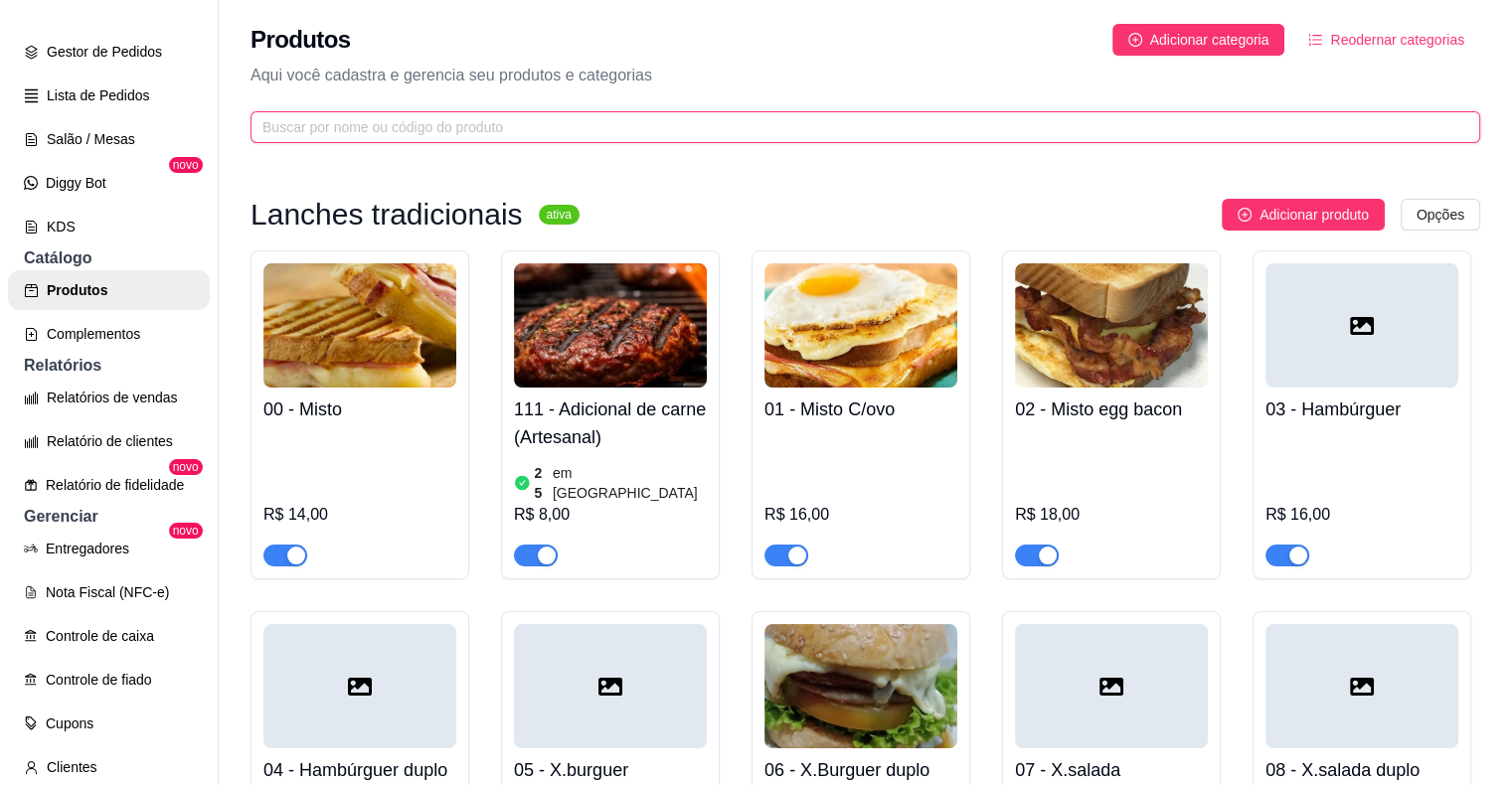 click at bounding box center [857, 127] 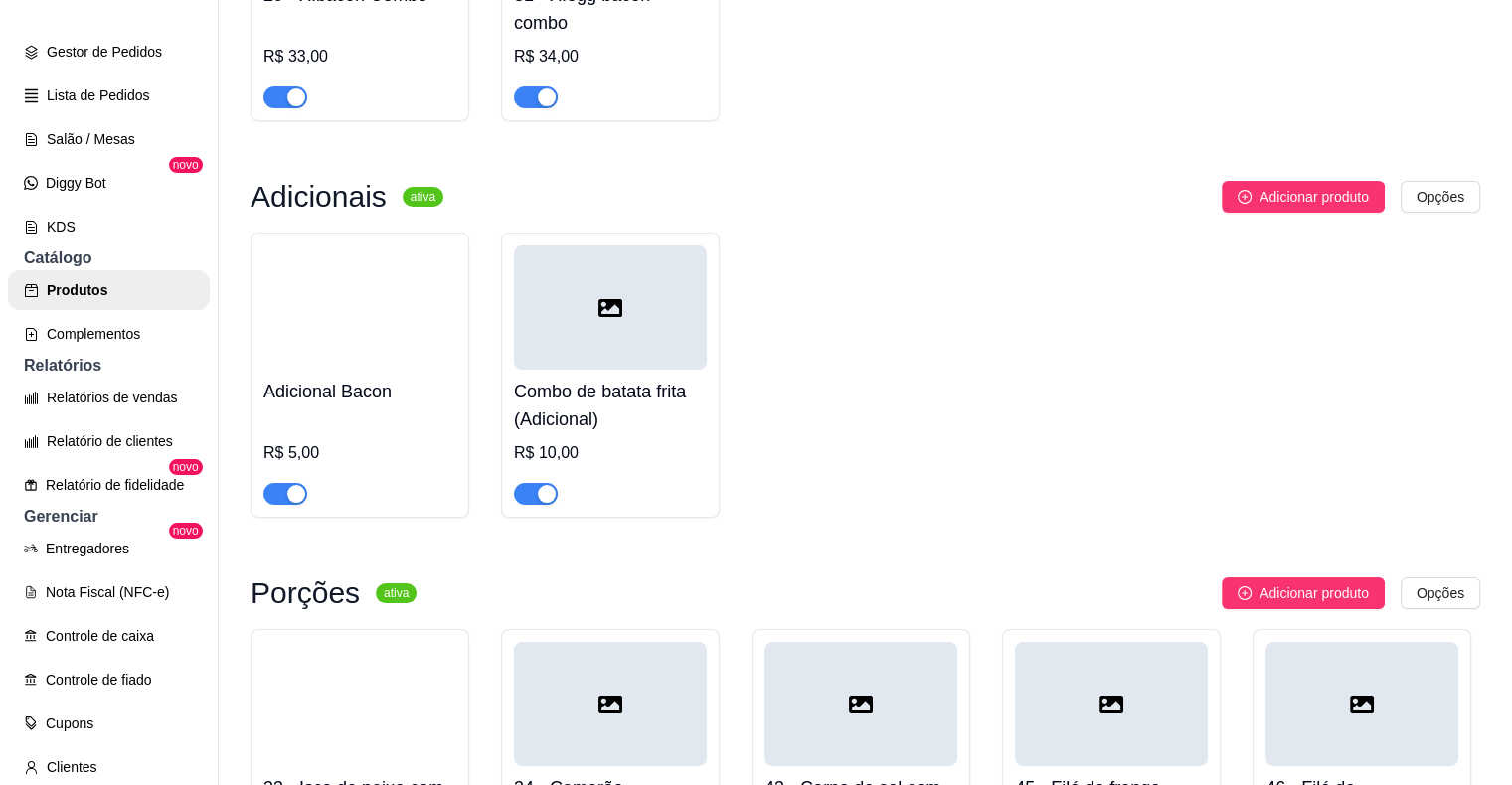 scroll, scrollTop: 1172, scrollLeft: 0, axis: vertical 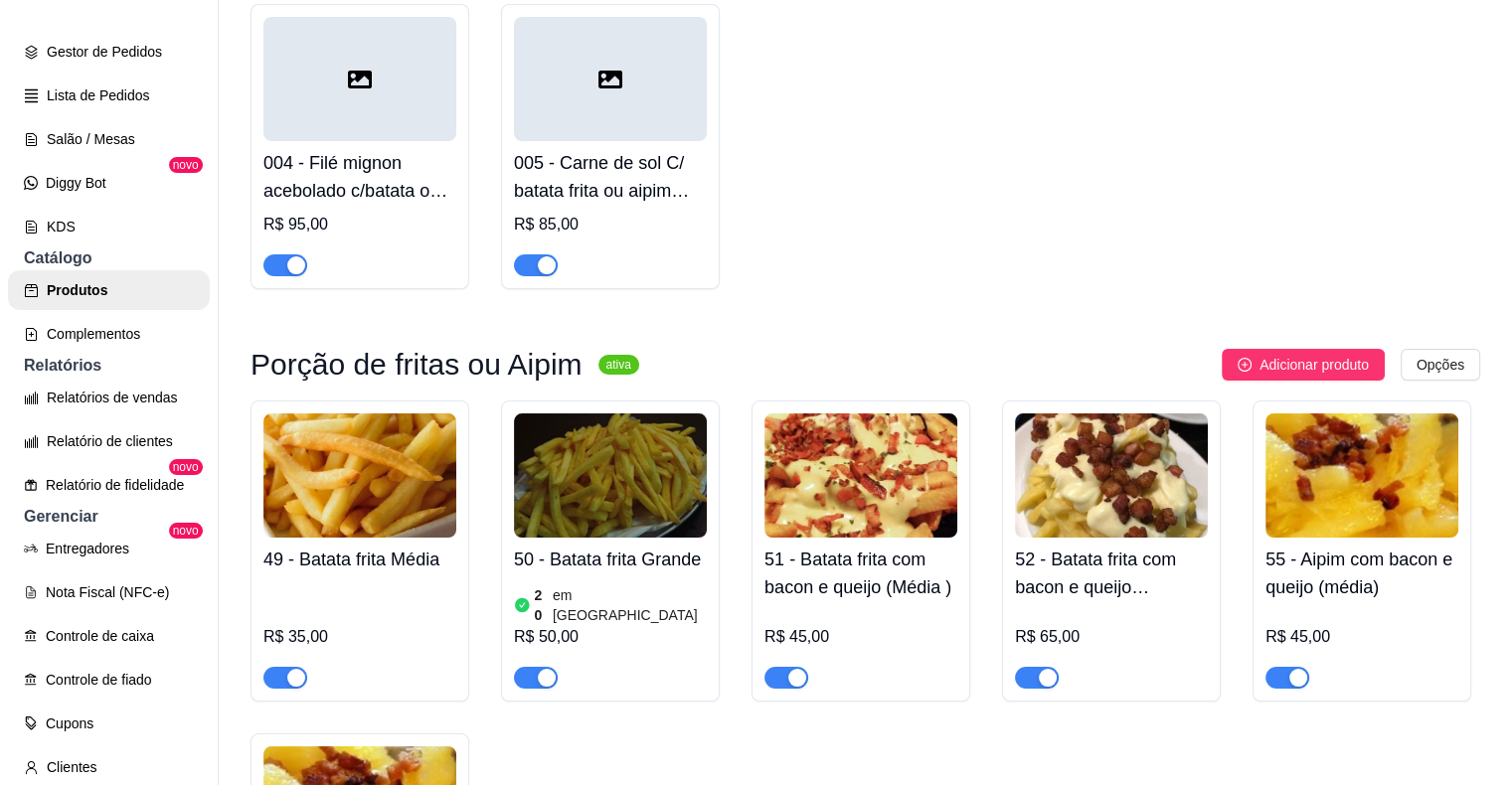 type on "BA" 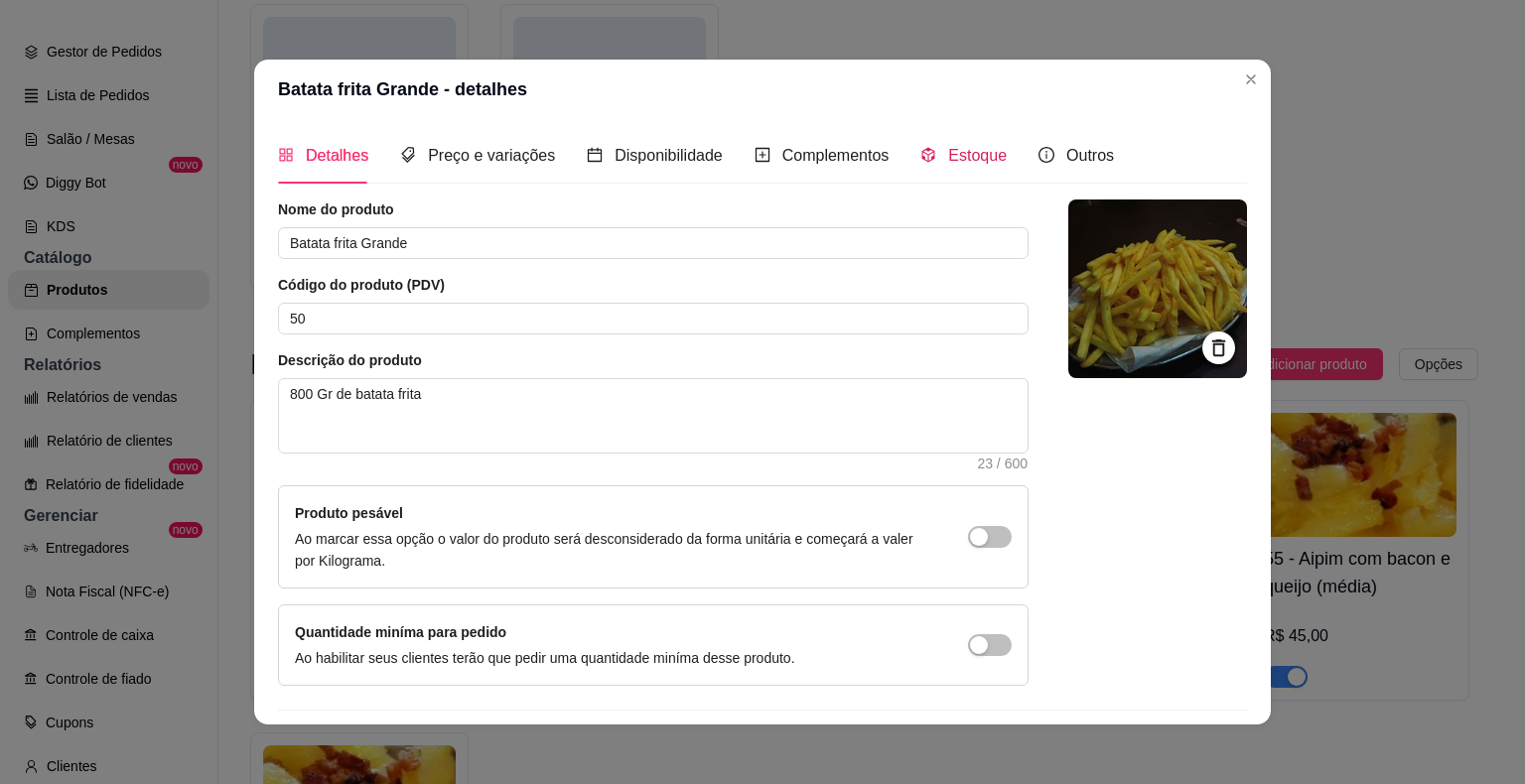 click on "Estoque" at bounding box center [977, 155] 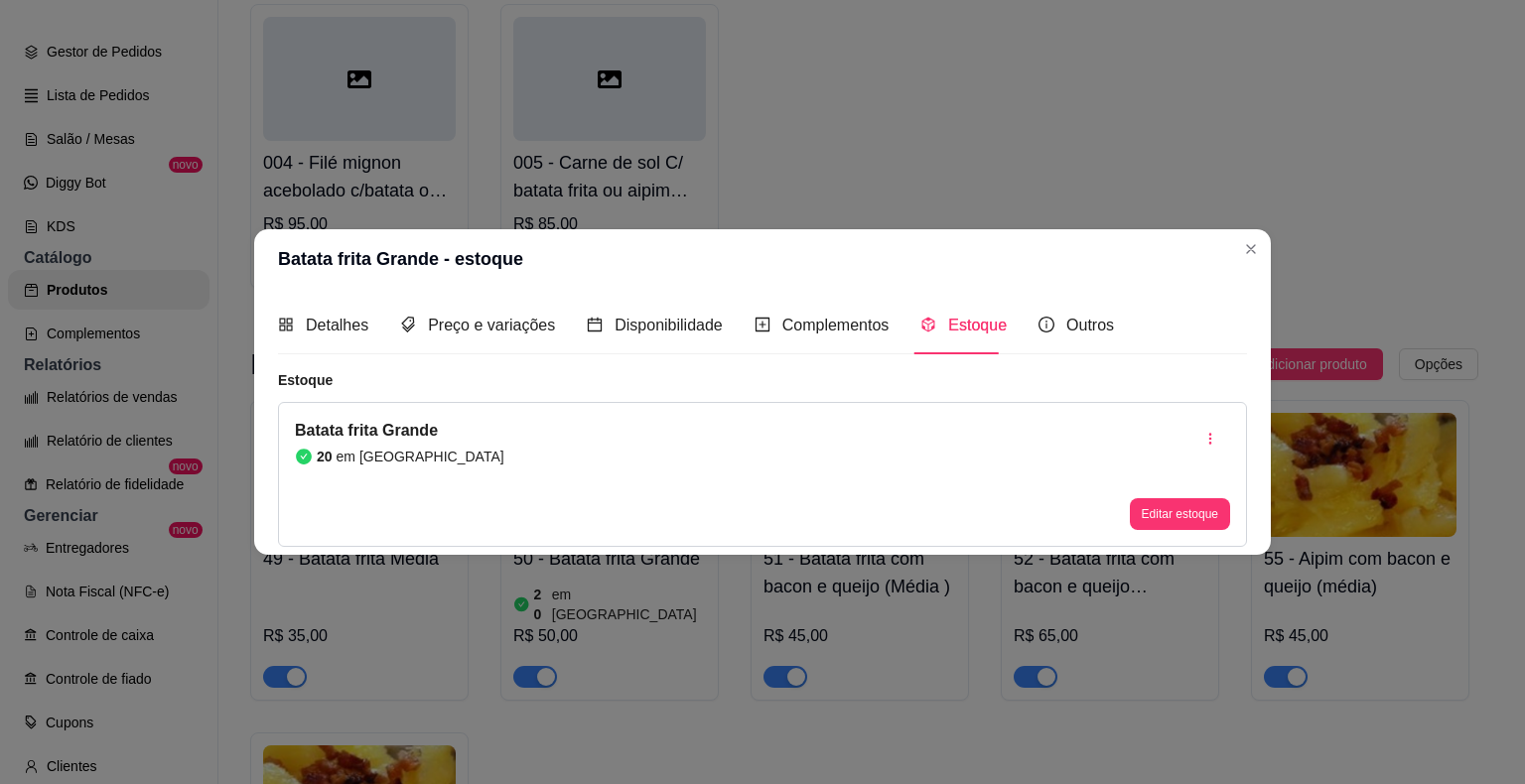 click on "Batata frita Grande  20 em estoque Editar estoque" at bounding box center (762, 474) 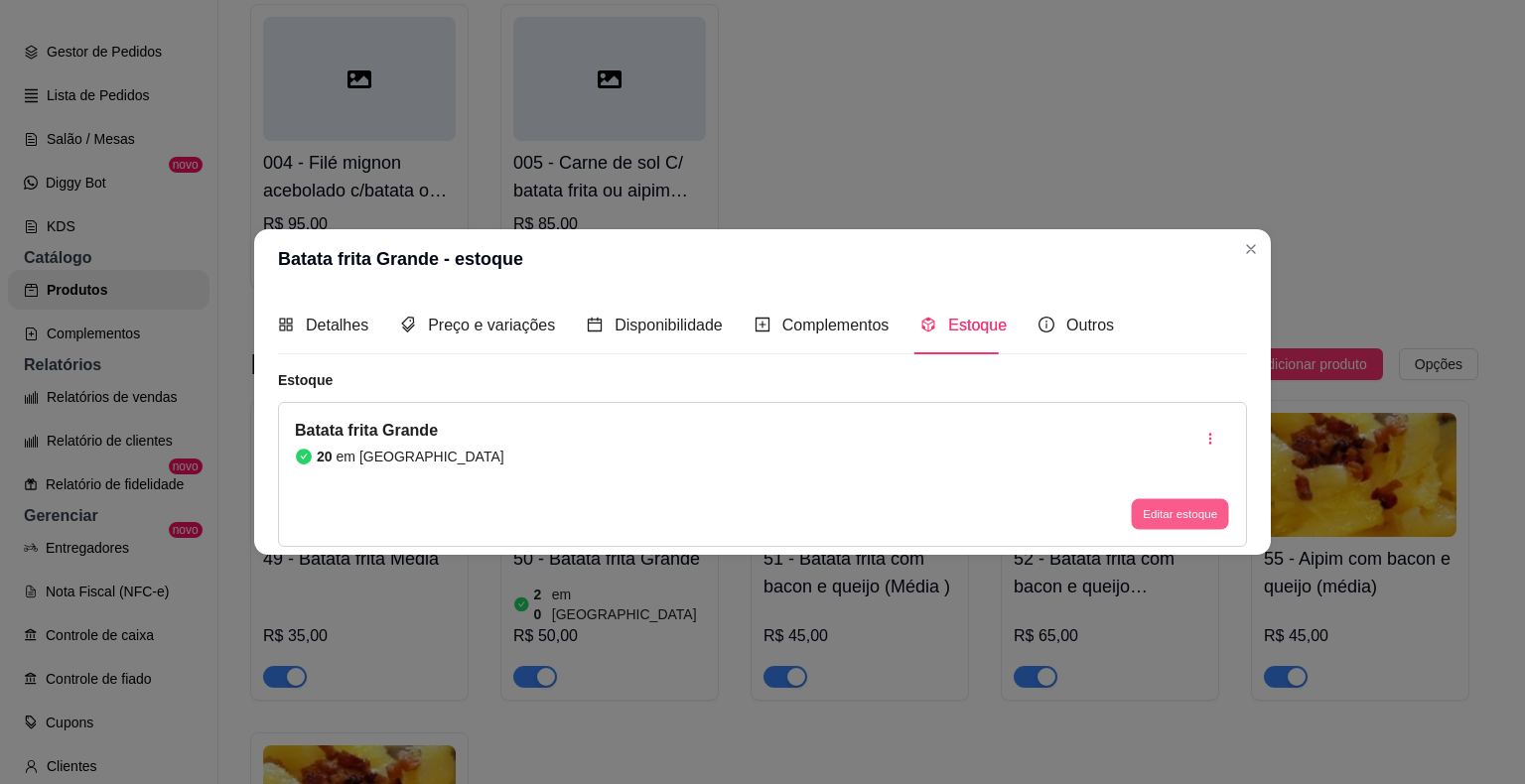 click on "Editar estoque" at bounding box center [1179, 513] 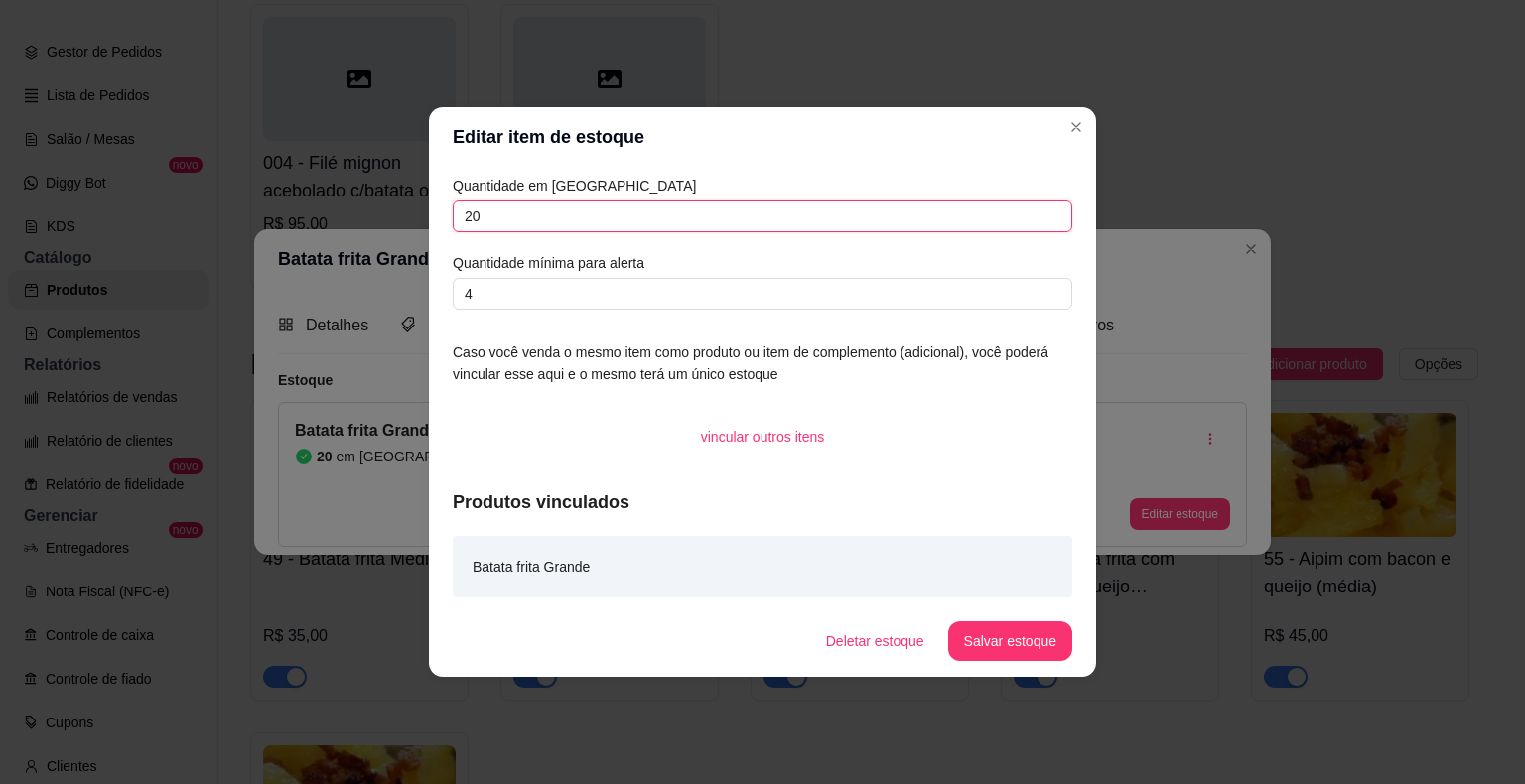 click on "20" at bounding box center [762, 216] 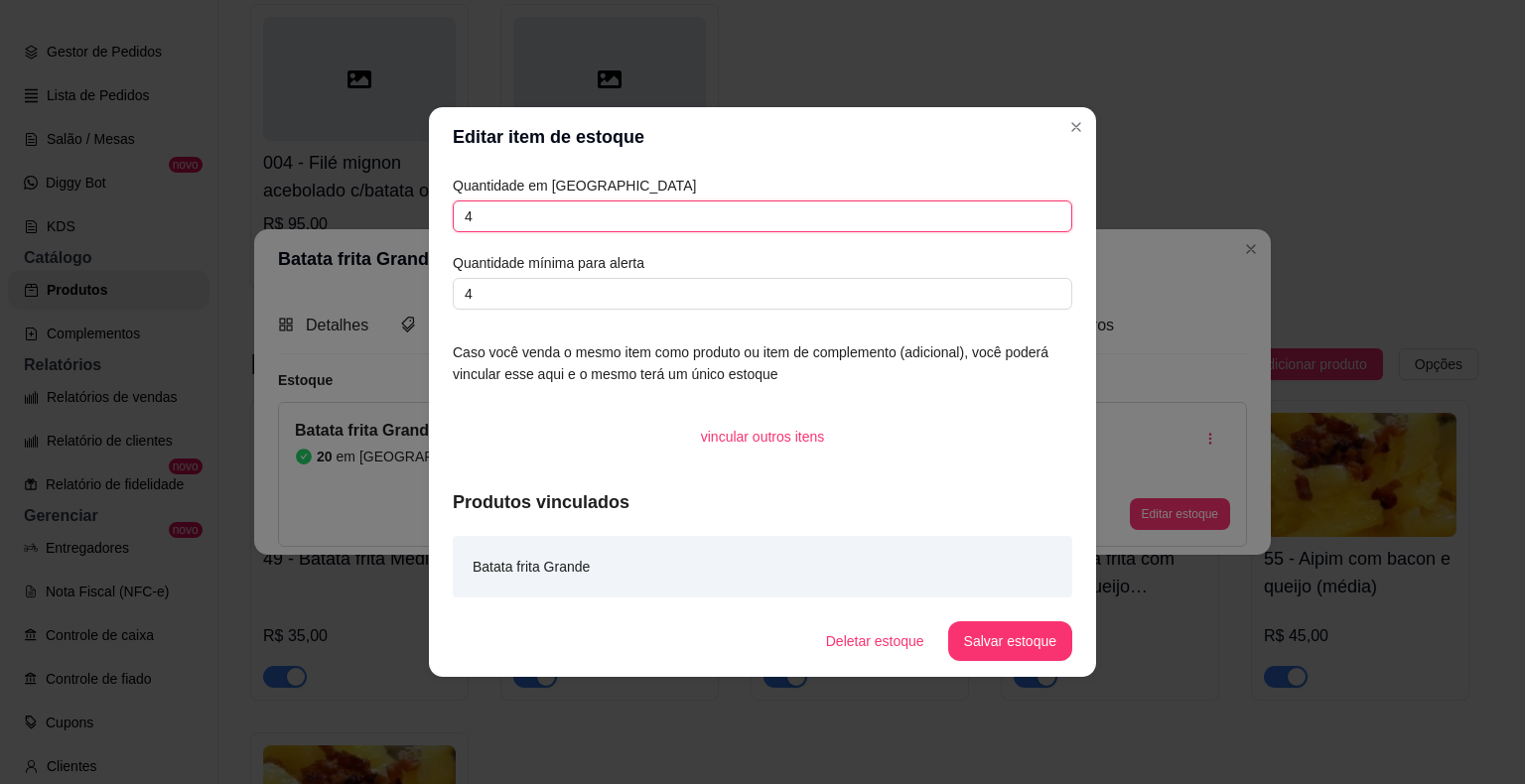 type on "4" 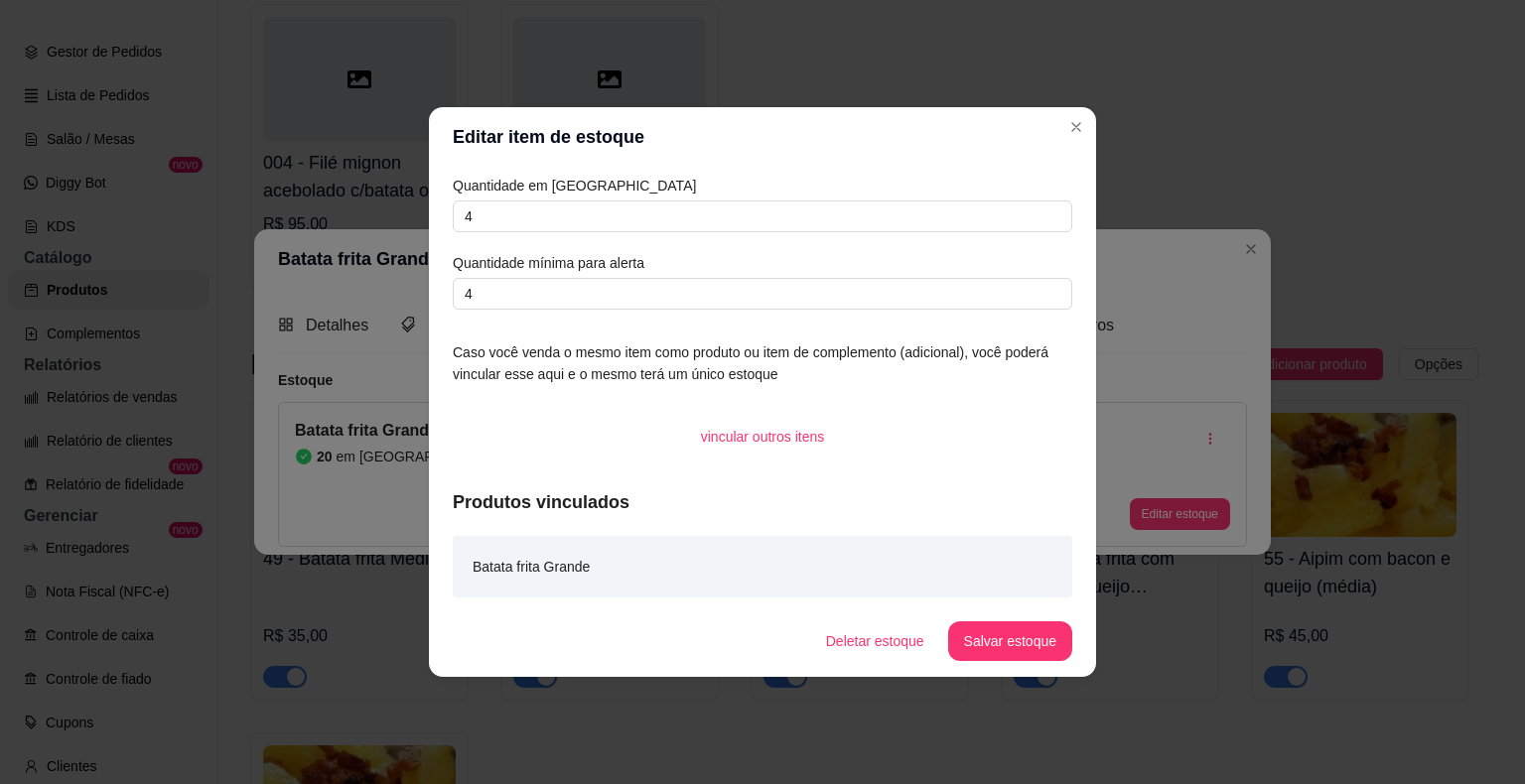 click on "Quantidade   em estoque 4 Quantidade   mínima para alerta 4" at bounding box center (762, 242) 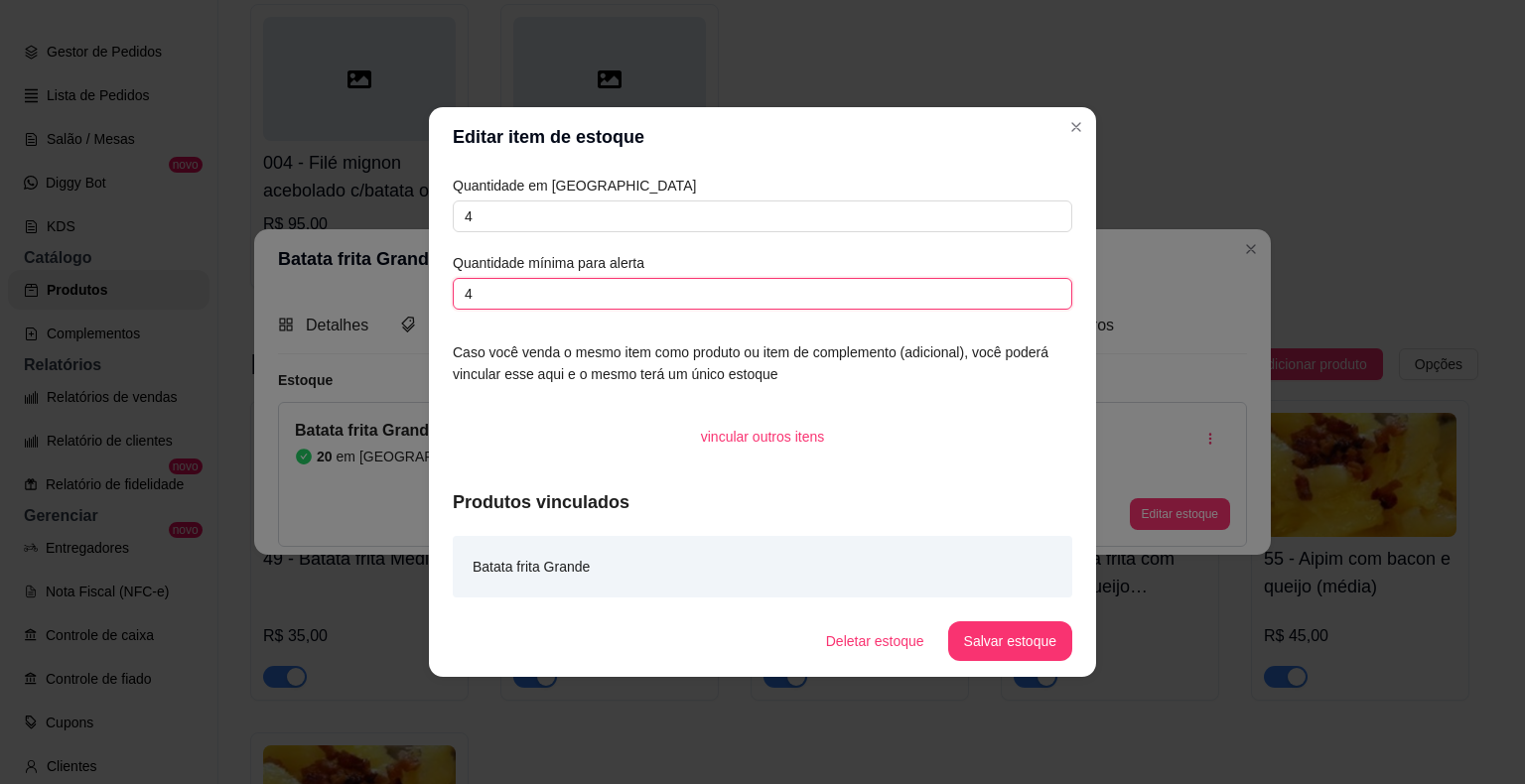 click on "4" at bounding box center (762, 294) 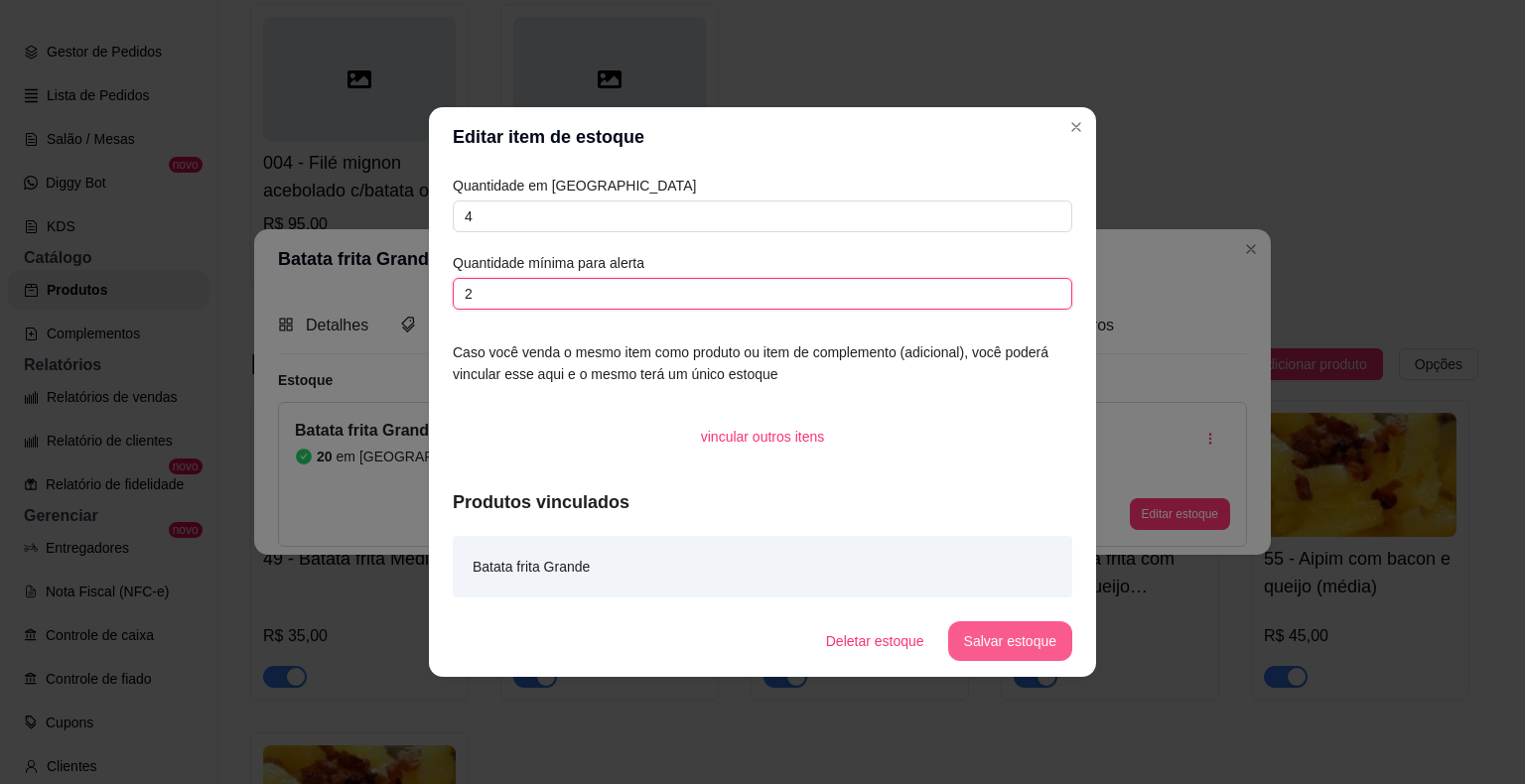 type on "2" 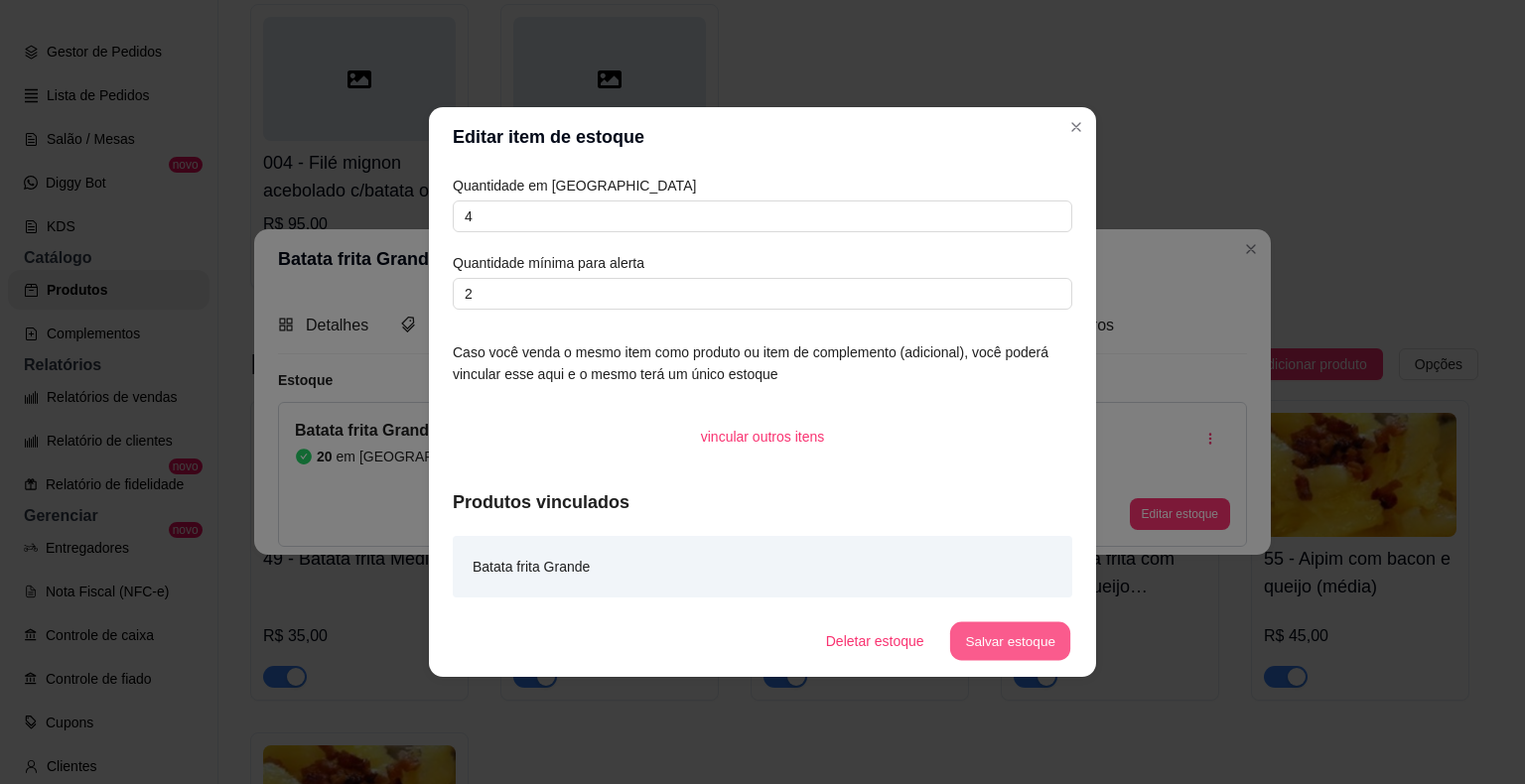 click on "Salvar estoque" at bounding box center (1010, 641) 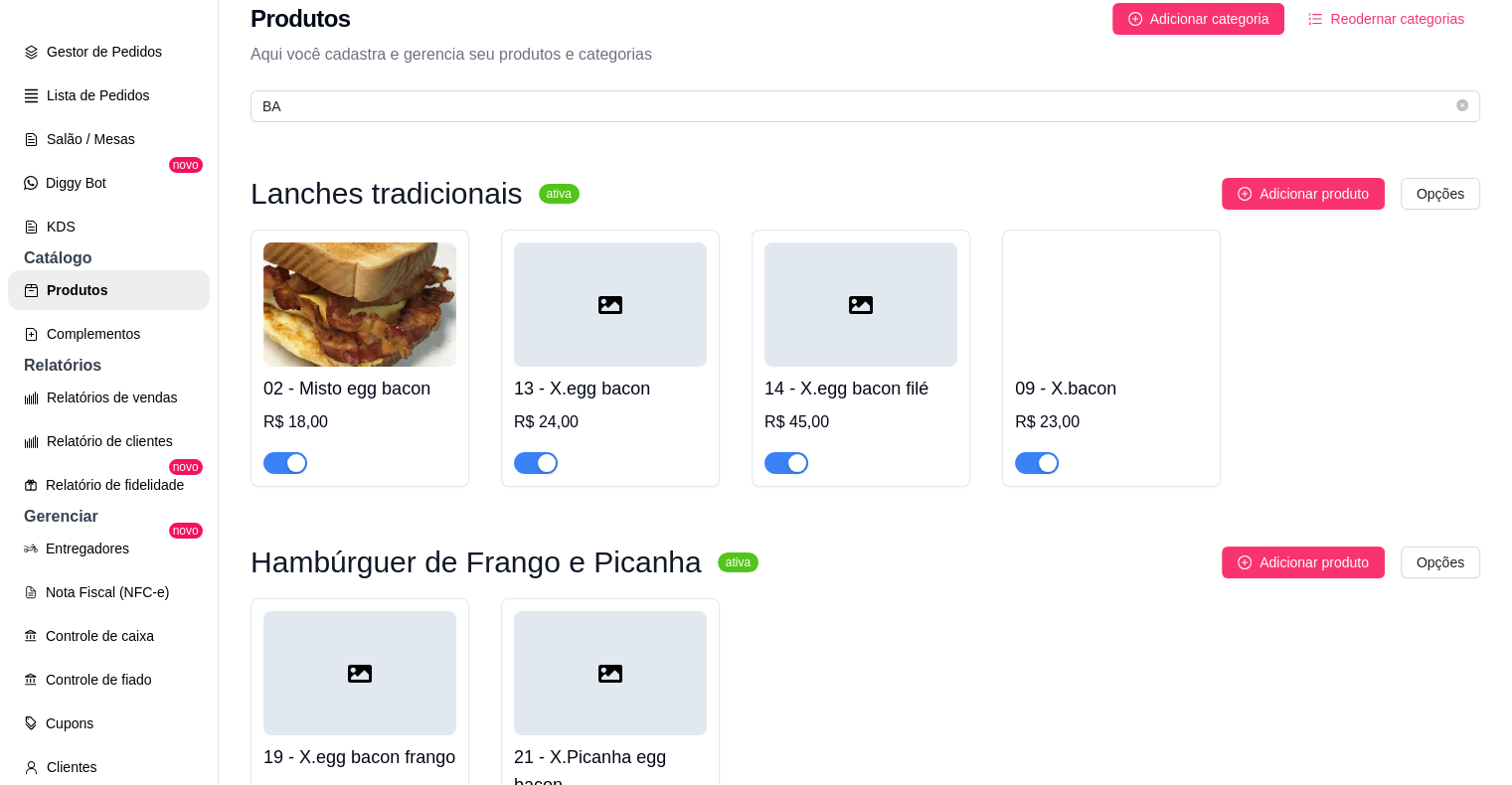 scroll, scrollTop: 0, scrollLeft: 0, axis: both 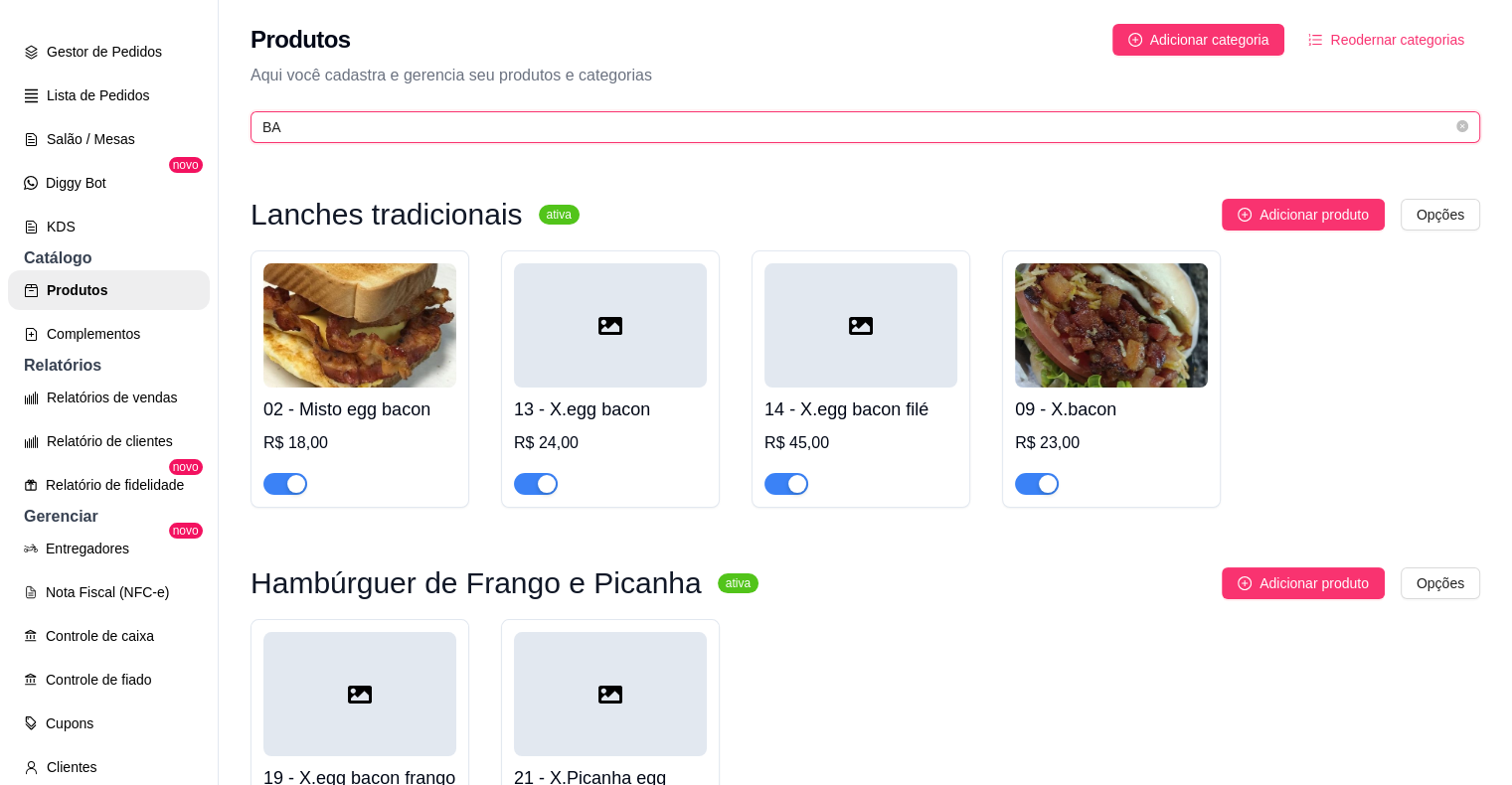 click on "BA" at bounding box center [857, 127] 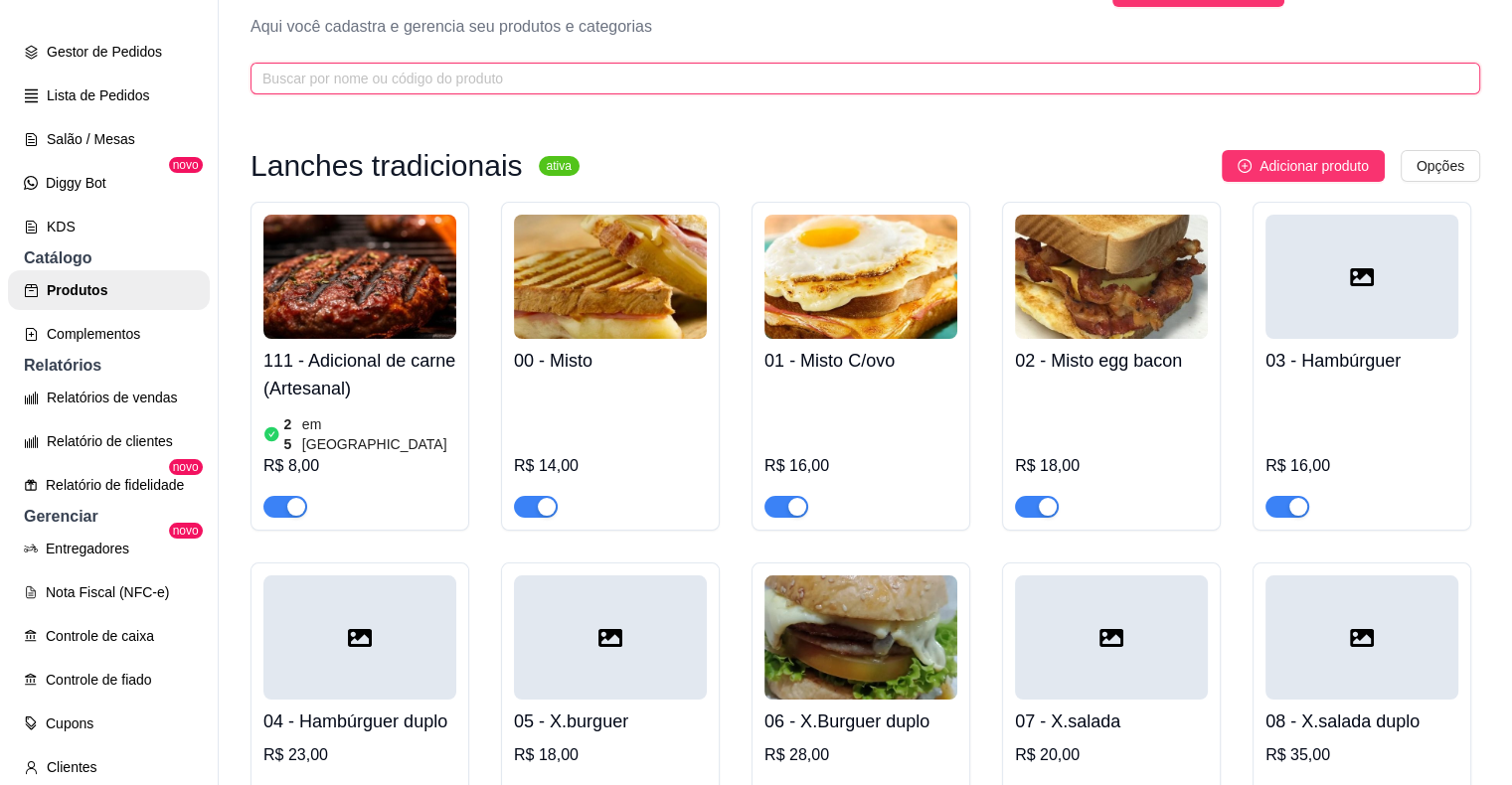 scroll, scrollTop: 50, scrollLeft: 0, axis: vertical 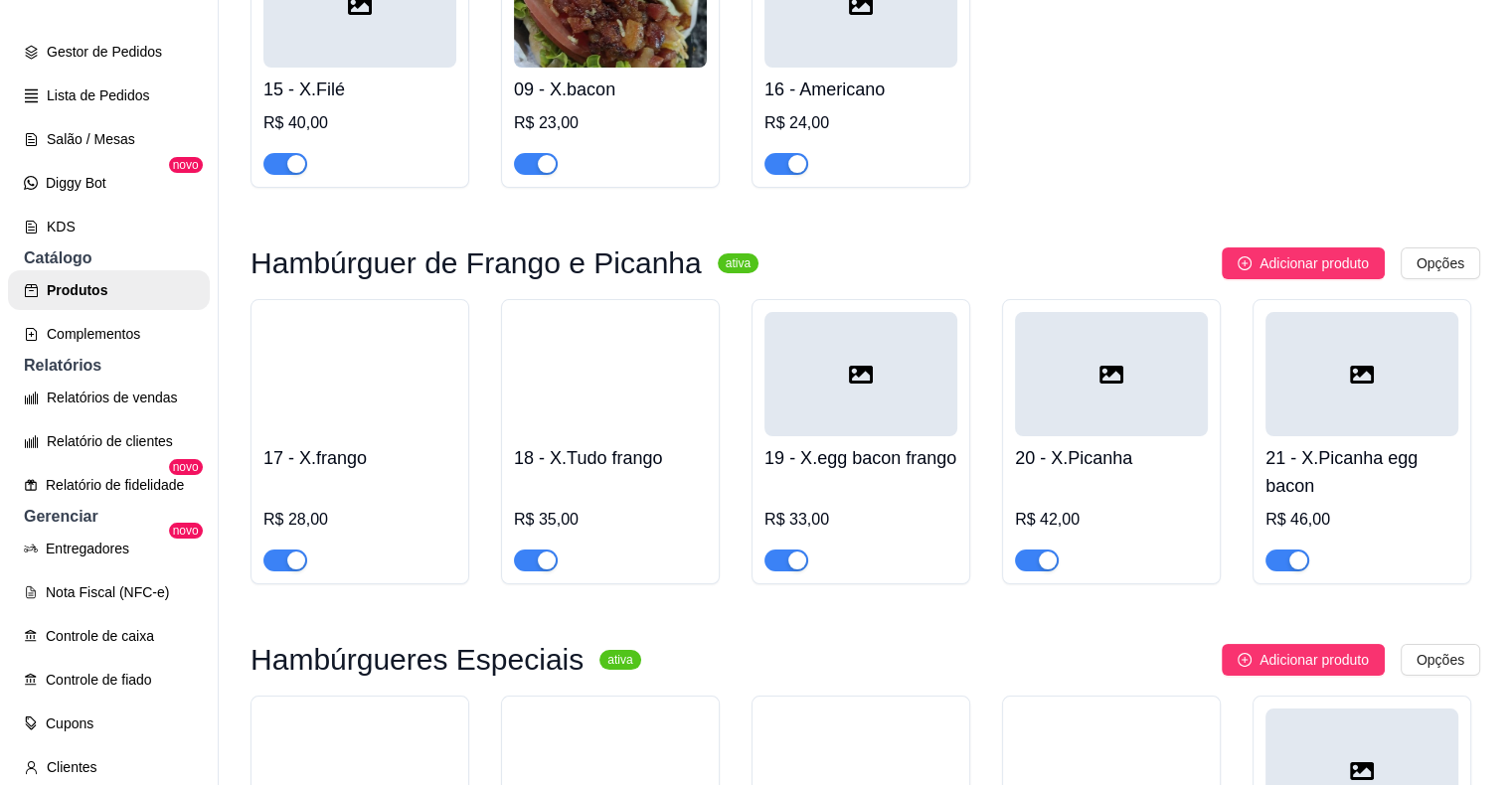 type 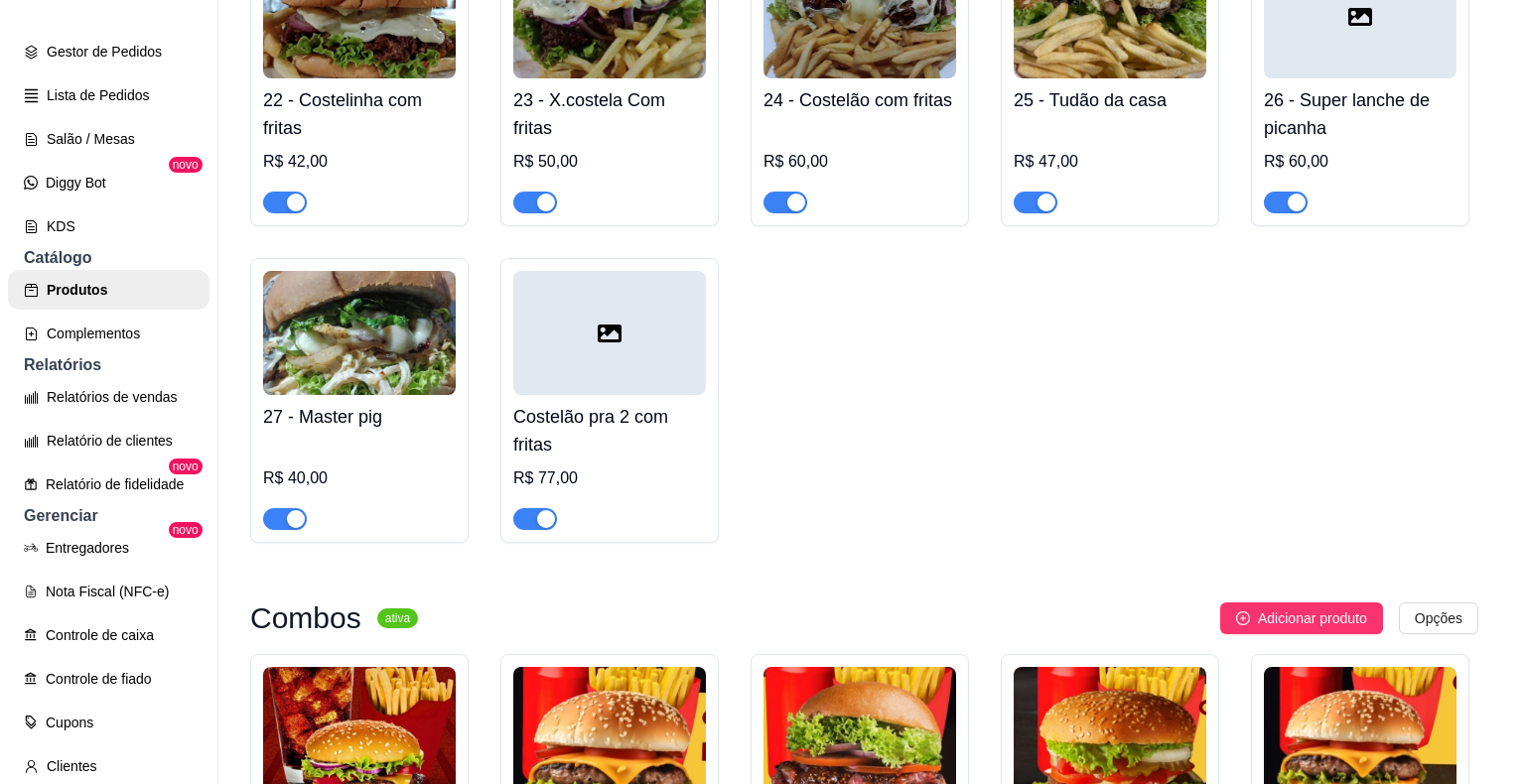 scroll, scrollTop: 2040, scrollLeft: 0, axis: vertical 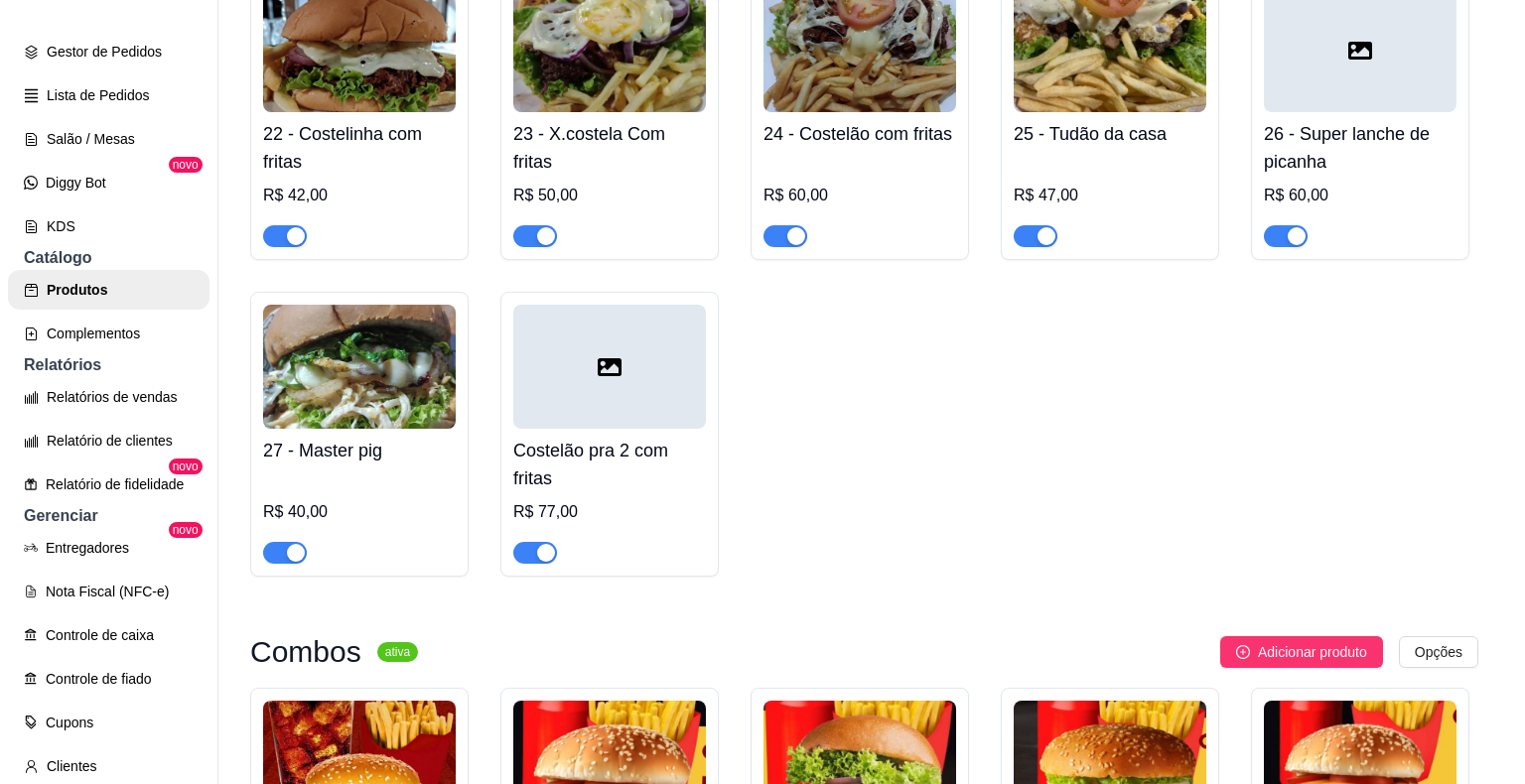 click on "C COSTELÃO  ... Loja Aberta Loja Plano Customizado até 26/07   Dia a dia Pedidos balcão (PDV) Gestor de Pedidos Lista de Pedidos Salão / Mesas Diggy Bot novo KDS Catálogo Produtos Complementos Relatórios Relatórios de vendas Relatório de clientes Relatório de fidelidade novo Gerenciar Entregadores novo Nota Fiscal (NFC-e) Controle de caixa Controle de fiado Cupons Clientes Estoque Configurações Diggy Planos Precisa de ajuda? Sair Produtos Adicionar categoria Reodernar categorias Aqui você cadastra e gerencia seu produtos e categorias Lanches tradicionais  ativa Adicionar produto Opções 111 - Adicional de carne  (Artesanal)   25 em estoque R$ 8,00 00 - Misto    R$ 14,00 01 - Misto C/ovo    R$ 16,00 02 - Misto egg bacon   R$ 18,00 03 - Hambúrguer    R$ 16,00 04 - Hambúrguer duplo   R$ 23,00 05 - X.burguer   R$ 18,00 06 - X.Burguer duplo   R$ 28,00 07 - X.salada    R$ 20,00 08 - X.salada duplo    R$ 35,00 10 - X.Tudo duplo no prato    R$ 45,00 11 - X.tudo   R$ 25,00 12 - X.Egg" at bounding box center (762, 392) 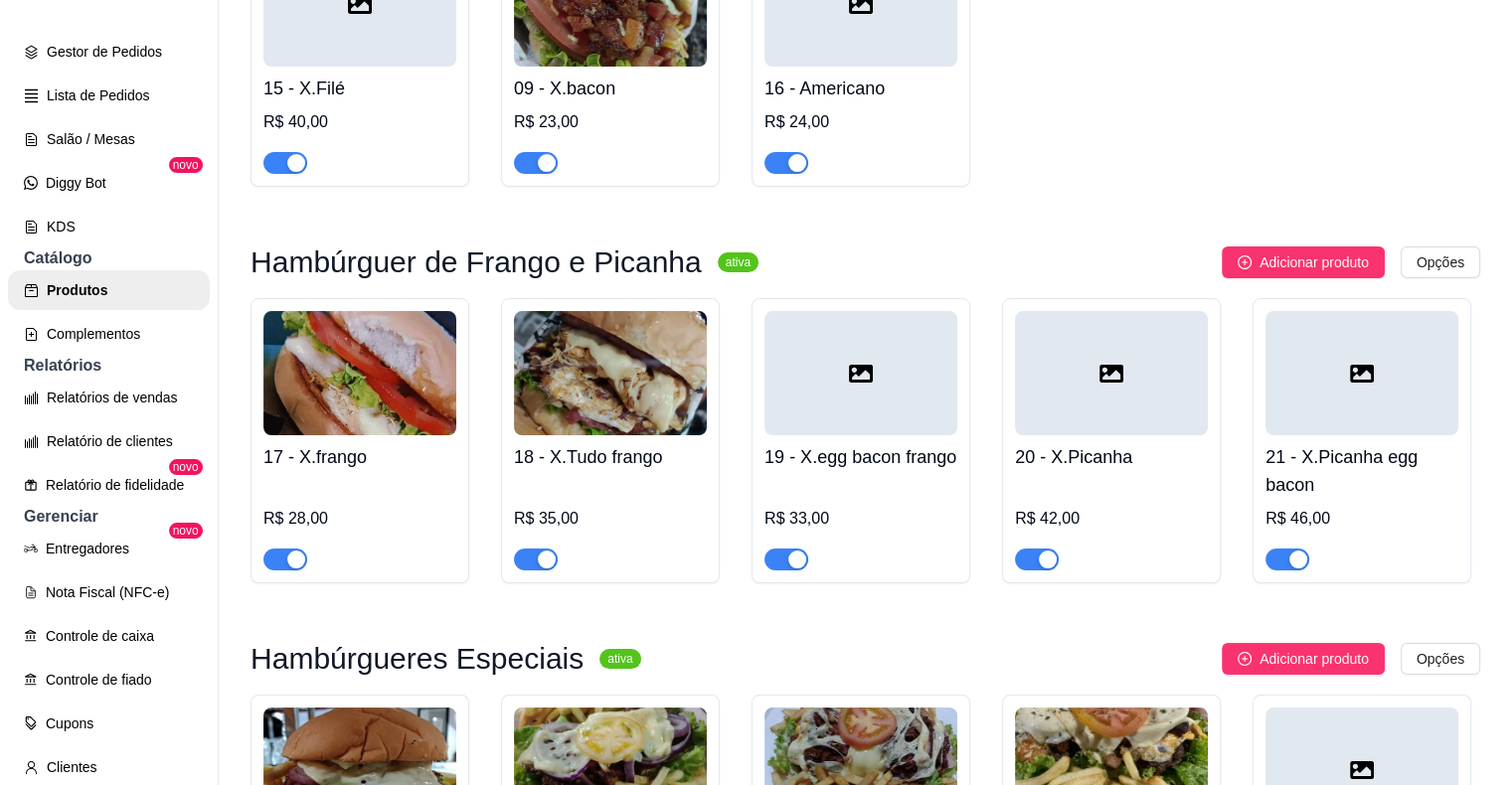 scroll, scrollTop: 1280, scrollLeft: 0, axis: vertical 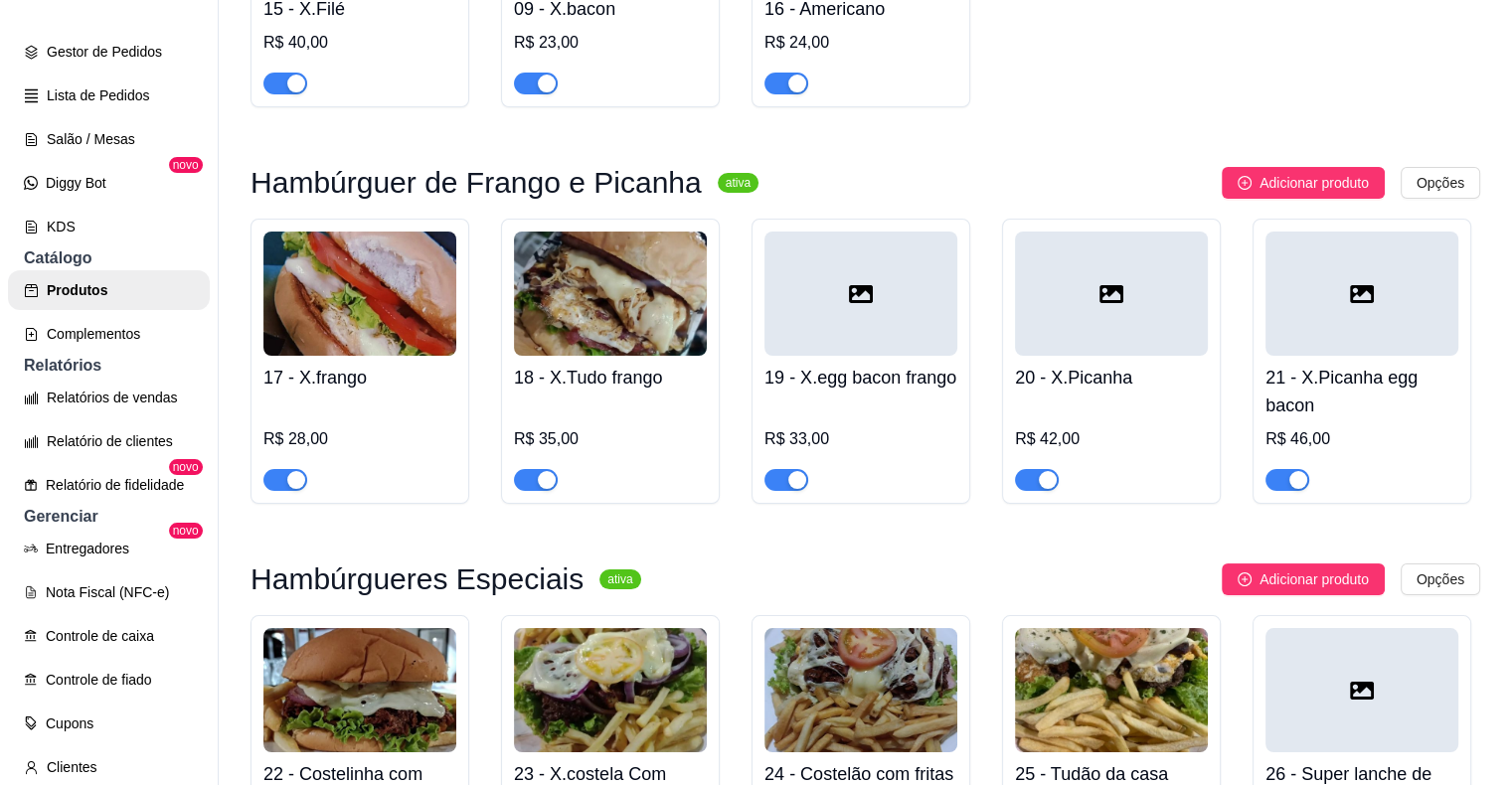 type 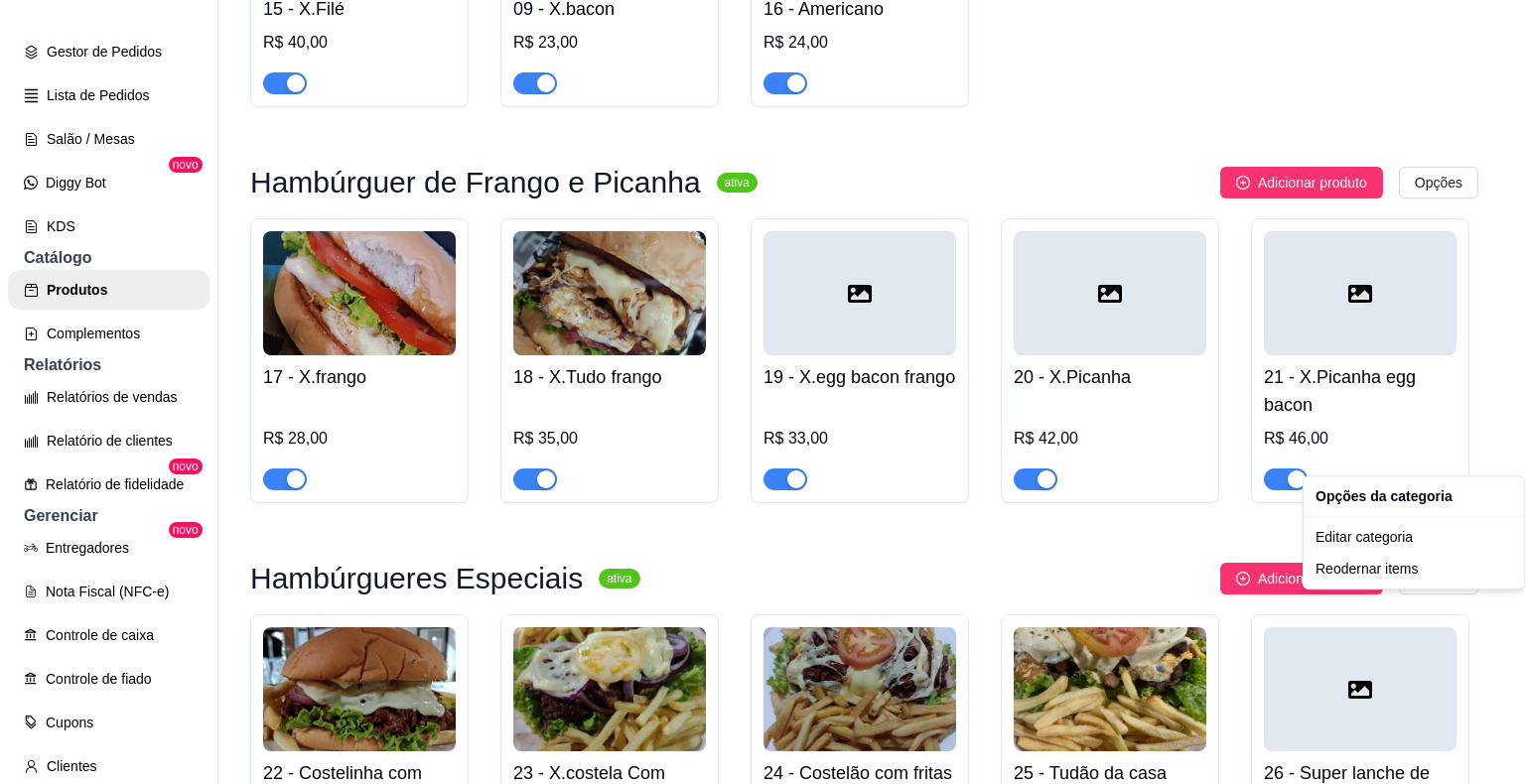 click on "C COSTELÃO  ... Loja Aberta Loja Plano Customizado até 26/07   Dia a dia Pedidos balcão (PDV) Gestor de Pedidos Lista de Pedidos Salão / Mesas Diggy Bot novo KDS Catálogo Produtos Complementos Relatórios Relatórios de vendas Relatório de clientes Relatório de fidelidade novo Gerenciar Entregadores novo Nota Fiscal (NFC-e) Controle de caixa Controle de fiado Cupons Clientes Estoque Configurações Diggy Planos Precisa de ajuda? Sair Produtos Adicionar categoria Reodernar categorias Aqui você cadastra e gerencia seu produtos e categorias Lanches tradicionais  ativa Adicionar produto Opções 111 - Adicional de carne  (Artesanal)   25 em estoque R$ 8,00 00 - Misto    R$ 14,00 01 - Misto C/ovo    R$ 16,00 02 - Misto egg bacon   R$ 18,00 03 - Hambúrguer    R$ 16,00 04 - Hambúrguer duplo   R$ 23,00 05 - X.burguer   R$ 18,00 06 - X.Burguer duplo   R$ 28,00 07 - X.salada    R$ 20,00 08 - X.salada duplo    R$ 35,00 10 - X.Tudo duplo no prato    R$ 45,00 11 - X.tudo   R$ 25,00 12 - X.Egg" at bounding box center [762, 392] 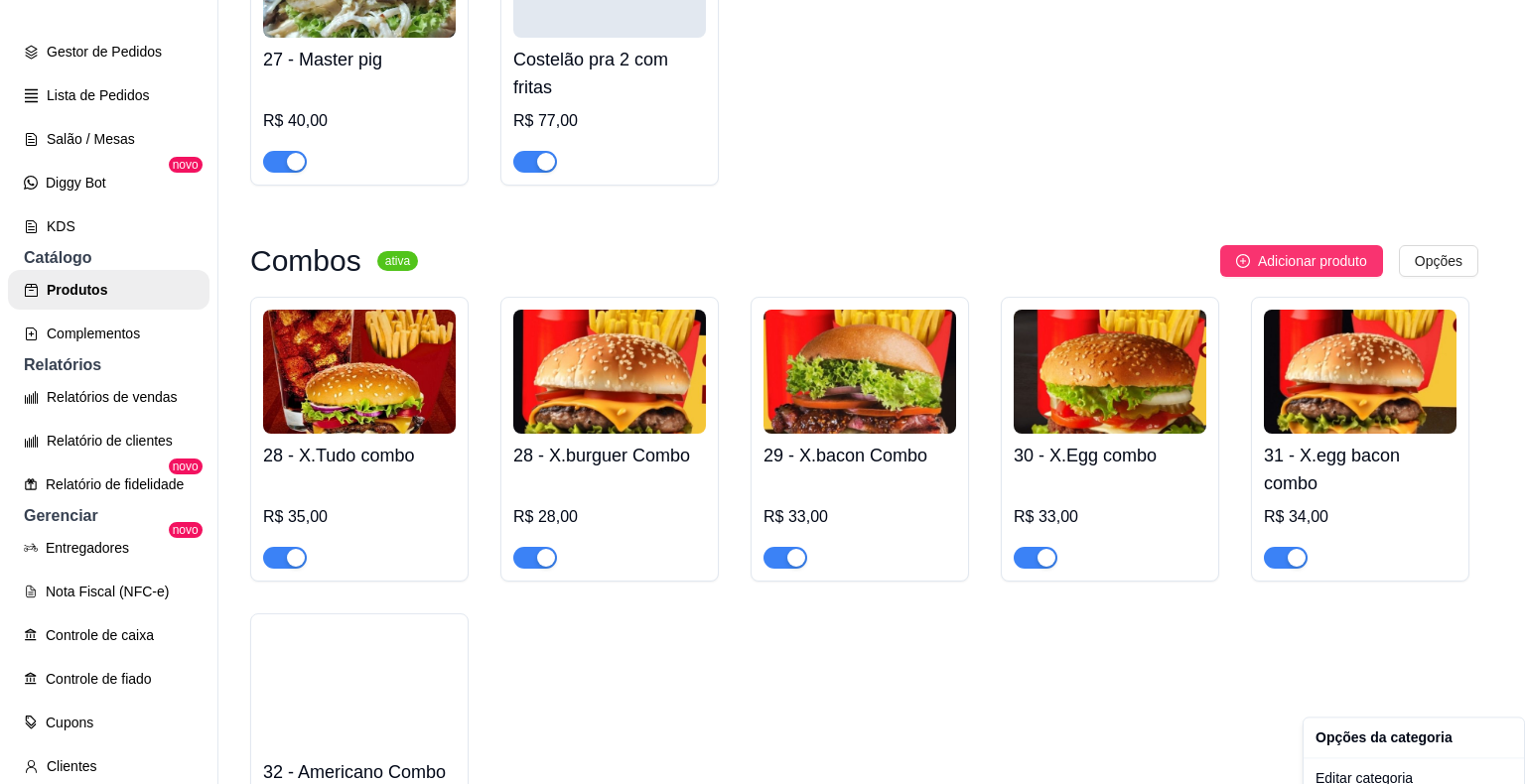 scroll, scrollTop: 2394, scrollLeft: 0, axis: vertical 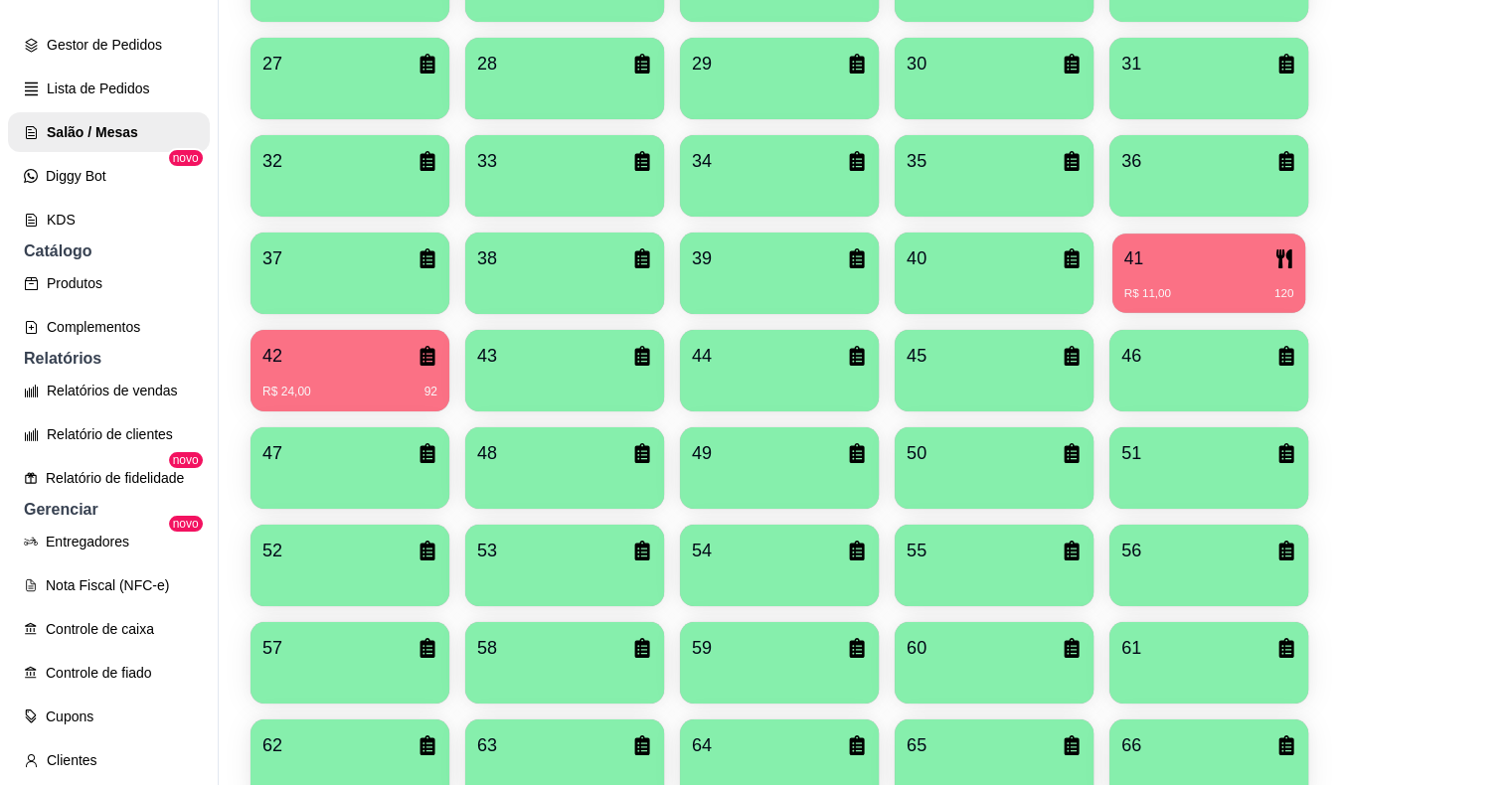 click on "41 R$ 11,00 120" at bounding box center [1209, 273] 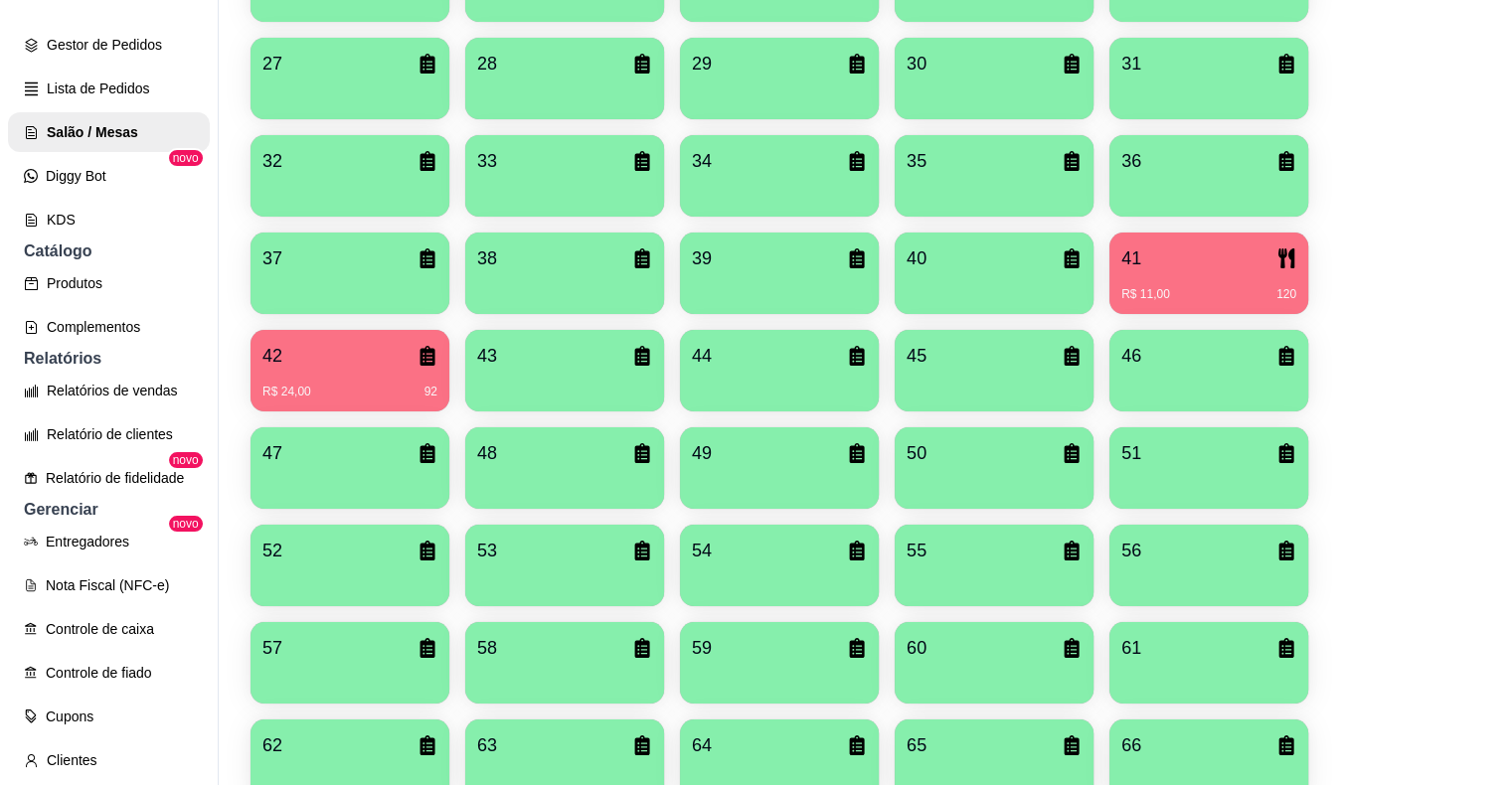 click on "R$ 24,00 92" at bounding box center (350, 392) 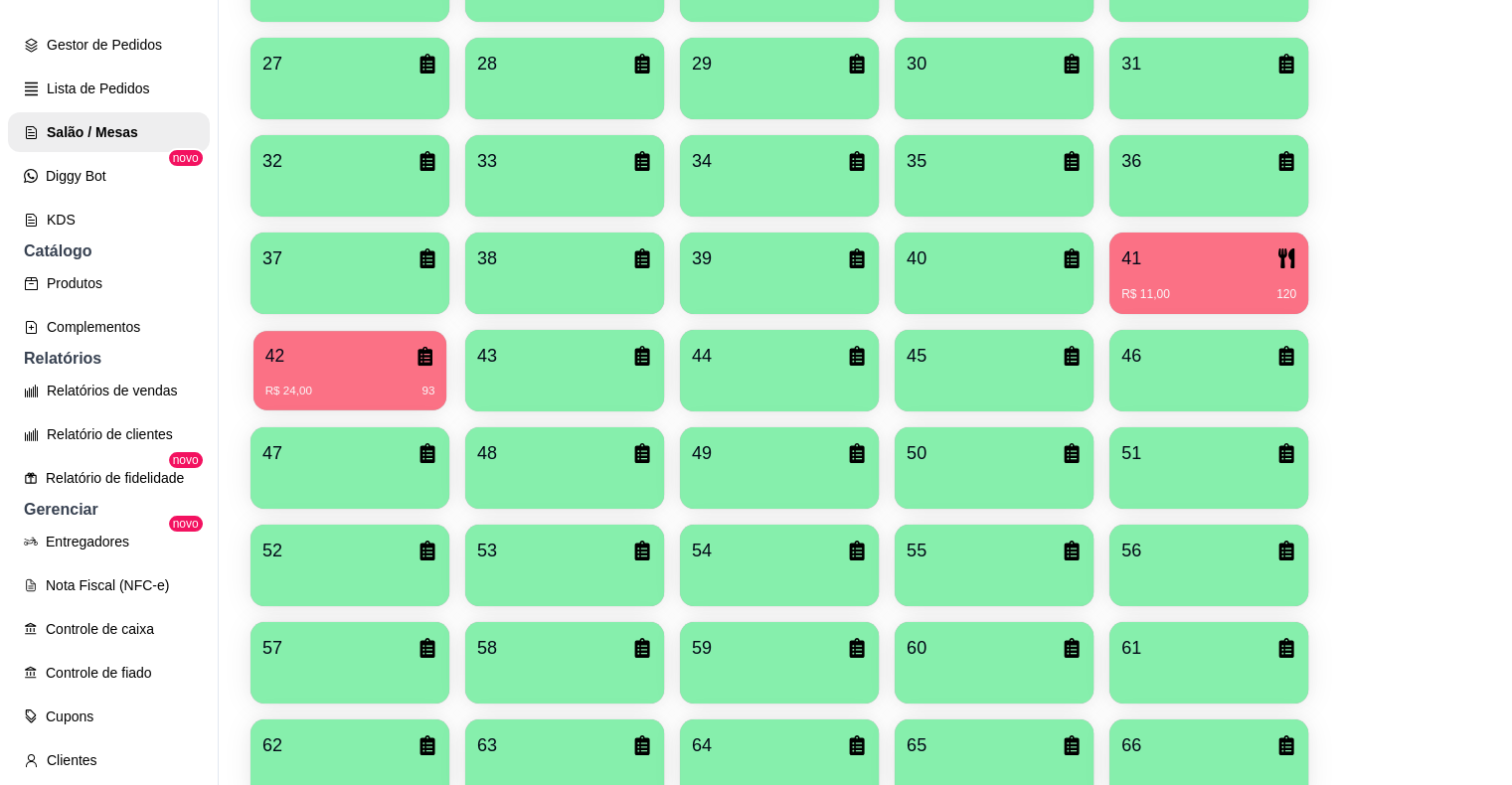 click on "42" at bounding box center (350, 356) 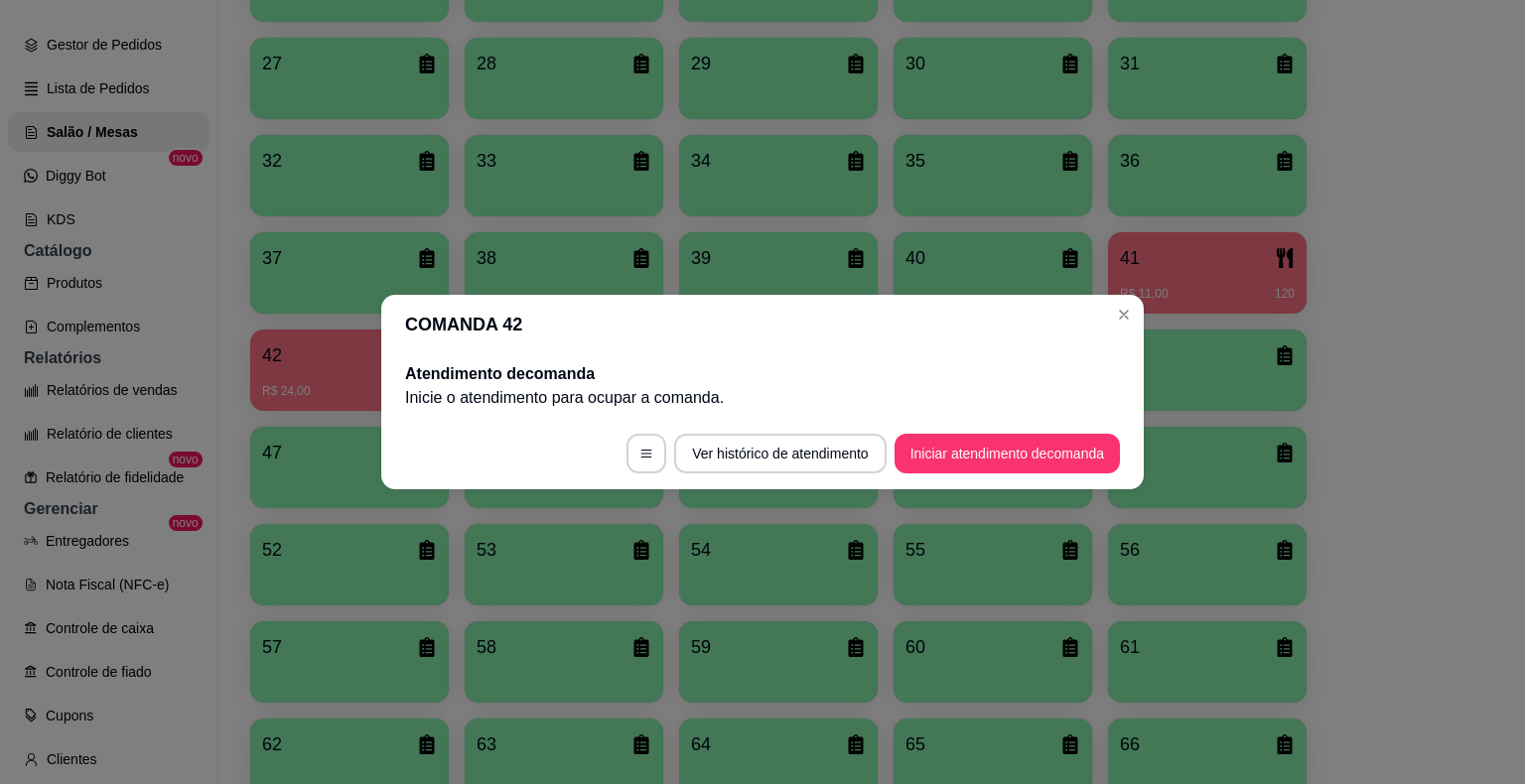 click on "Ver histórico de atendimento Iniciar atendimento de  comanda" at bounding box center [762, 454] 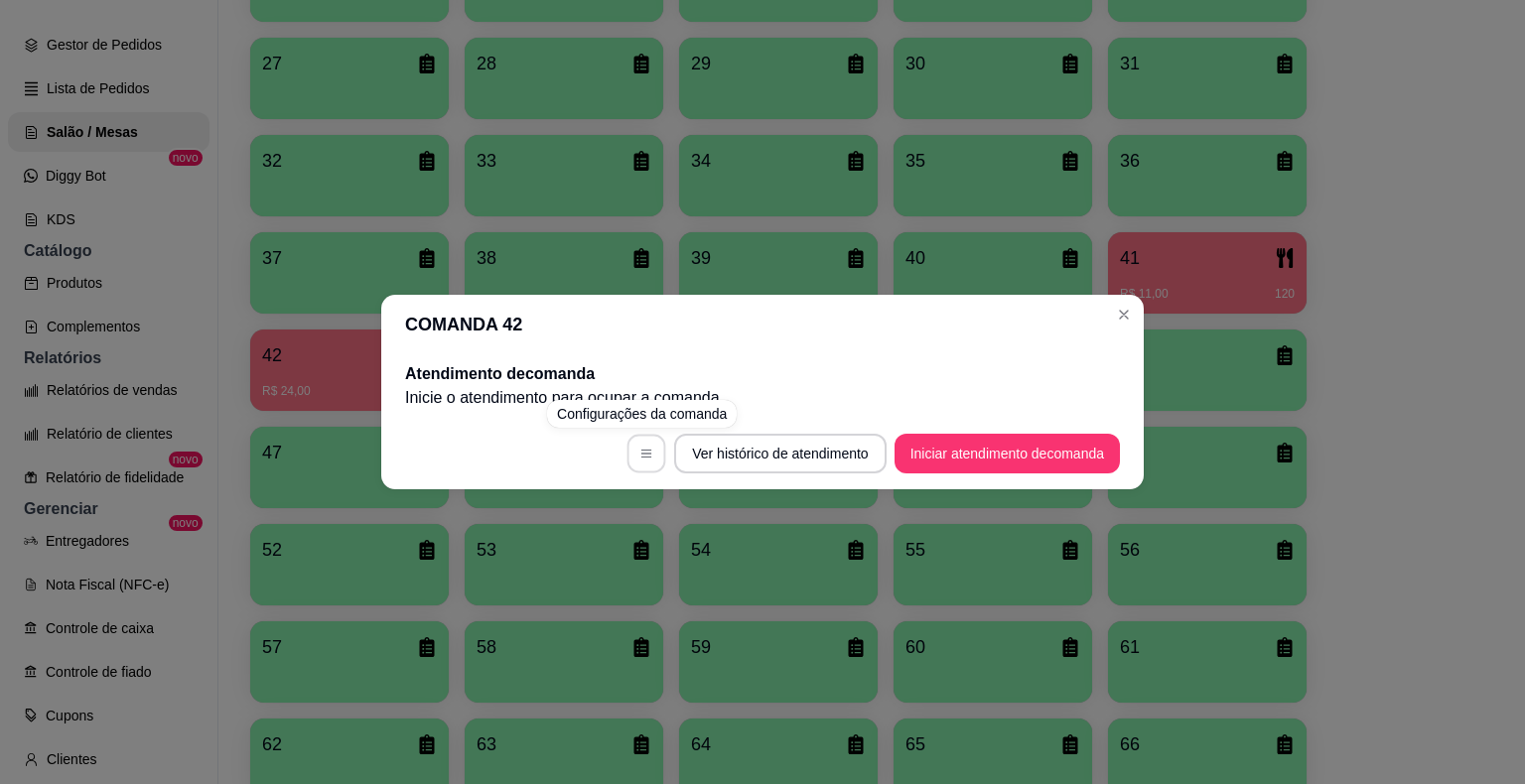 click 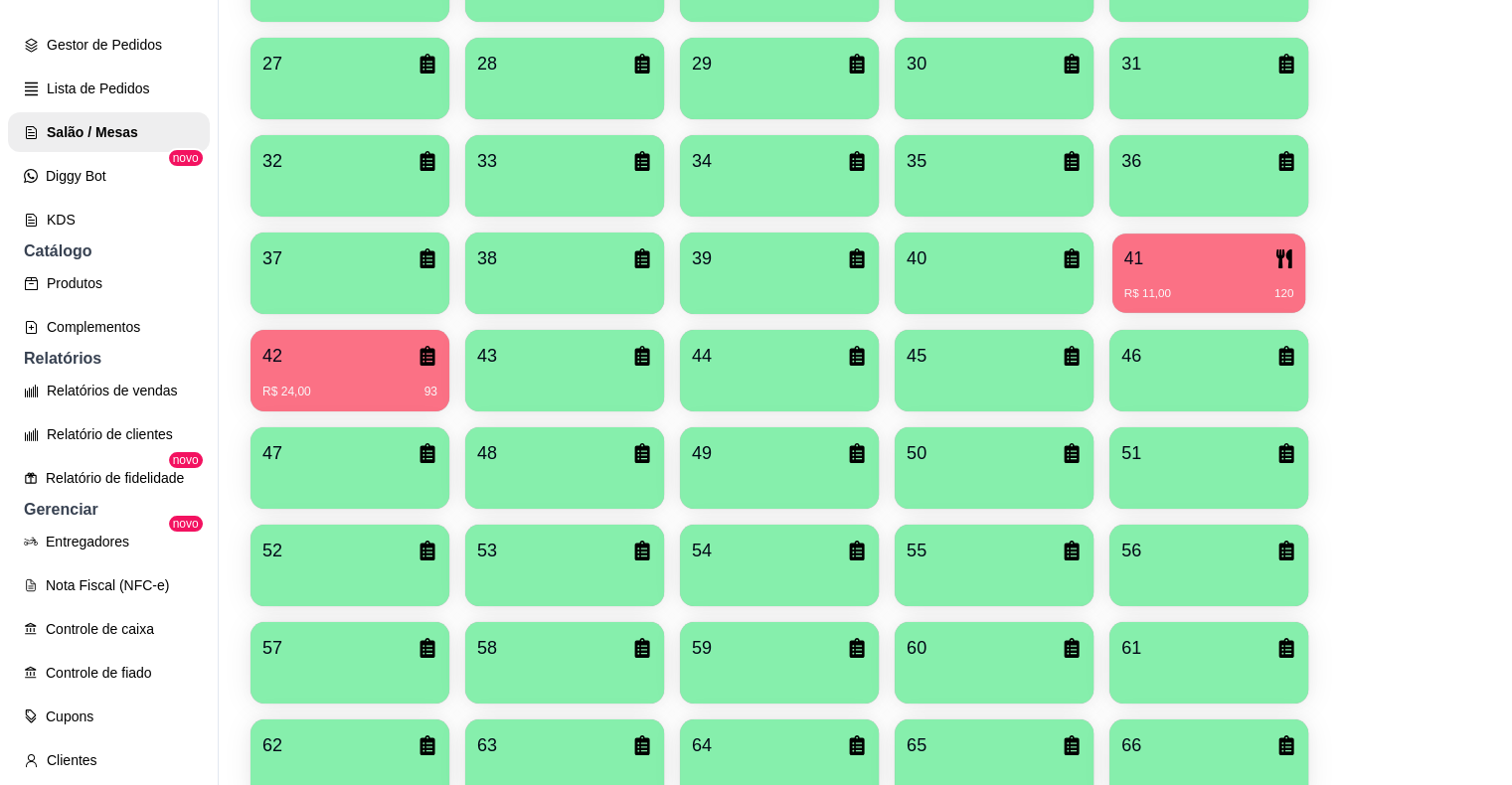 click on "R$ 11,00 120" at bounding box center (1209, 286) 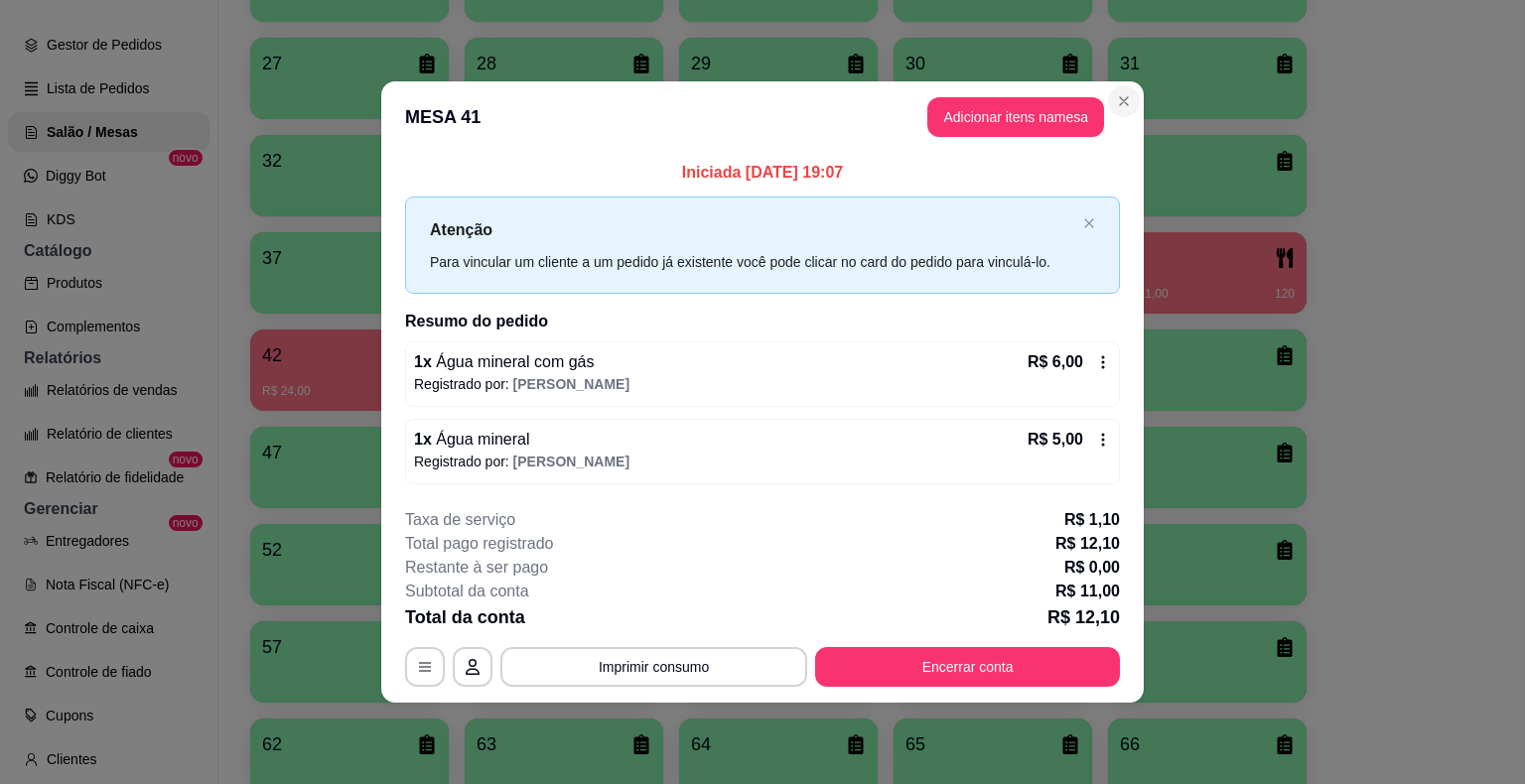 click on "**********" at bounding box center [762, 391] 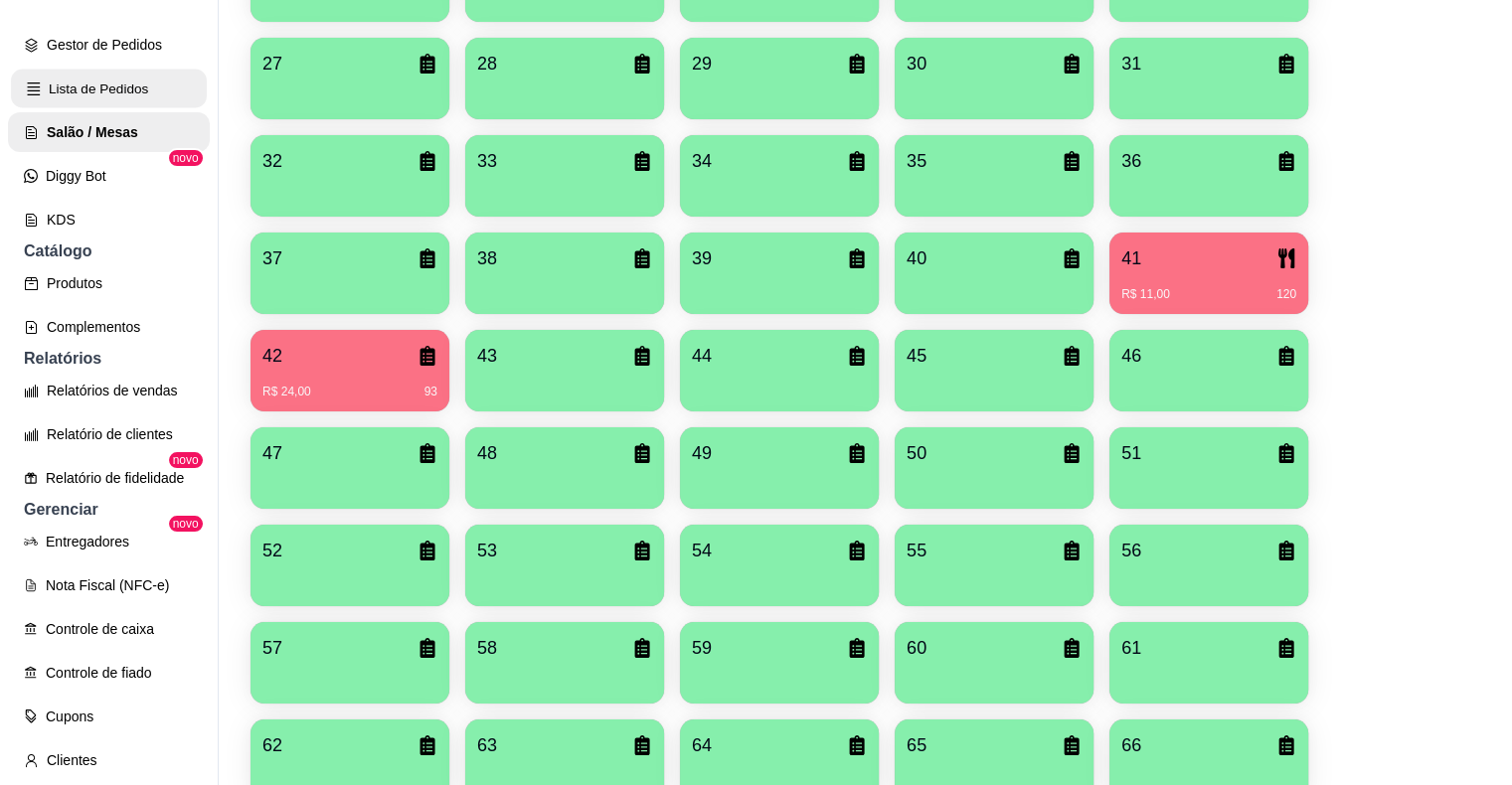 click on "Lista de Pedidos" at bounding box center [108, 88] 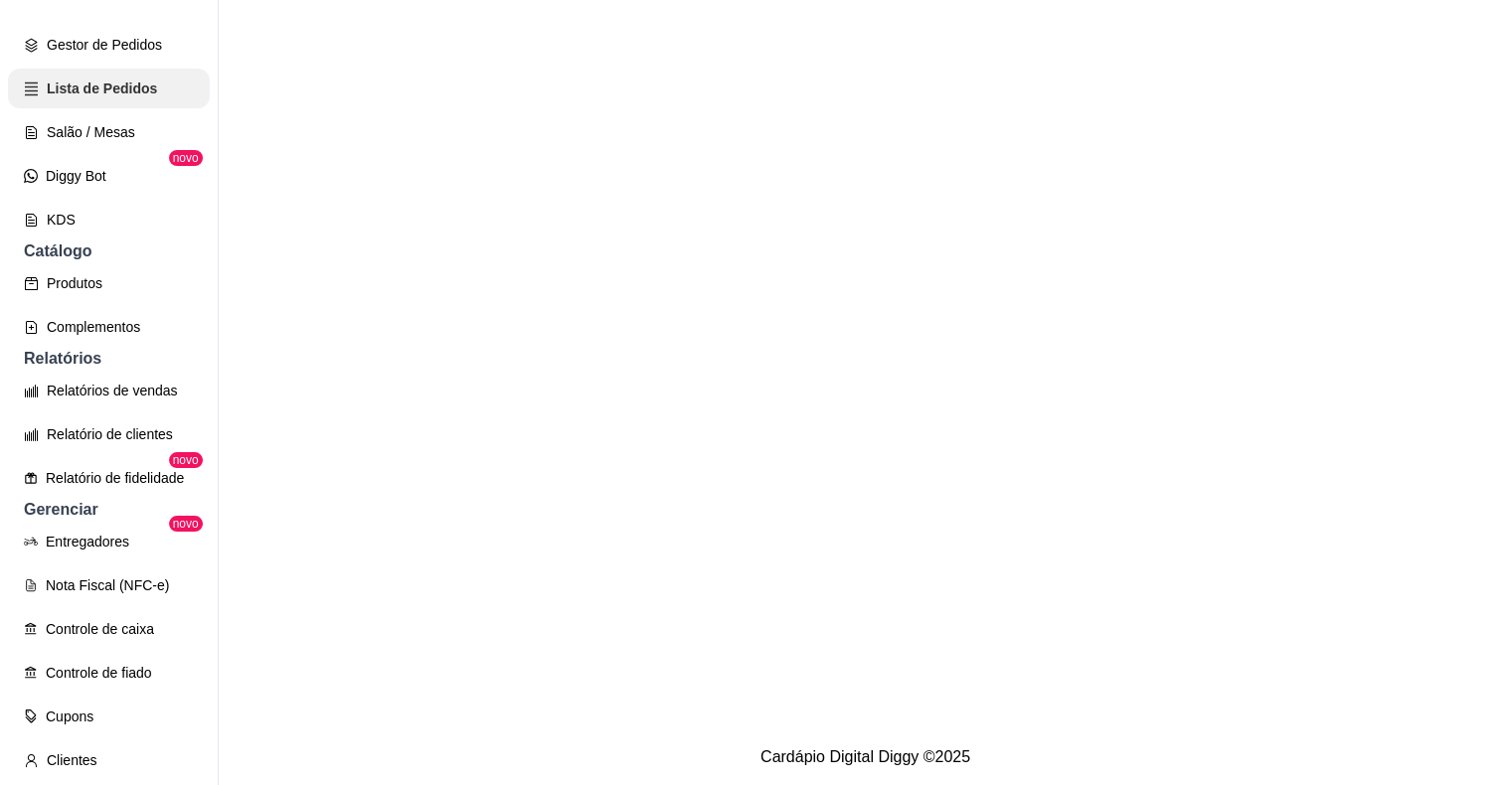 scroll, scrollTop: 0, scrollLeft: 0, axis: both 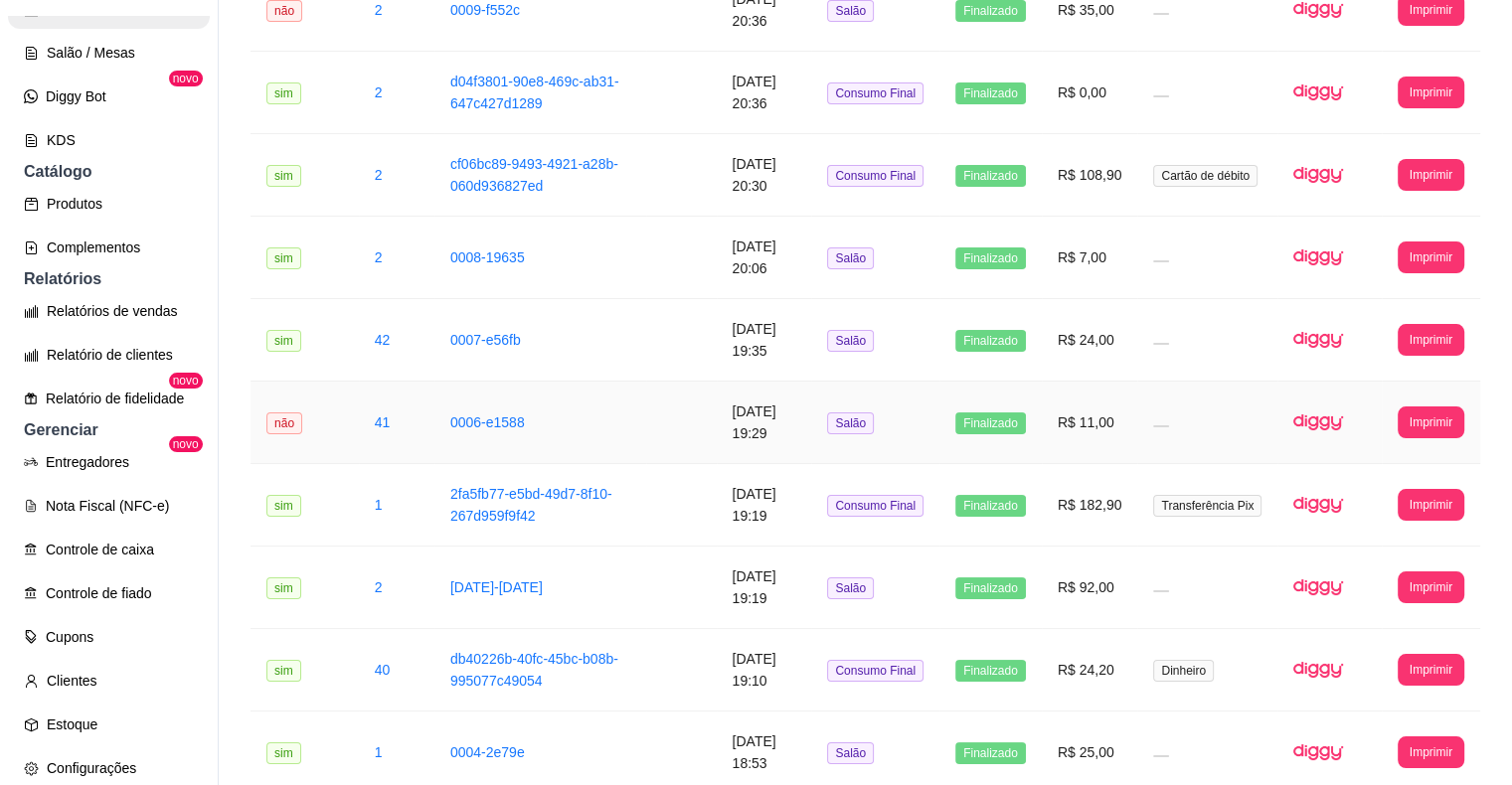 click on "não" at bounding box center [304, 422] 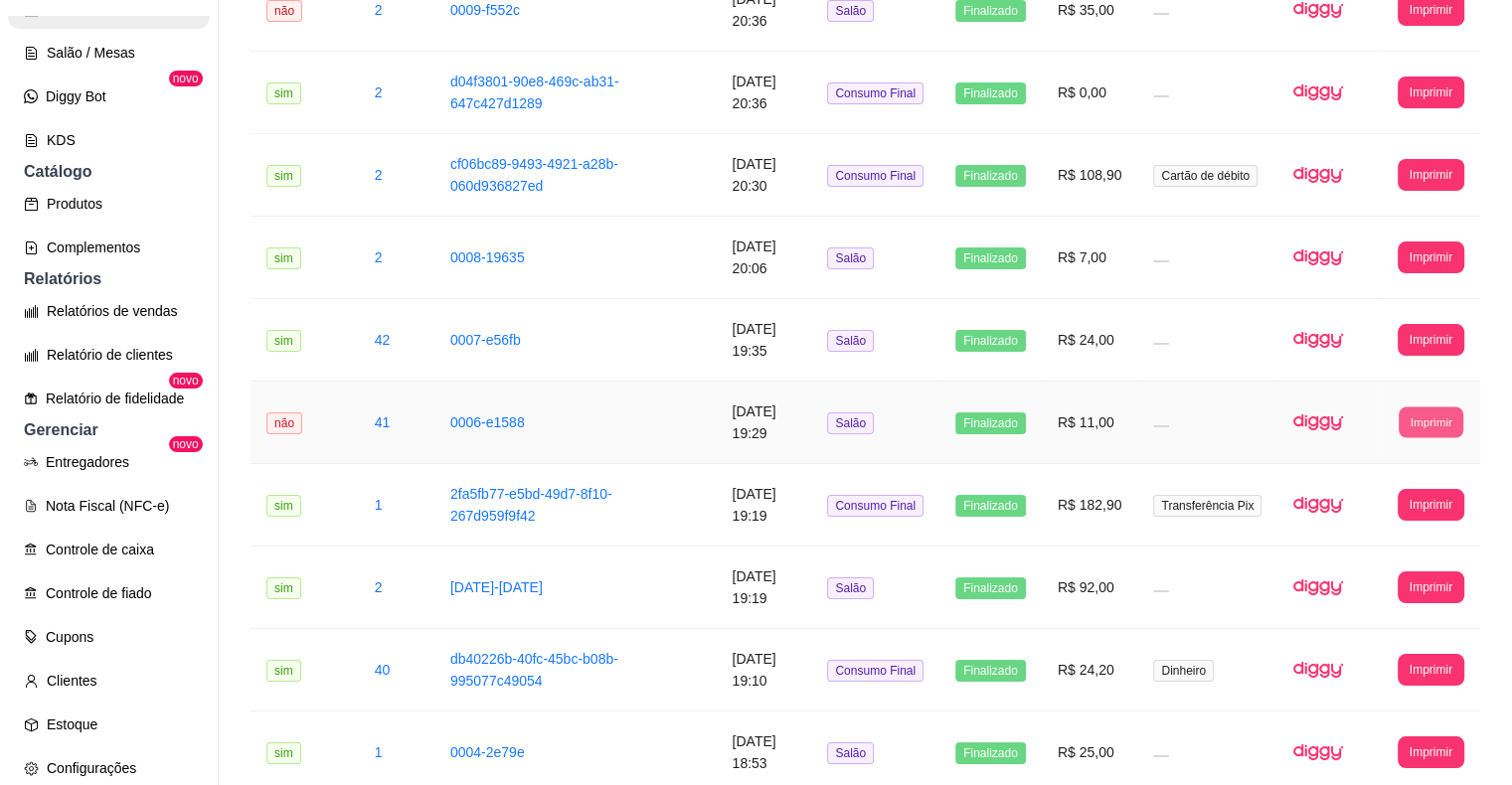 click on "Imprimir" at bounding box center [1430, 421] 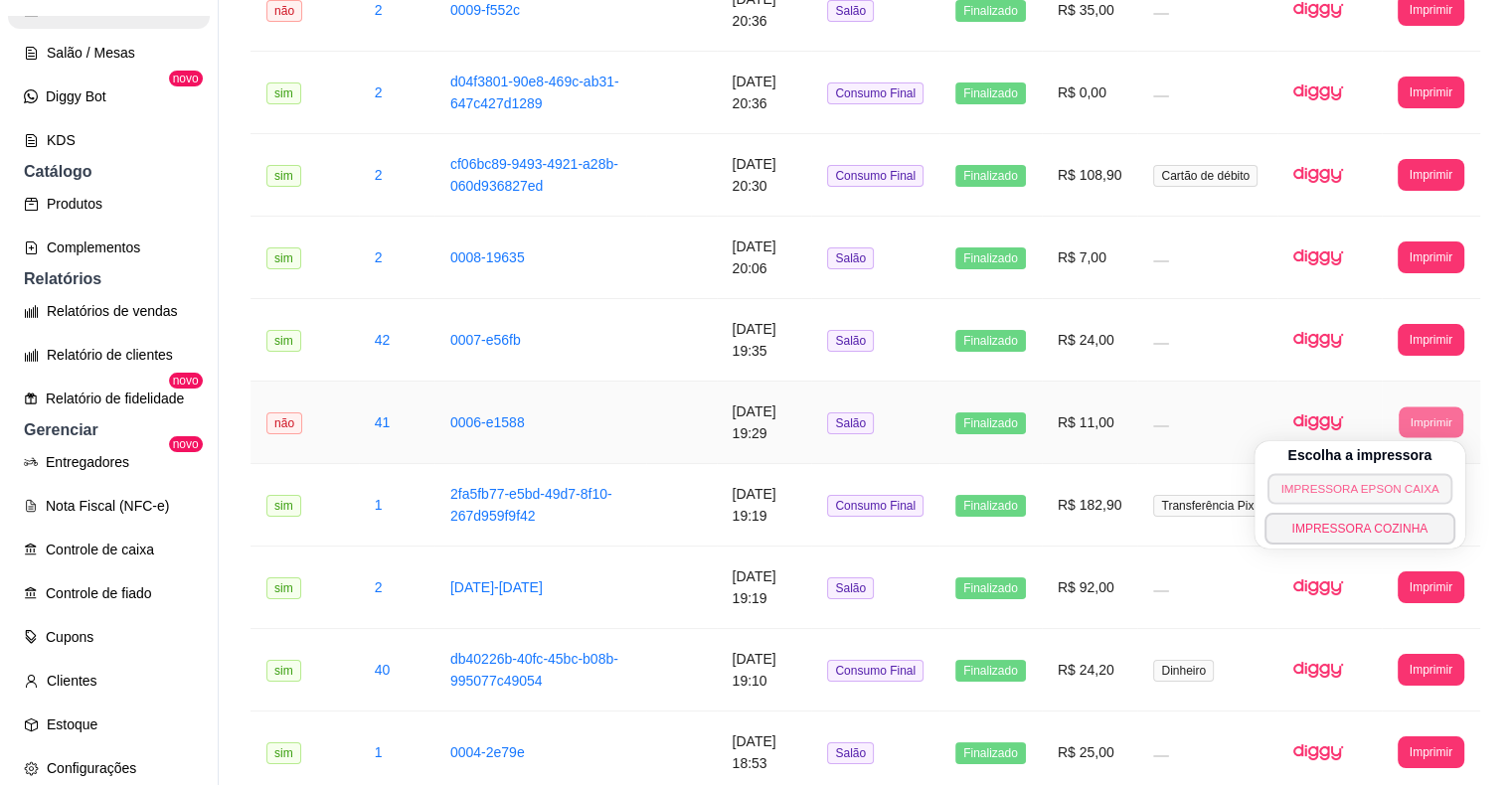 click on "IMPRESSORA EPSON CAIXA" at bounding box center (1360, 488) 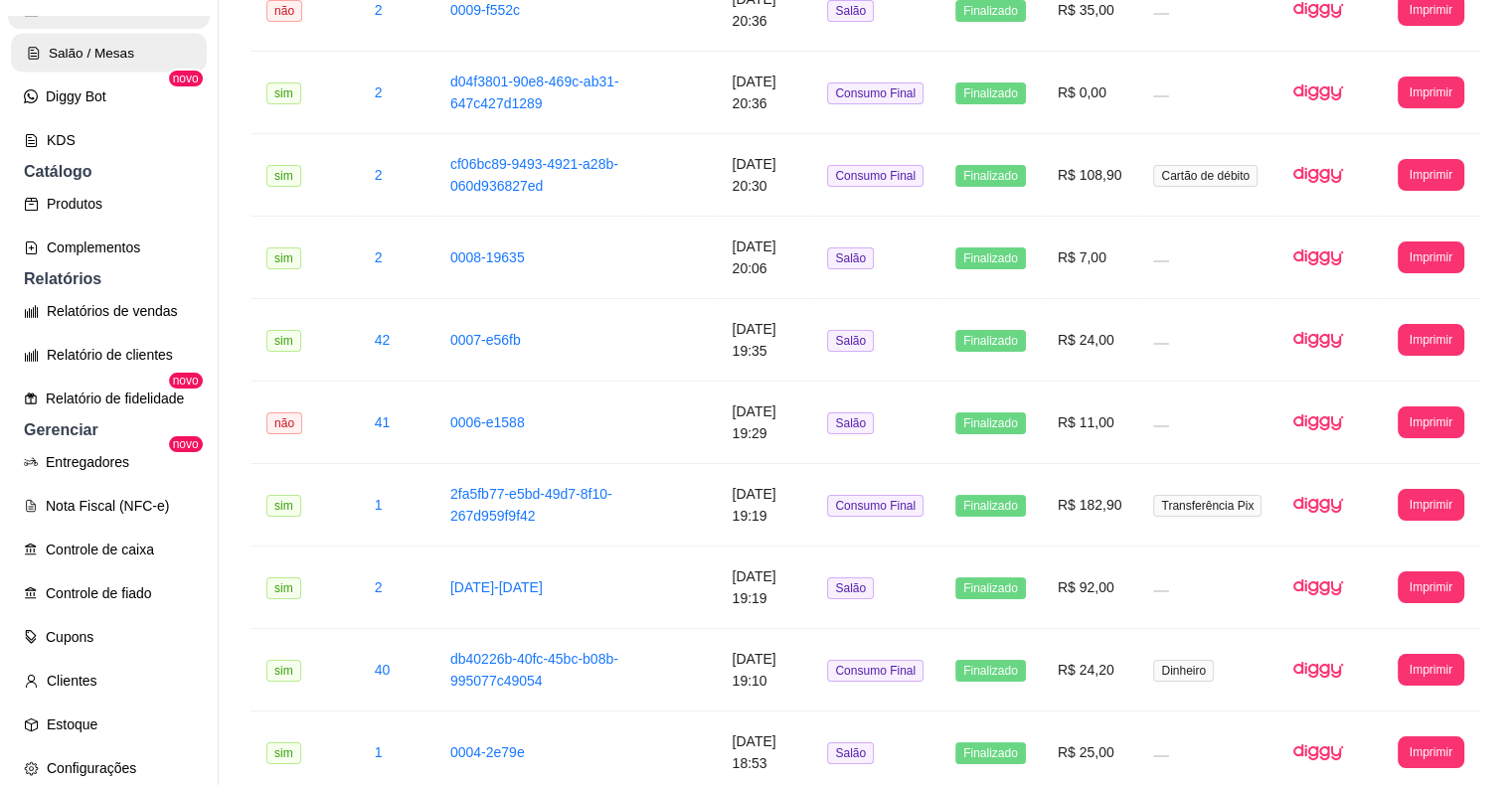 click on "Salão / Mesas" at bounding box center (108, 53) 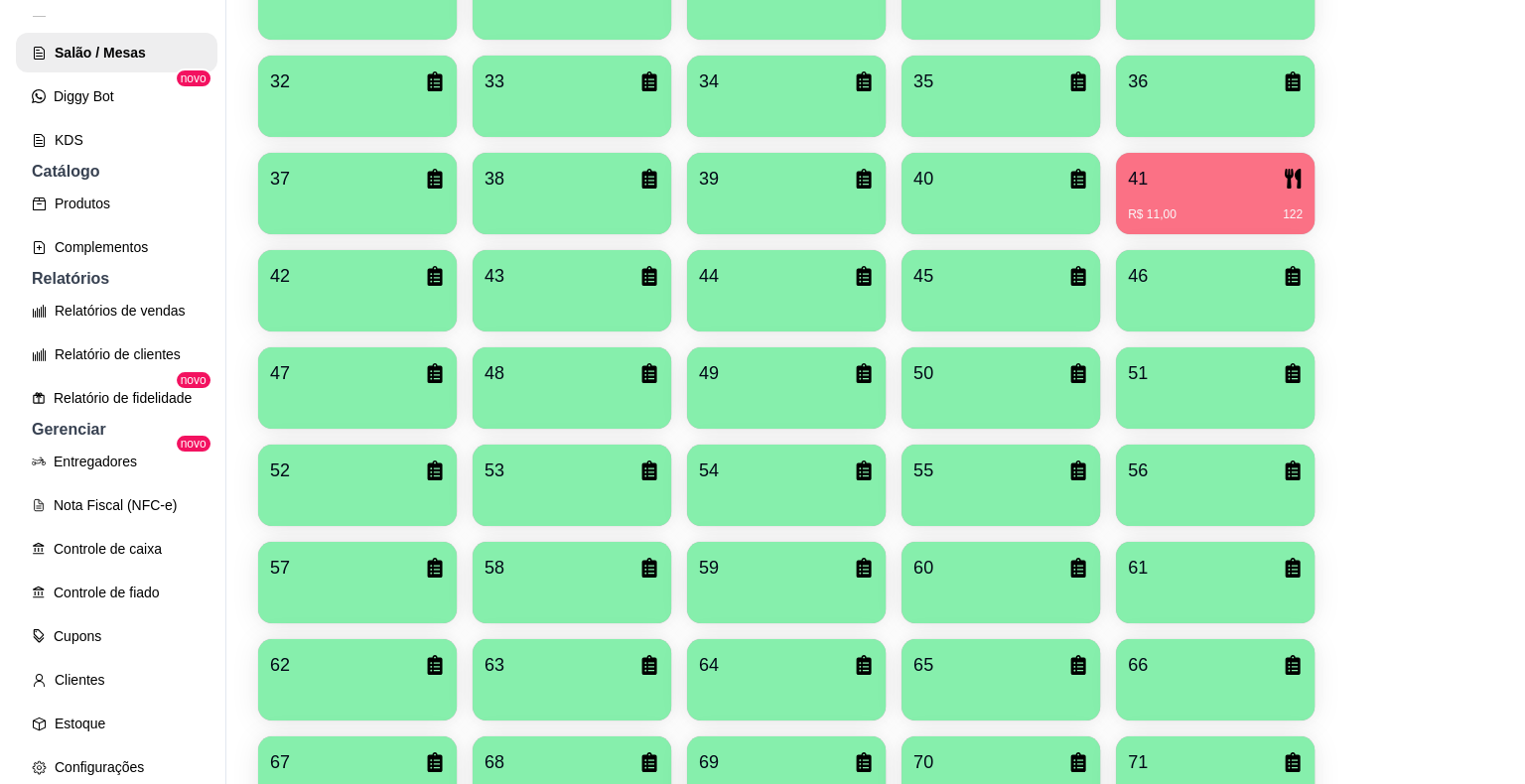 scroll, scrollTop: 973, scrollLeft: 0, axis: vertical 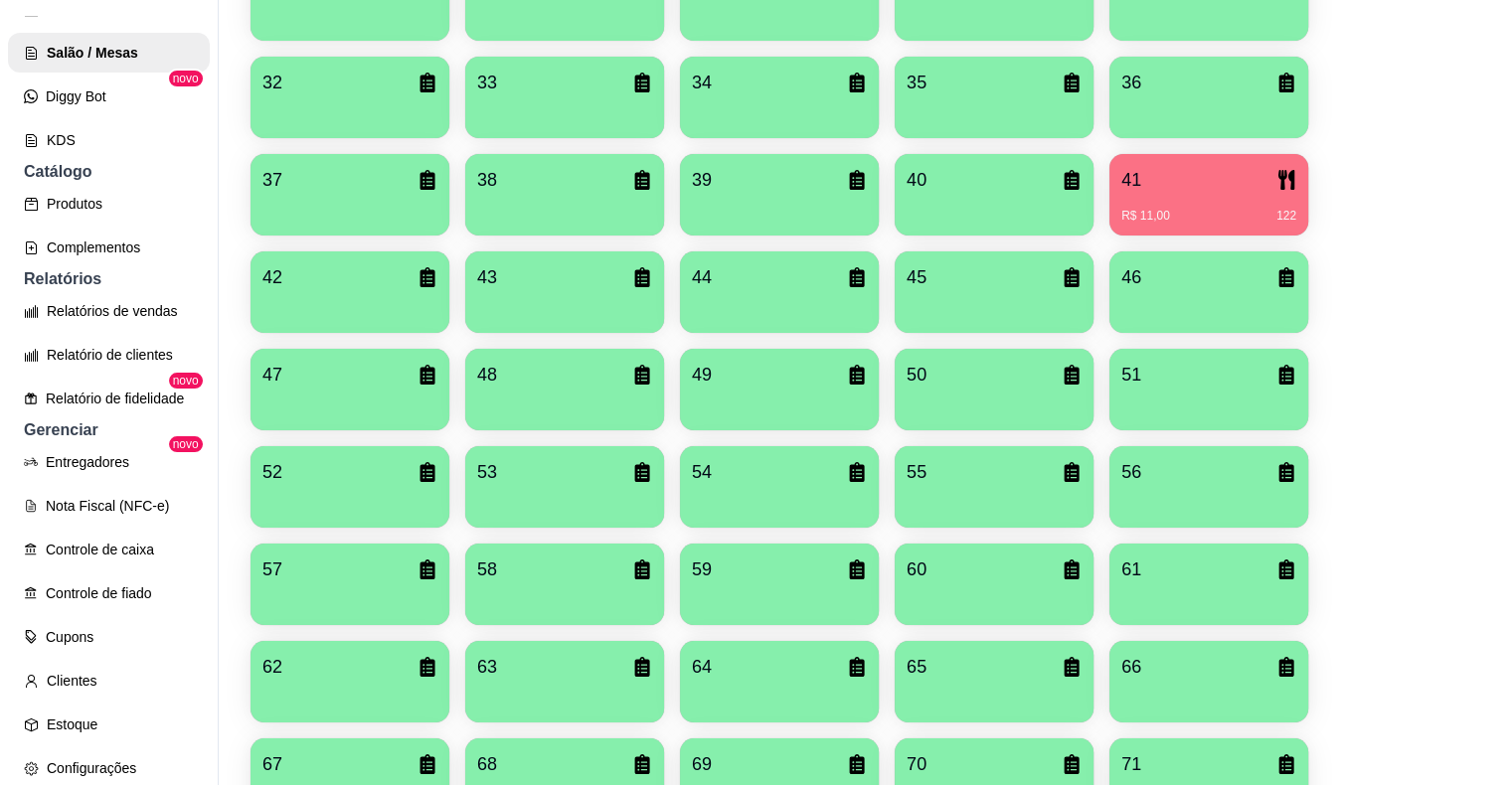 click on "R$ 11,00 122" at bounding box center [1209, 216] 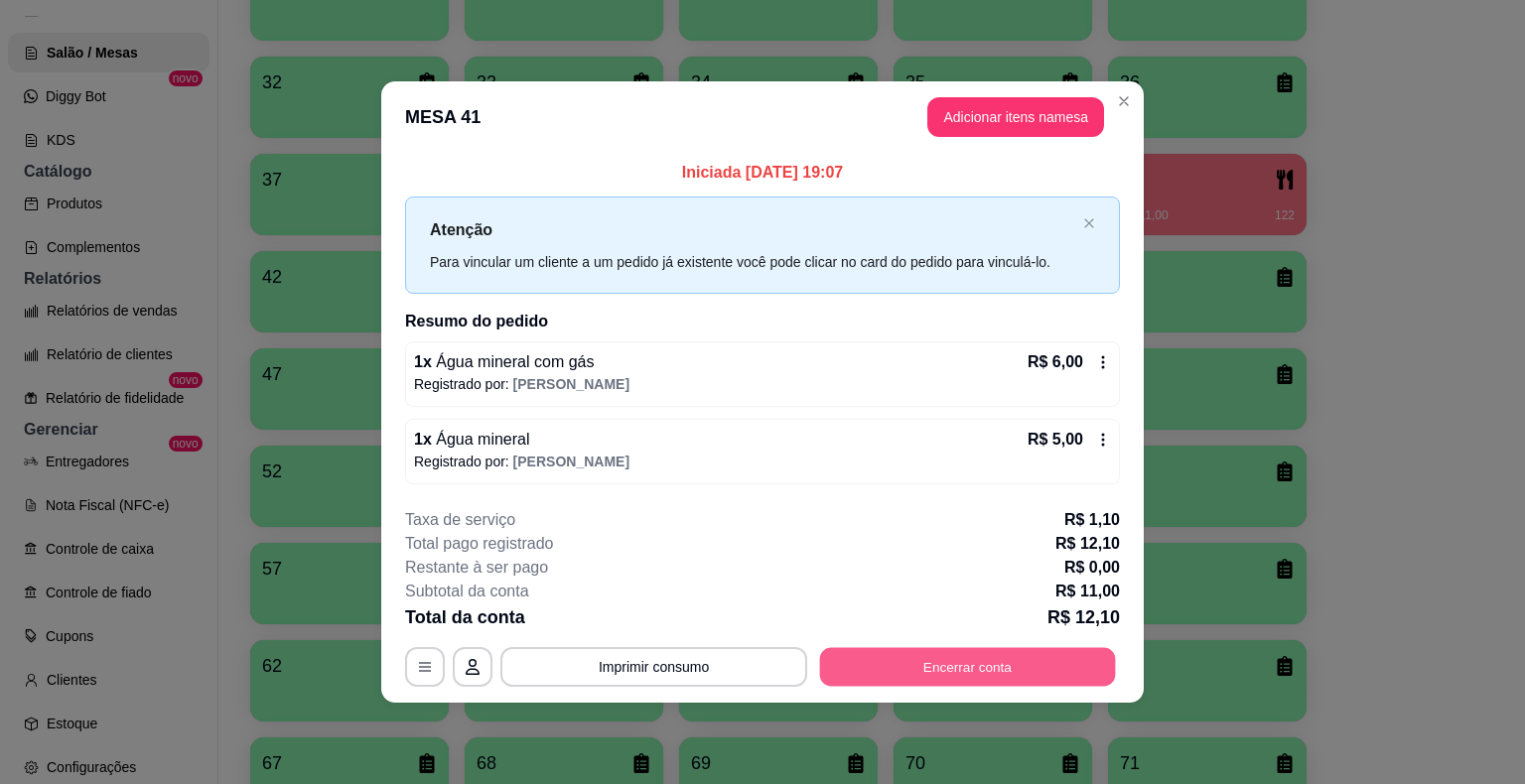 click on "Encerrar conta" at bounding box center [968, 666] 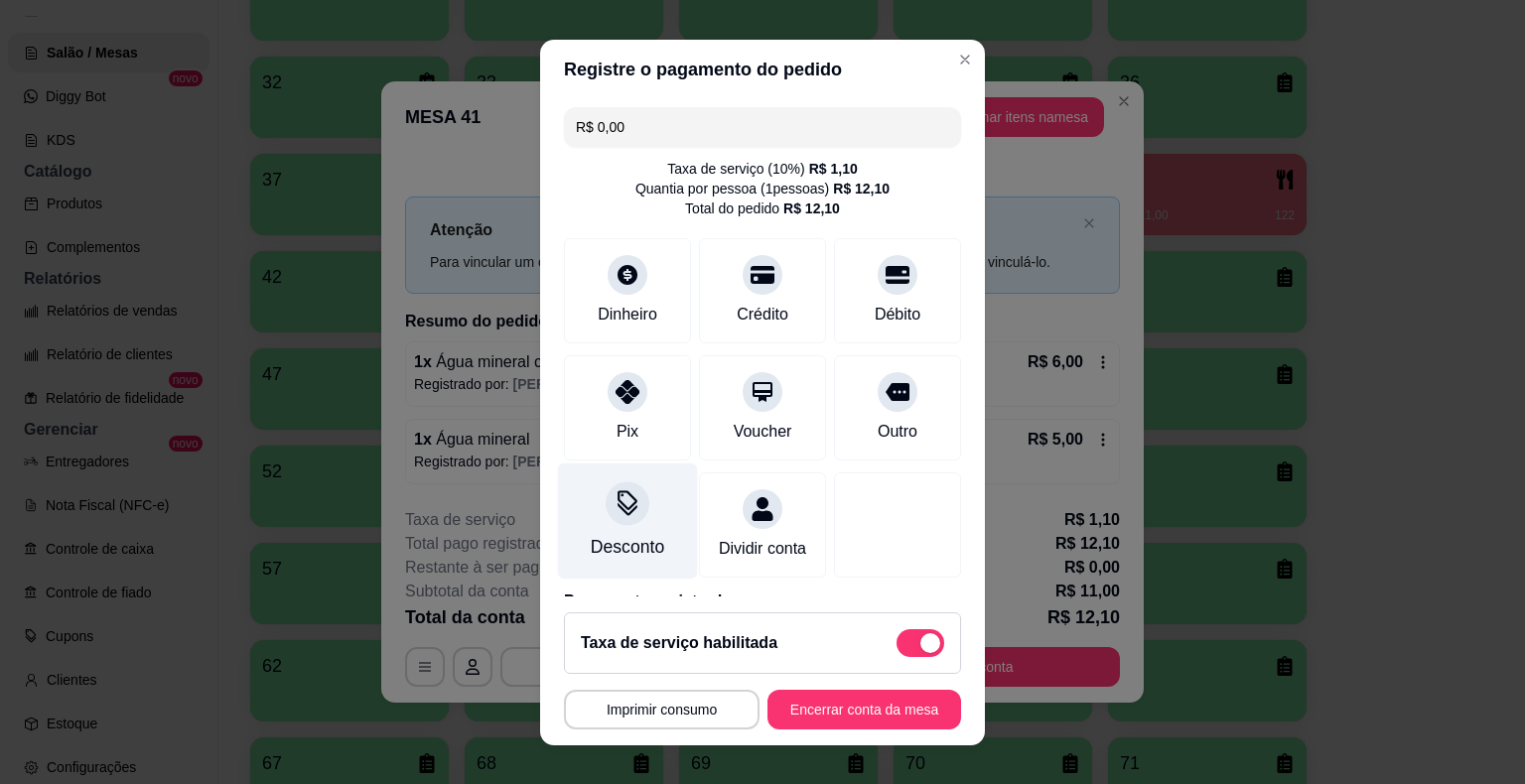 click on "Desconto" at bounding box center [627, 547] 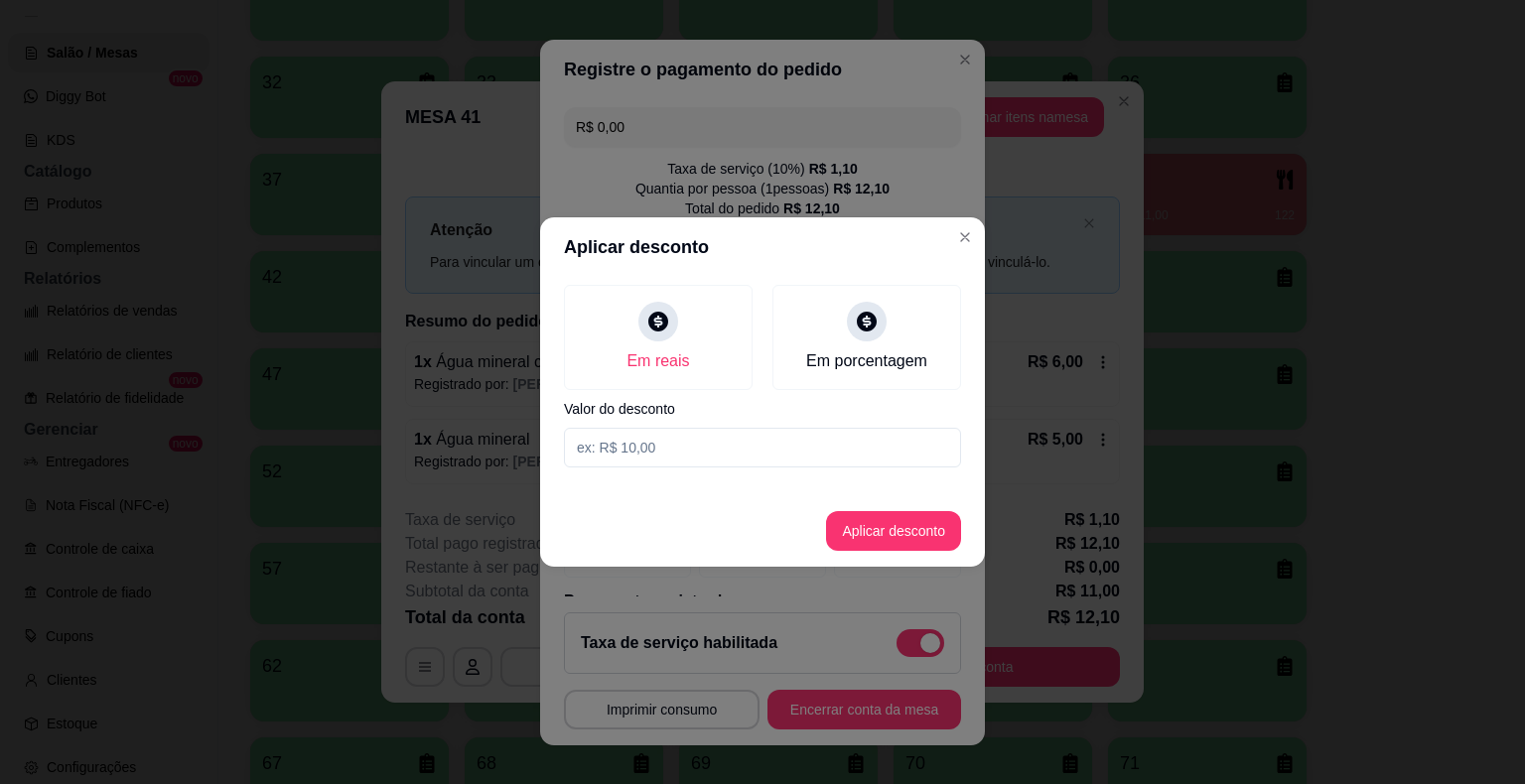 click at bounding box center [762, 448] 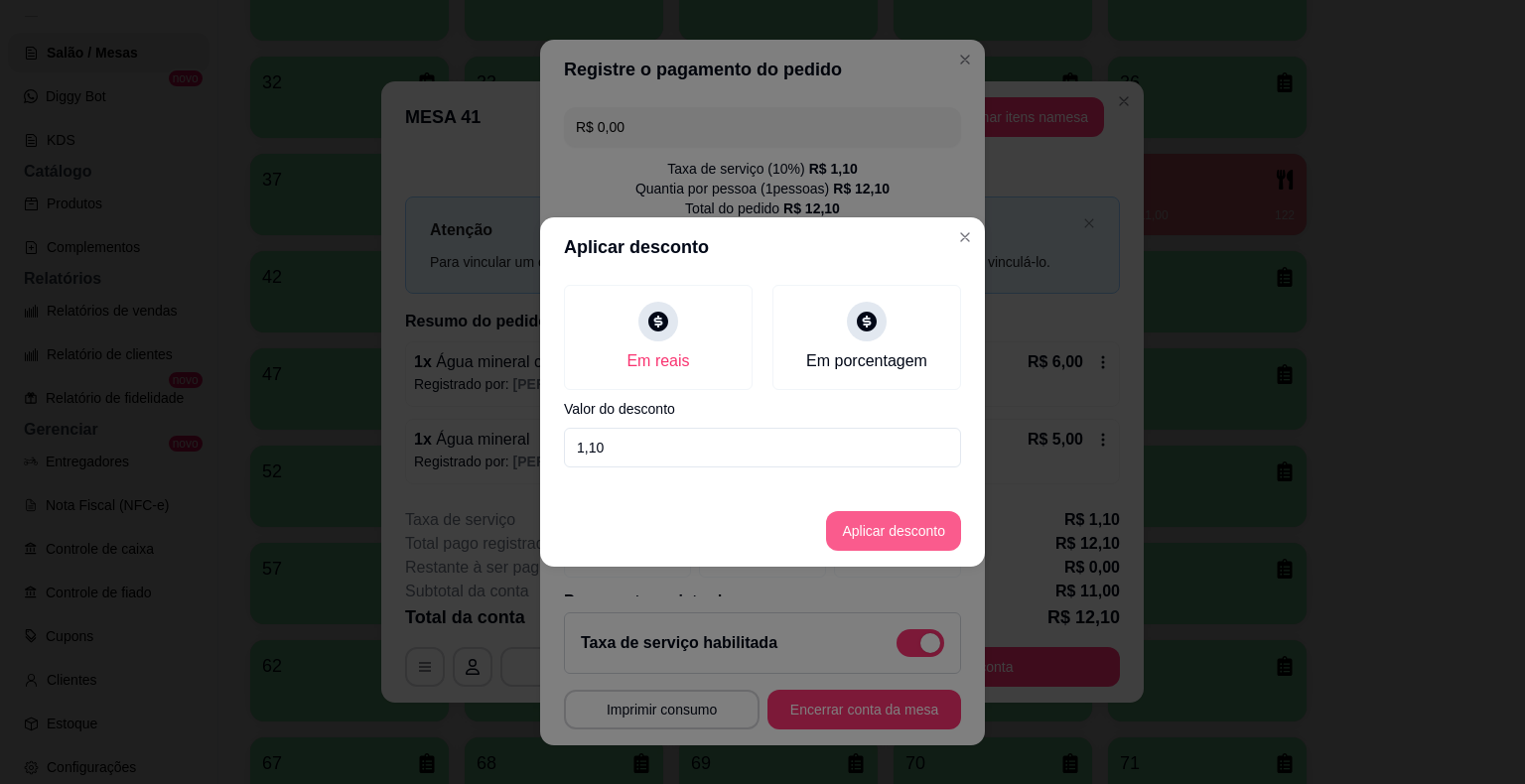 type on "1,10" 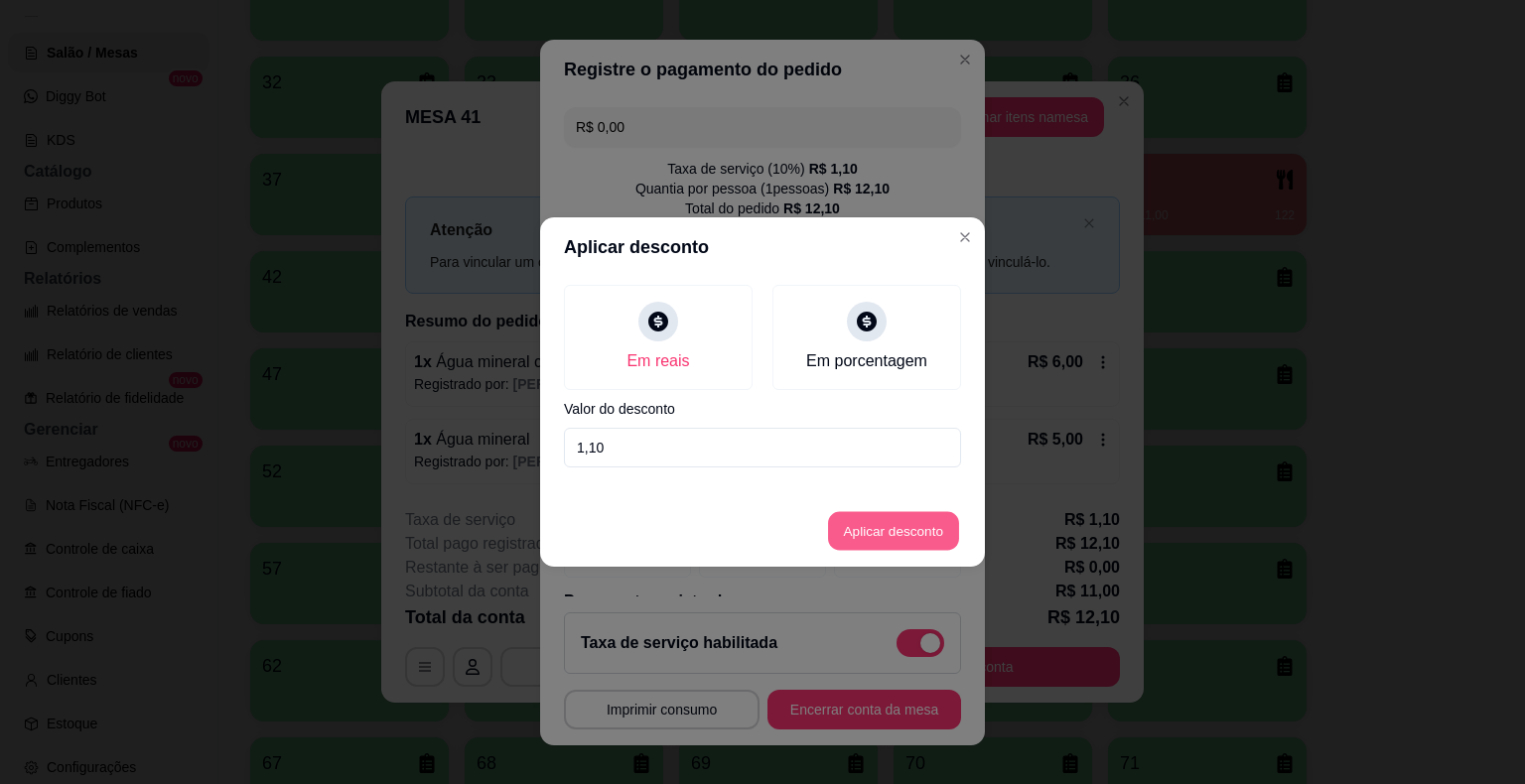click on "Aplicar desconto" at bounding box center [894, 531] 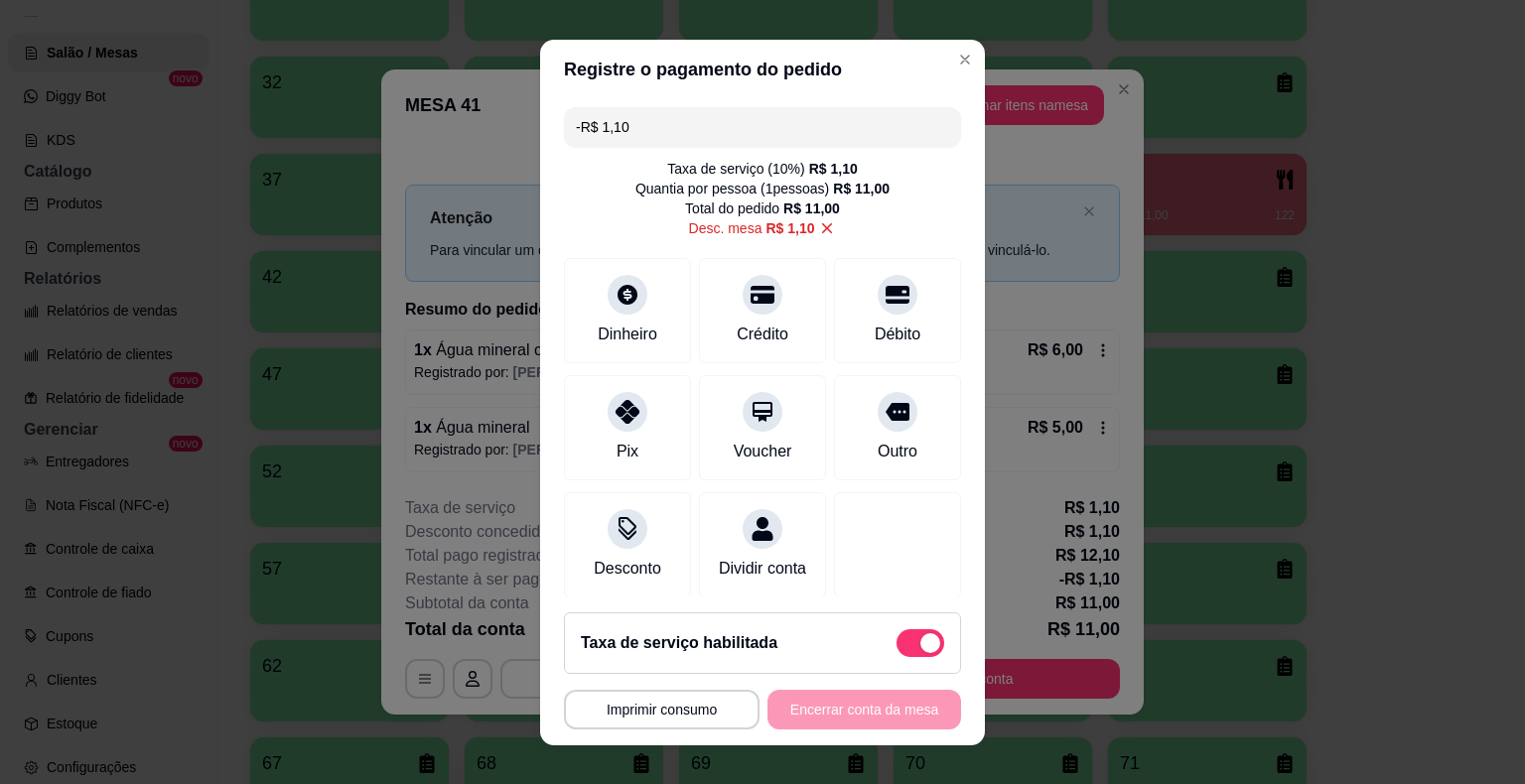 click on "-R$ 1,10" at bounding box center (762, 127) 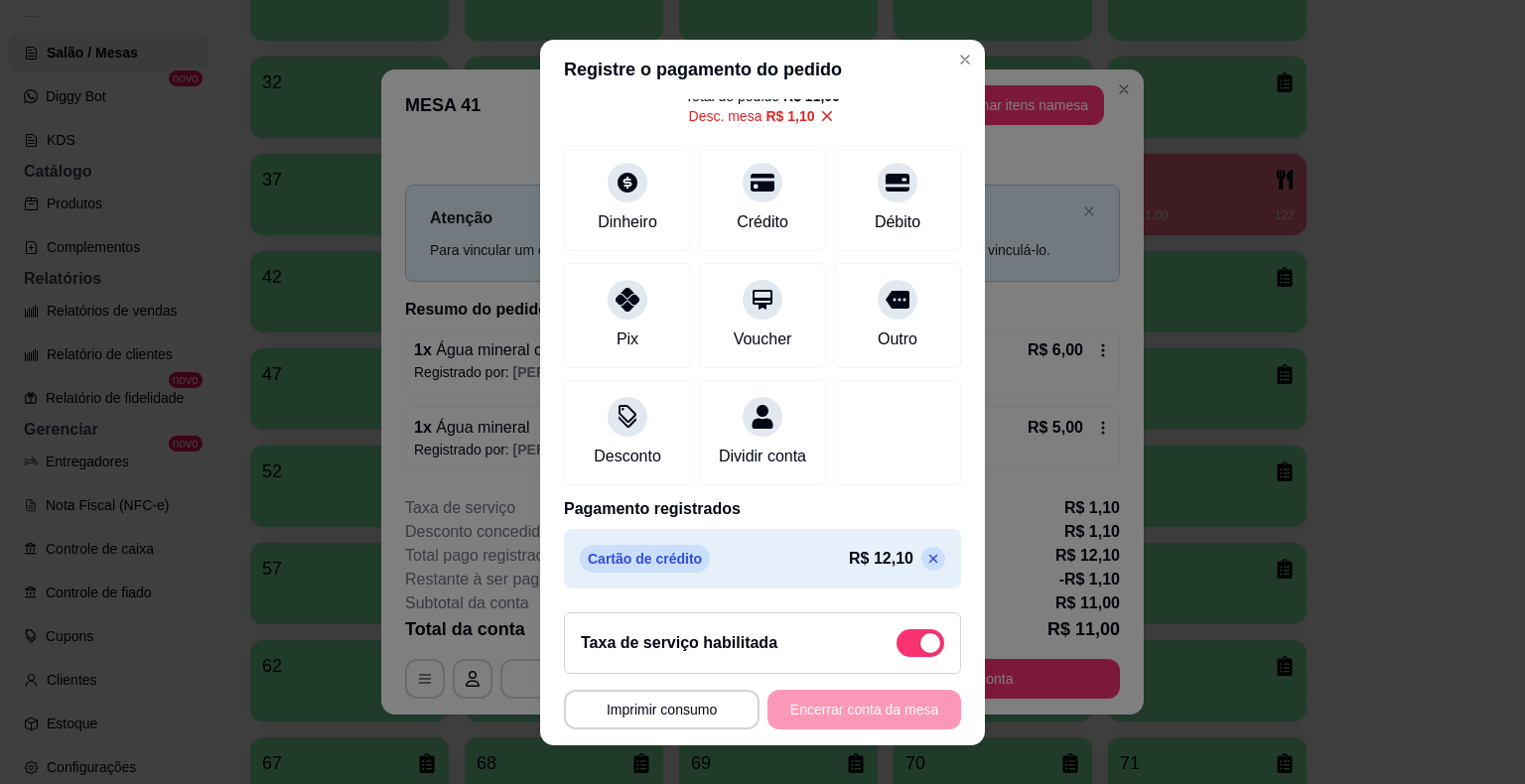 scroll, scrollTop: 133, scrollLeft: 0, axis: vertical 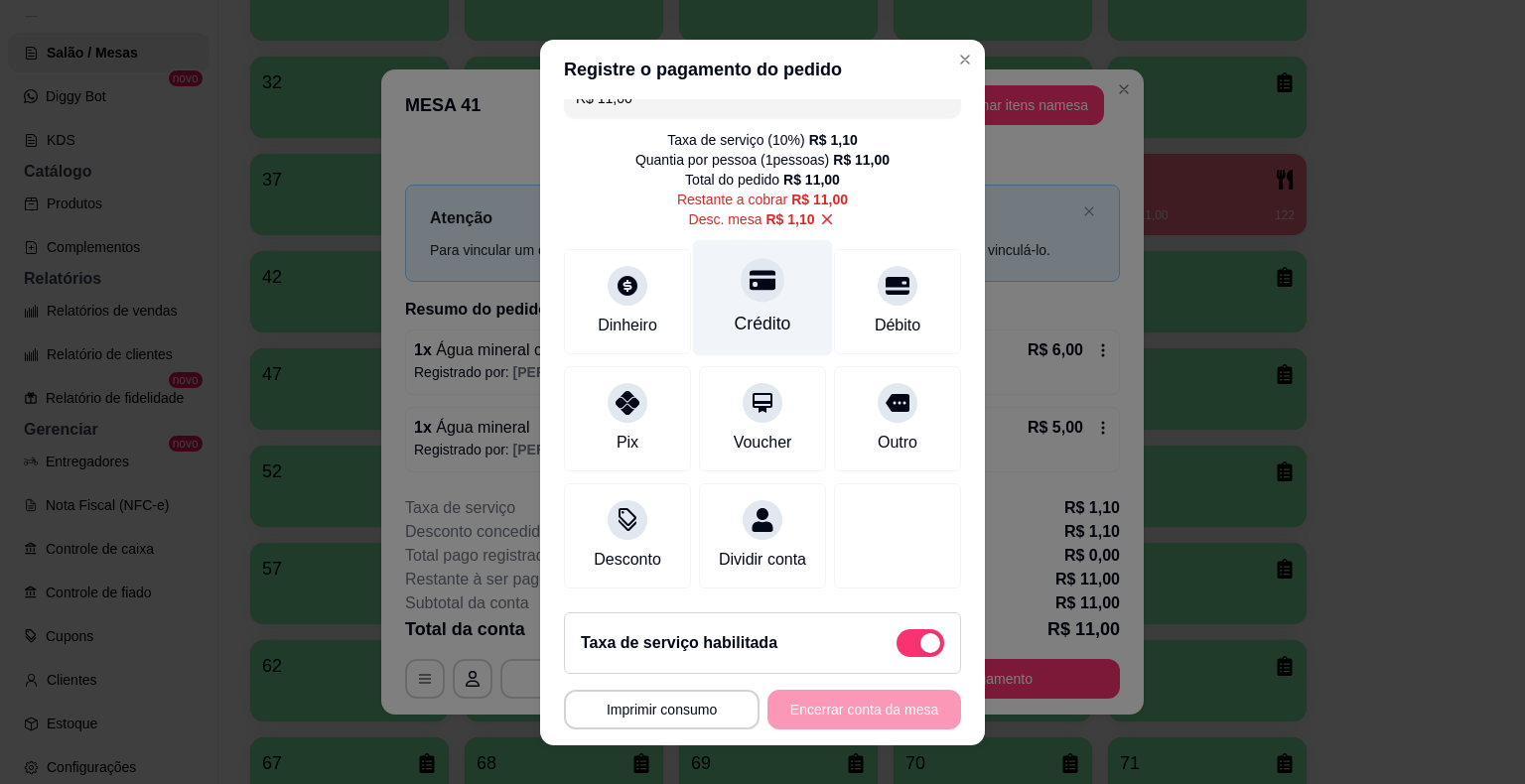 click on "Crédito" at bounding box center [762, 297] 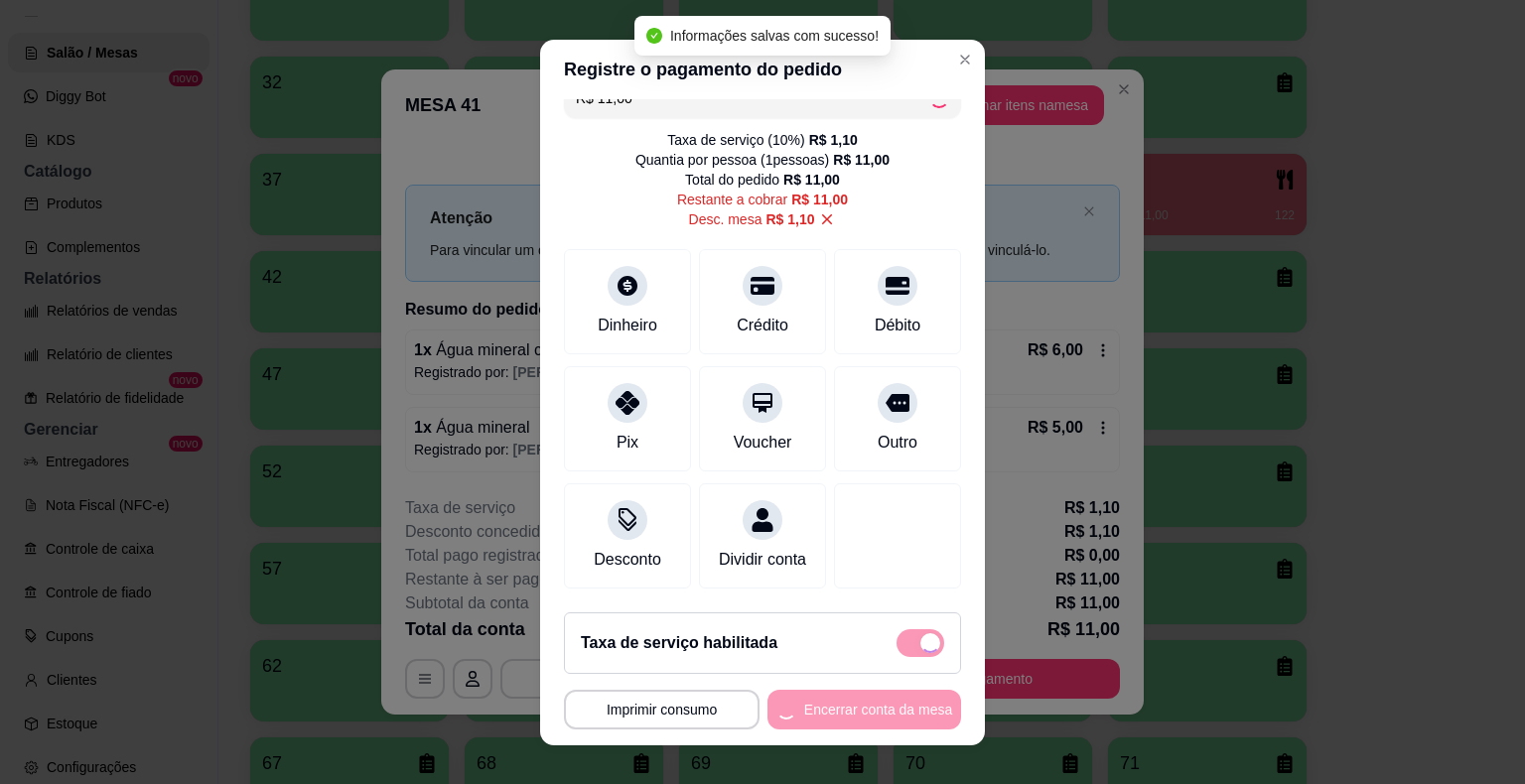 type on "R$ 0,00" 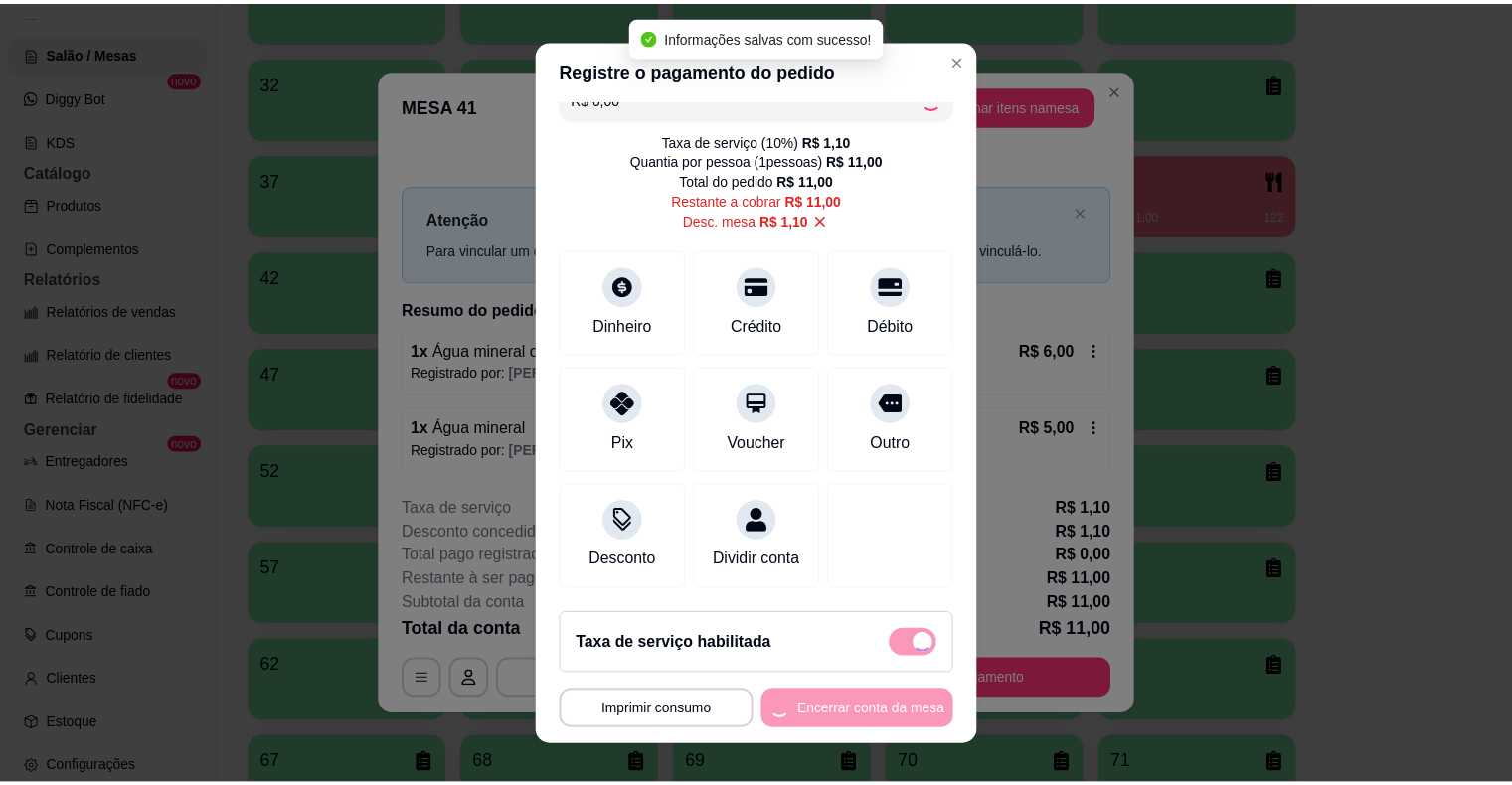 scroll, scrollTop: 133, scrollLeft: 0, axis: vertical 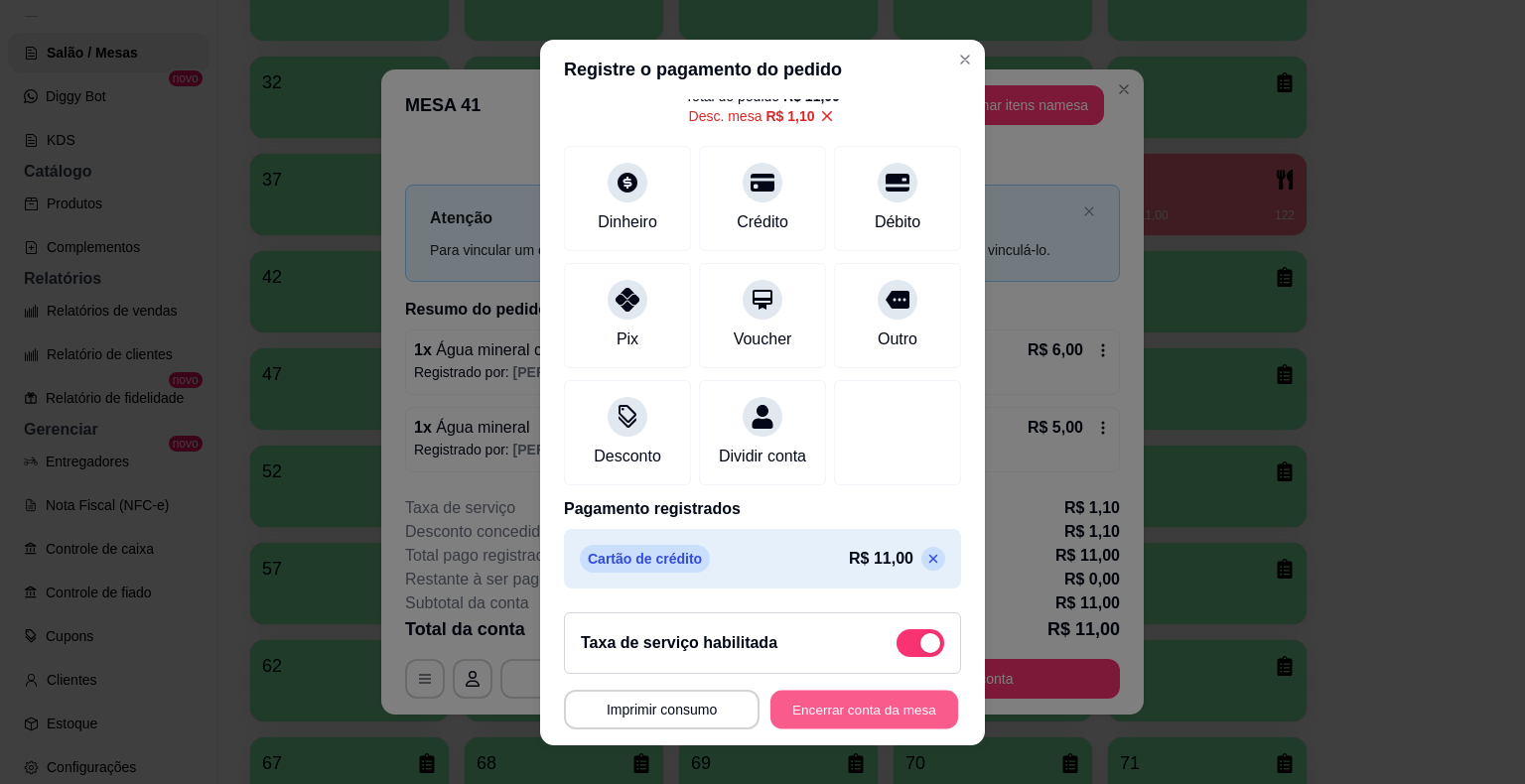 click on "Encerrar conta da mesa" at bounding box center [864, 709] 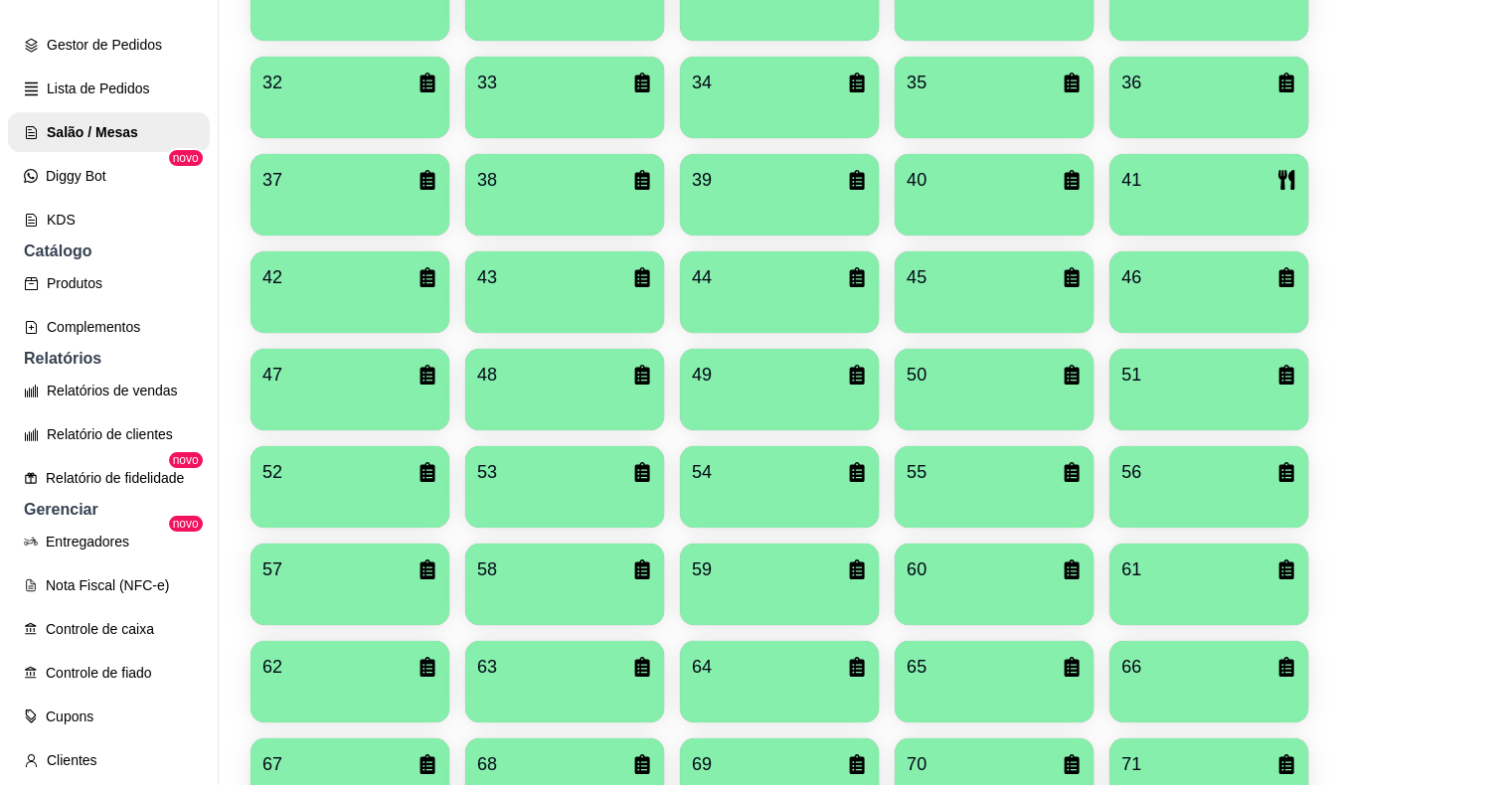 scroll, scrollTop: 243, scrollLeft: 0, axis: vertical 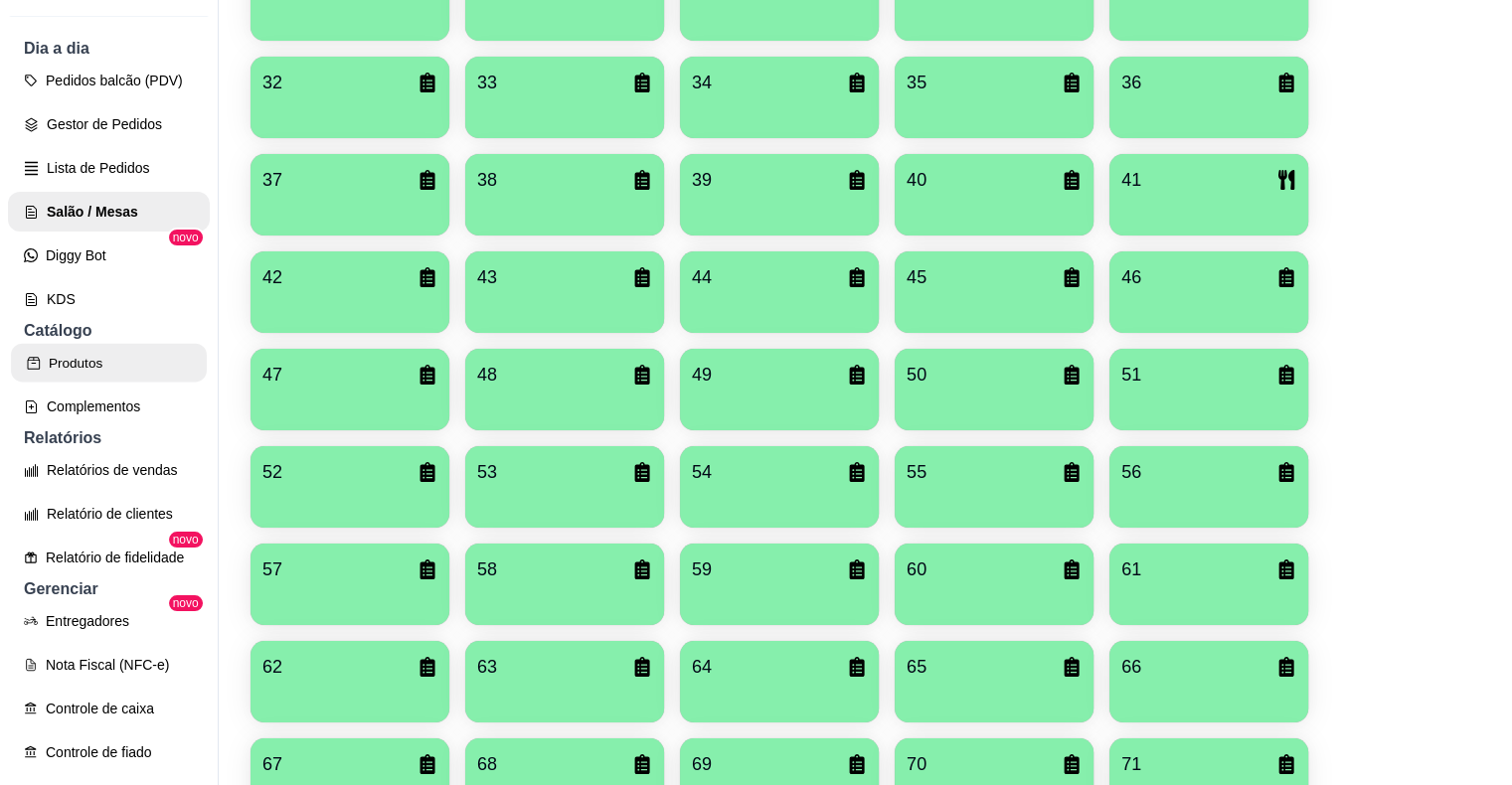 click on "Produtos" at bounding box center [108, 363] 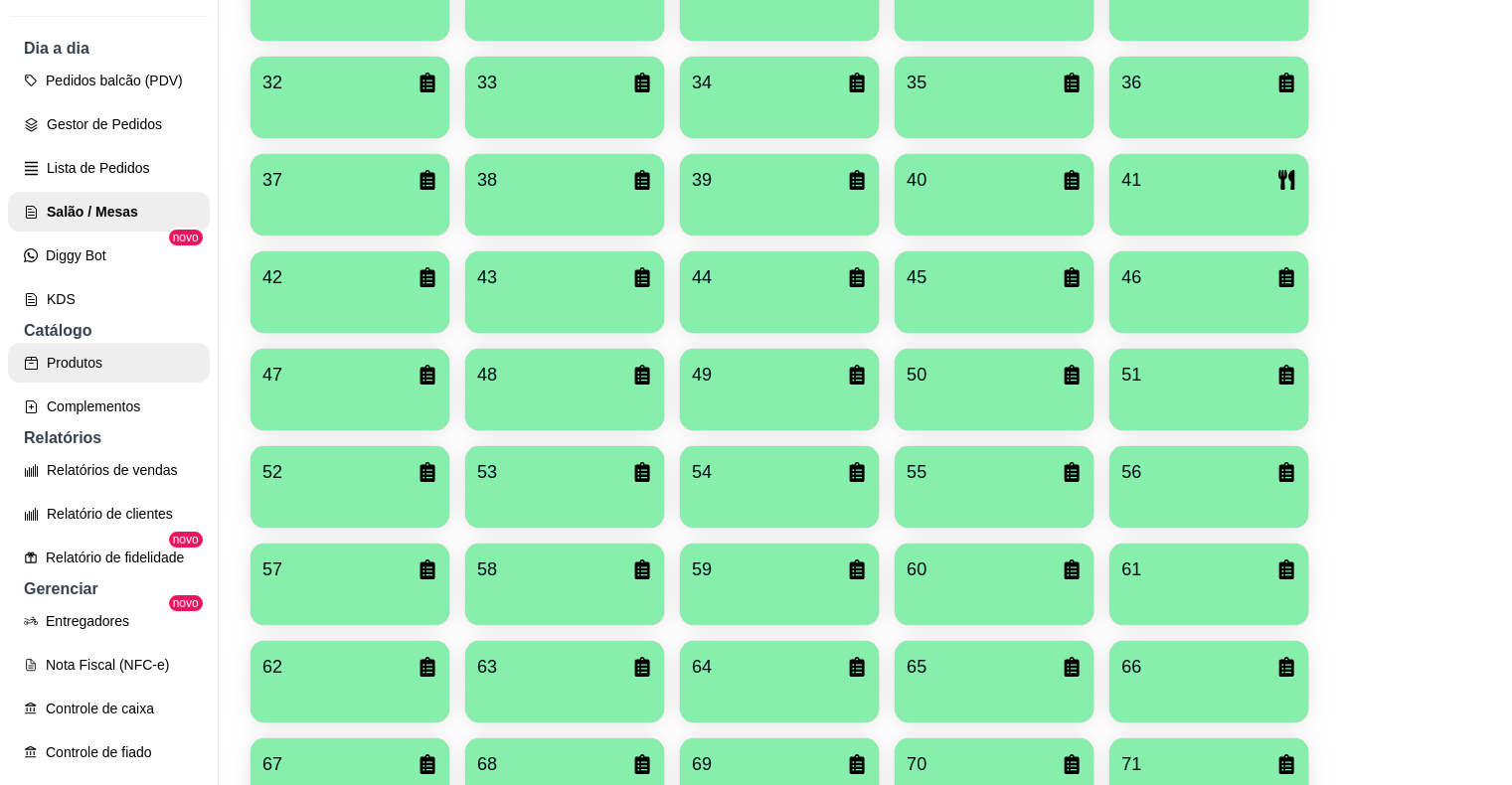 scroll, scrollTop: 0, scrollLeft: 0, axis: both 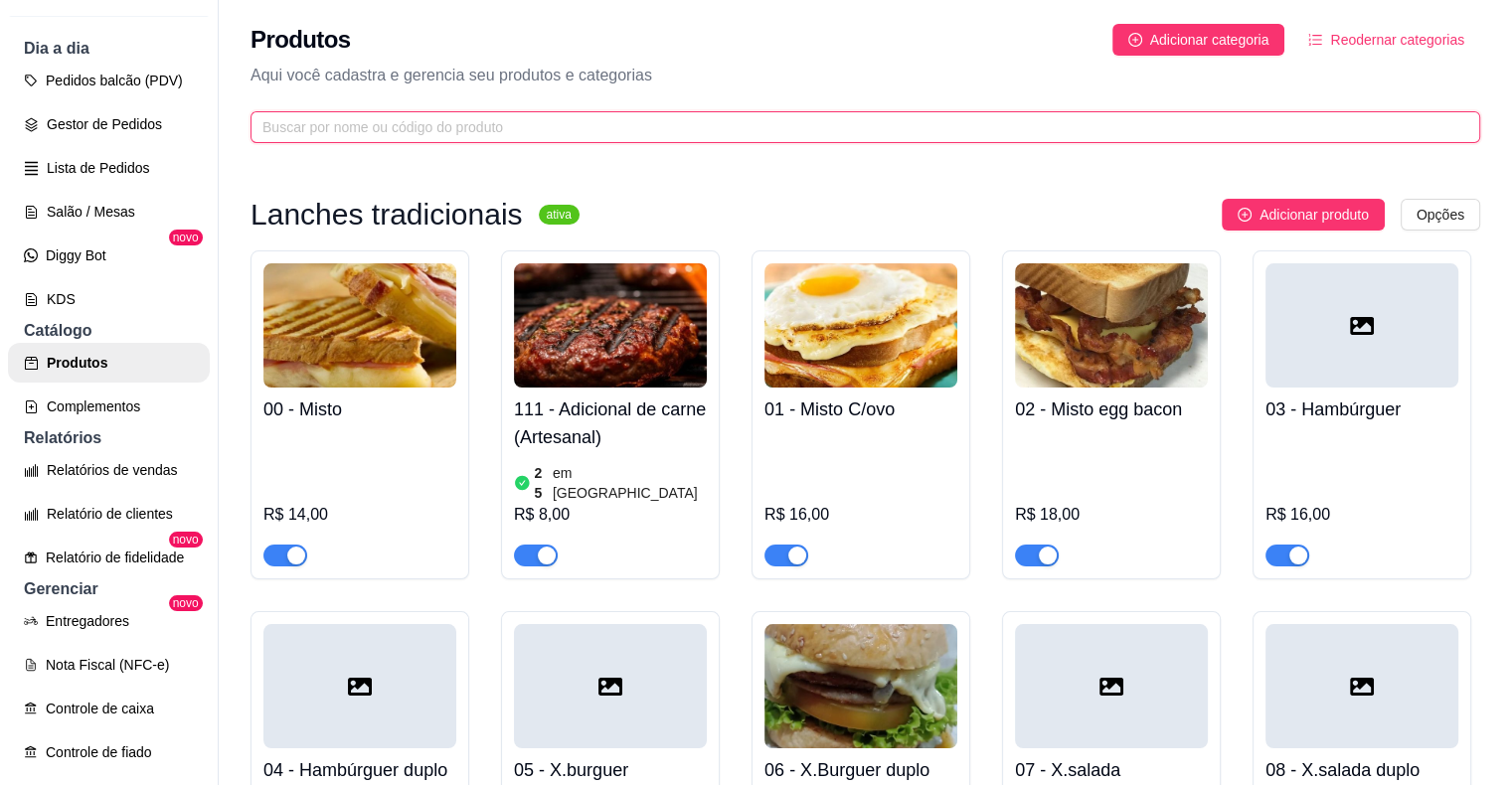 click at bounding box center (857, 127) 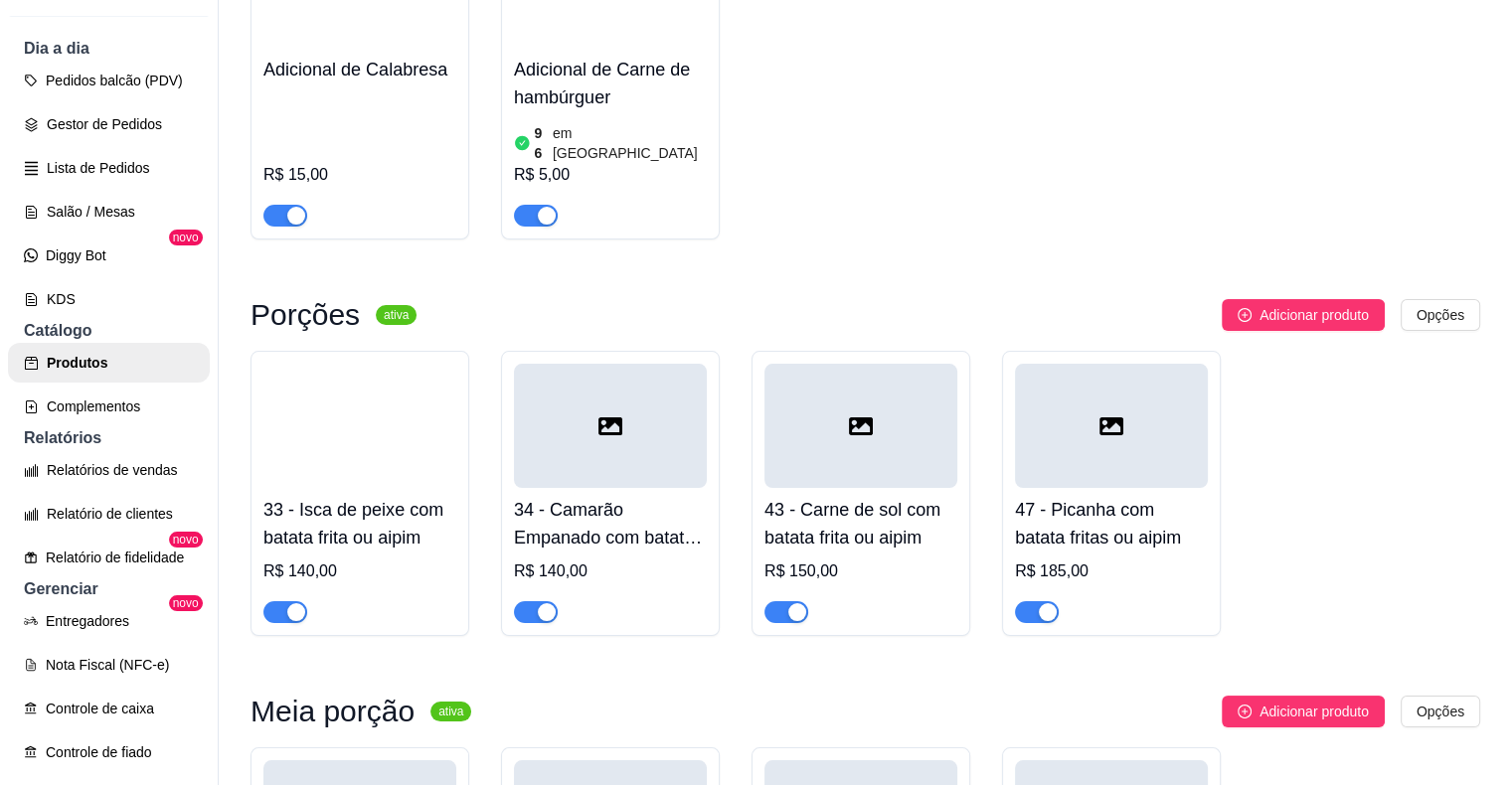 scroll, scrollTop: 1944, scrollLeft: 0, axis: vertical 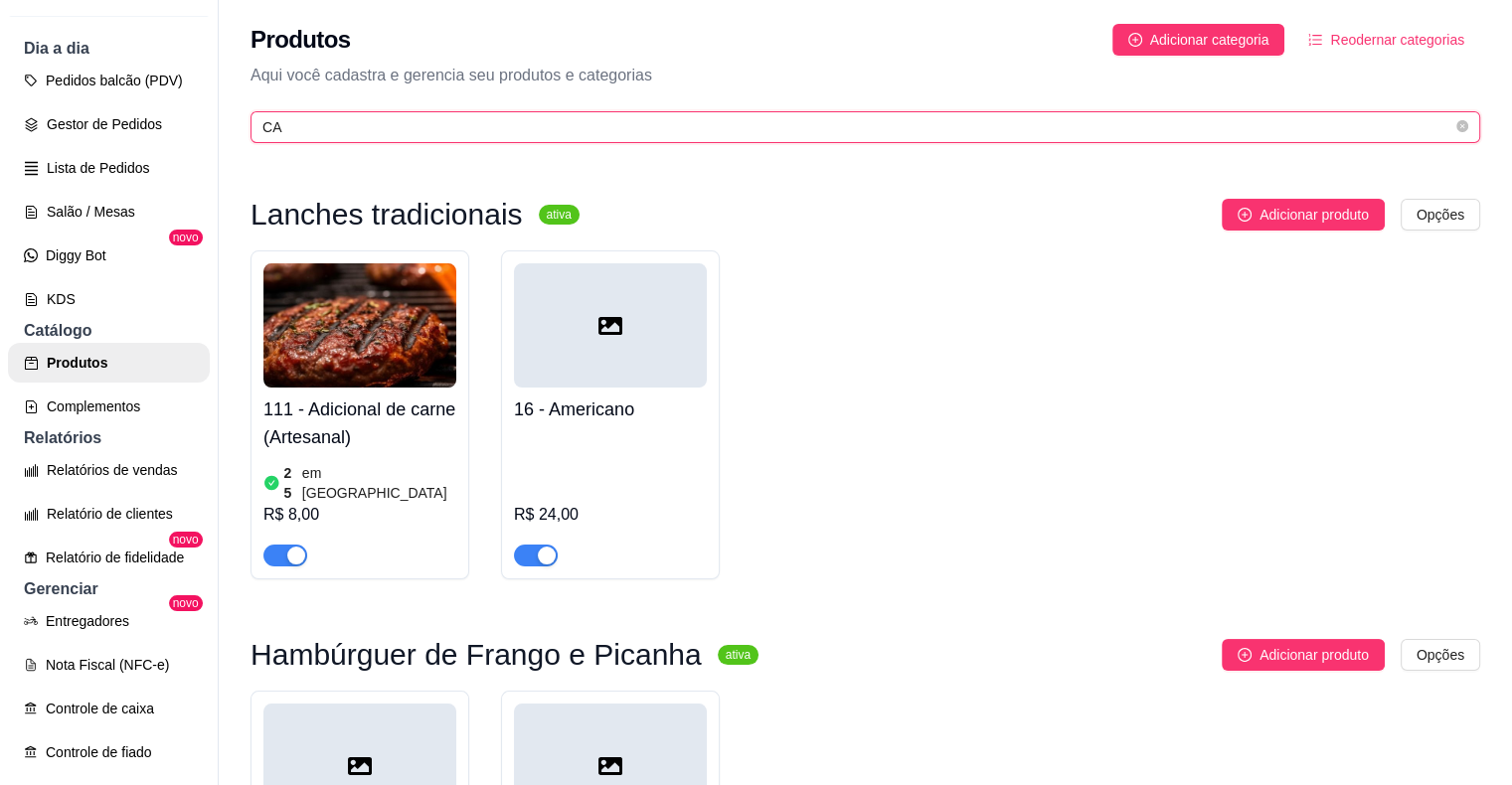 click on "CA" at bounding box center (857, 127) 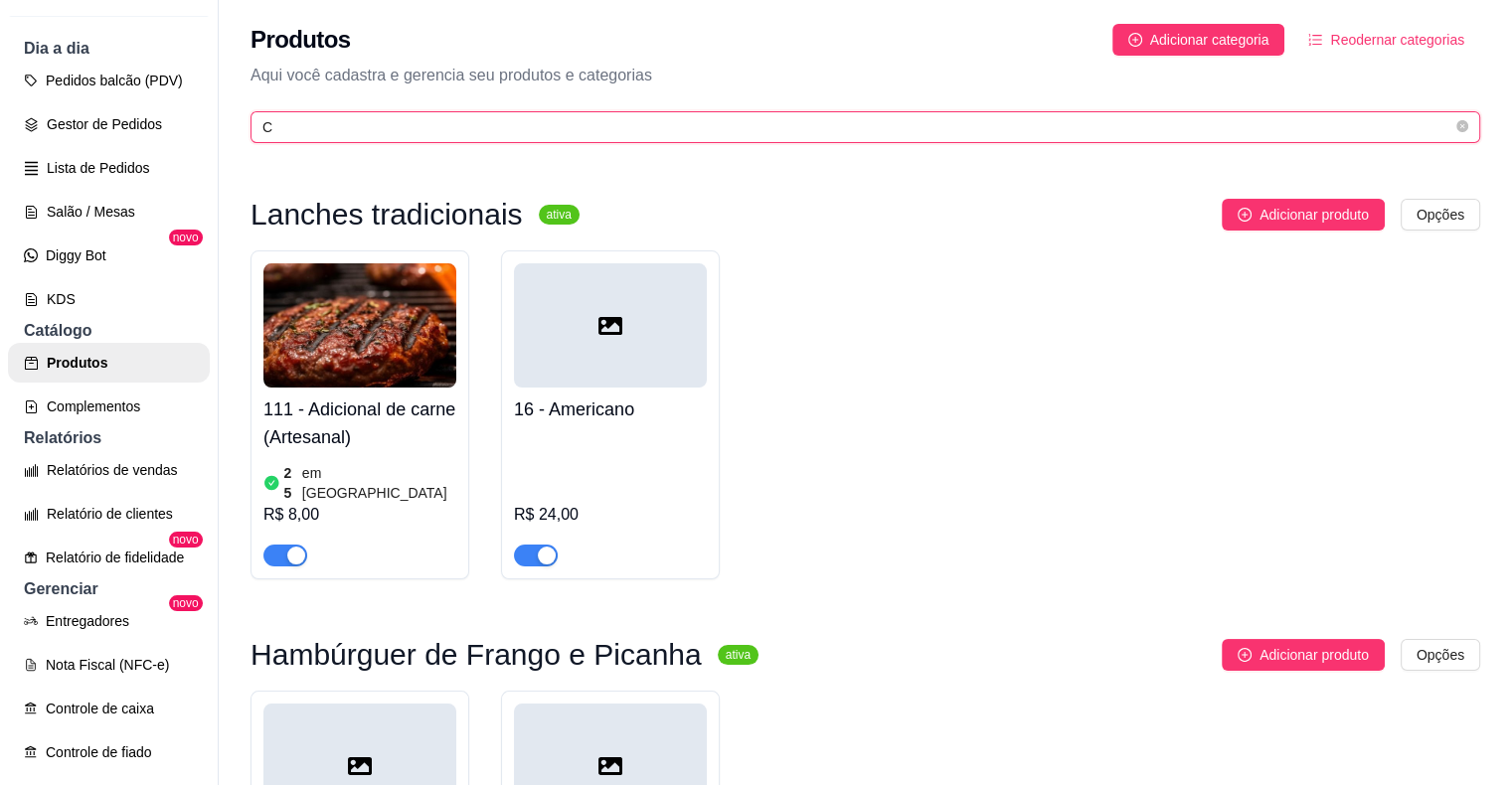 type 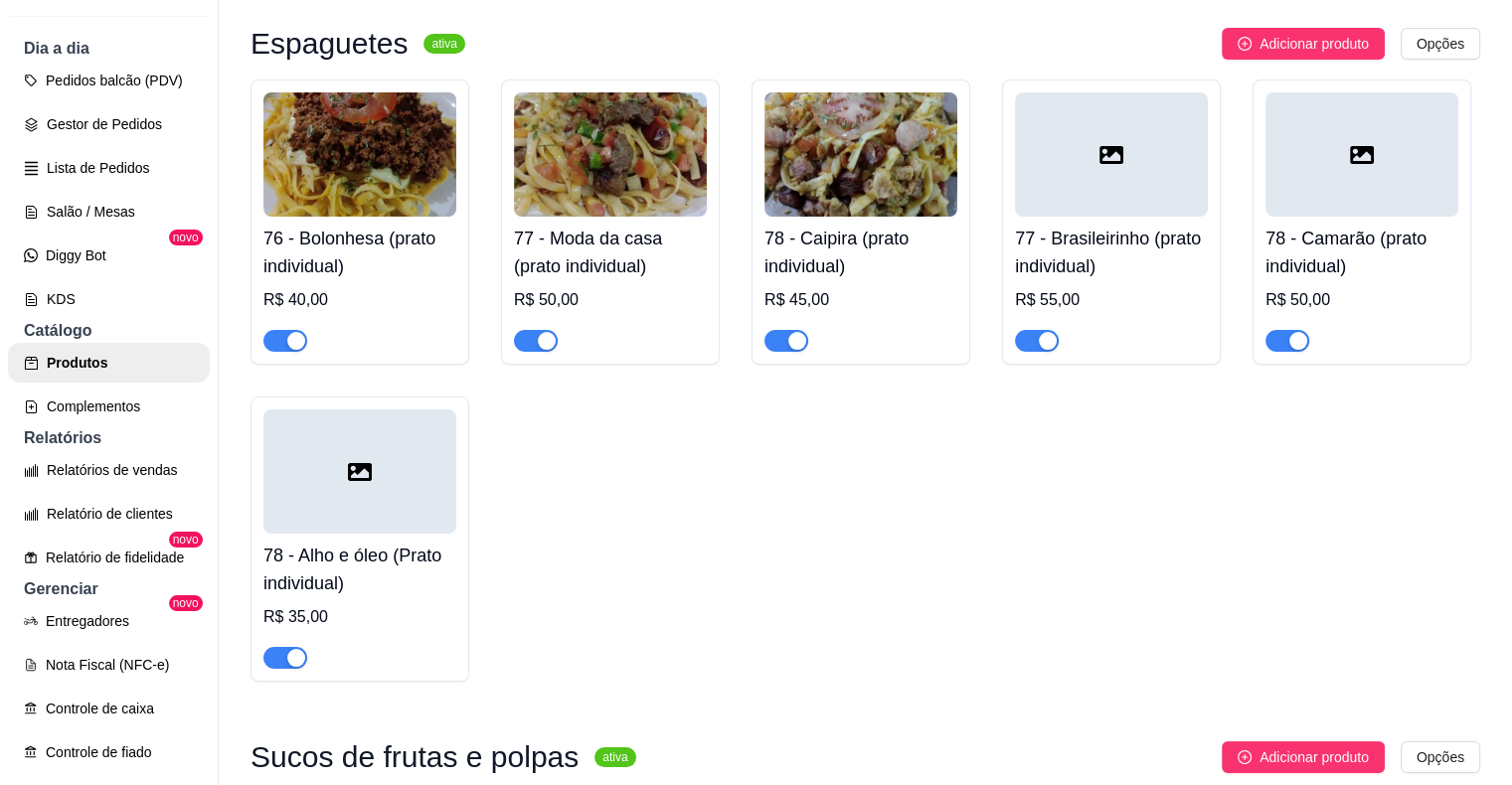 scroll, scrollTop: 9736, scrollLeft: 0, axis: vertical 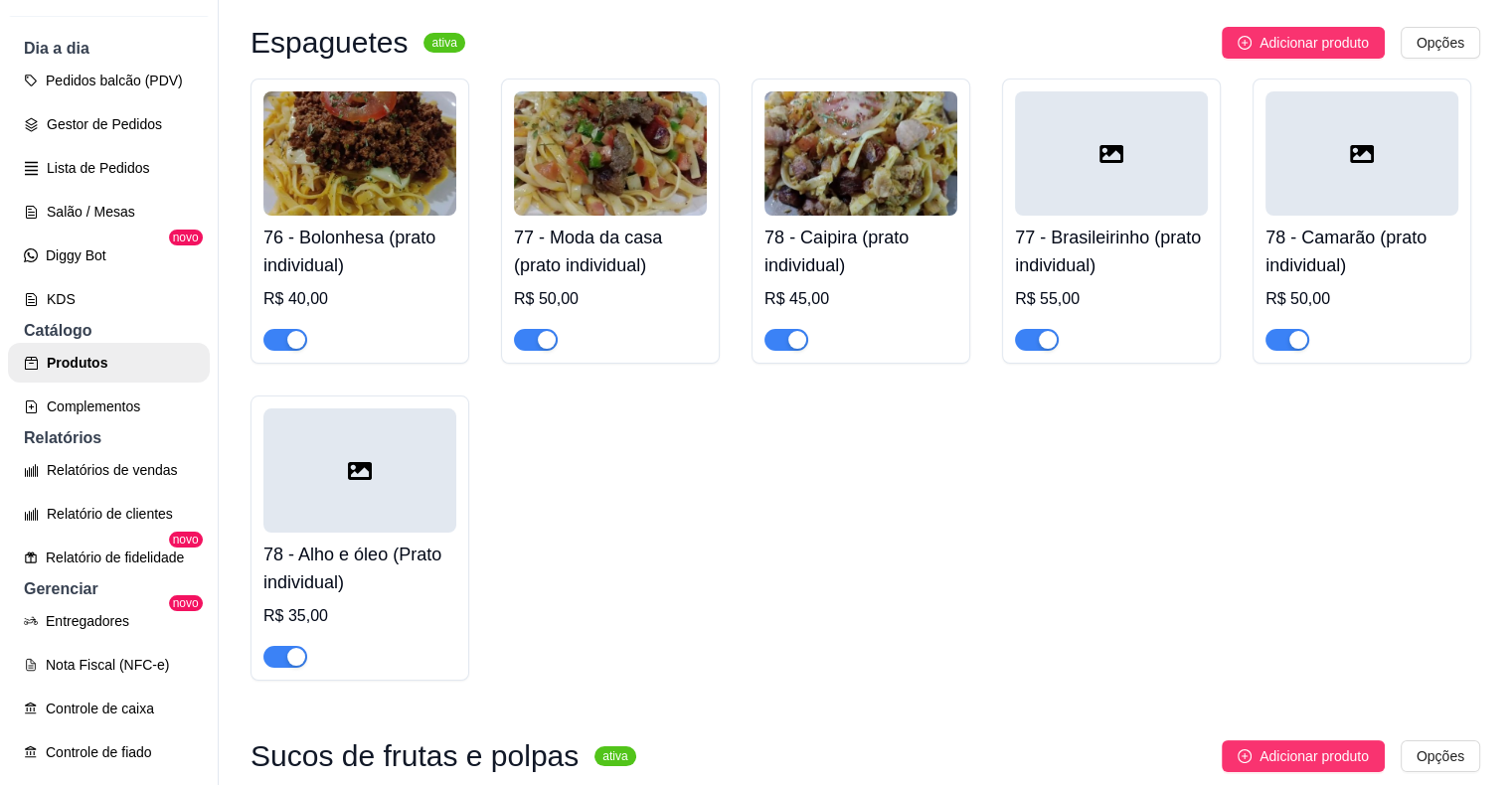 click on "R$ 17,00" at bounding box center (360, -1176) 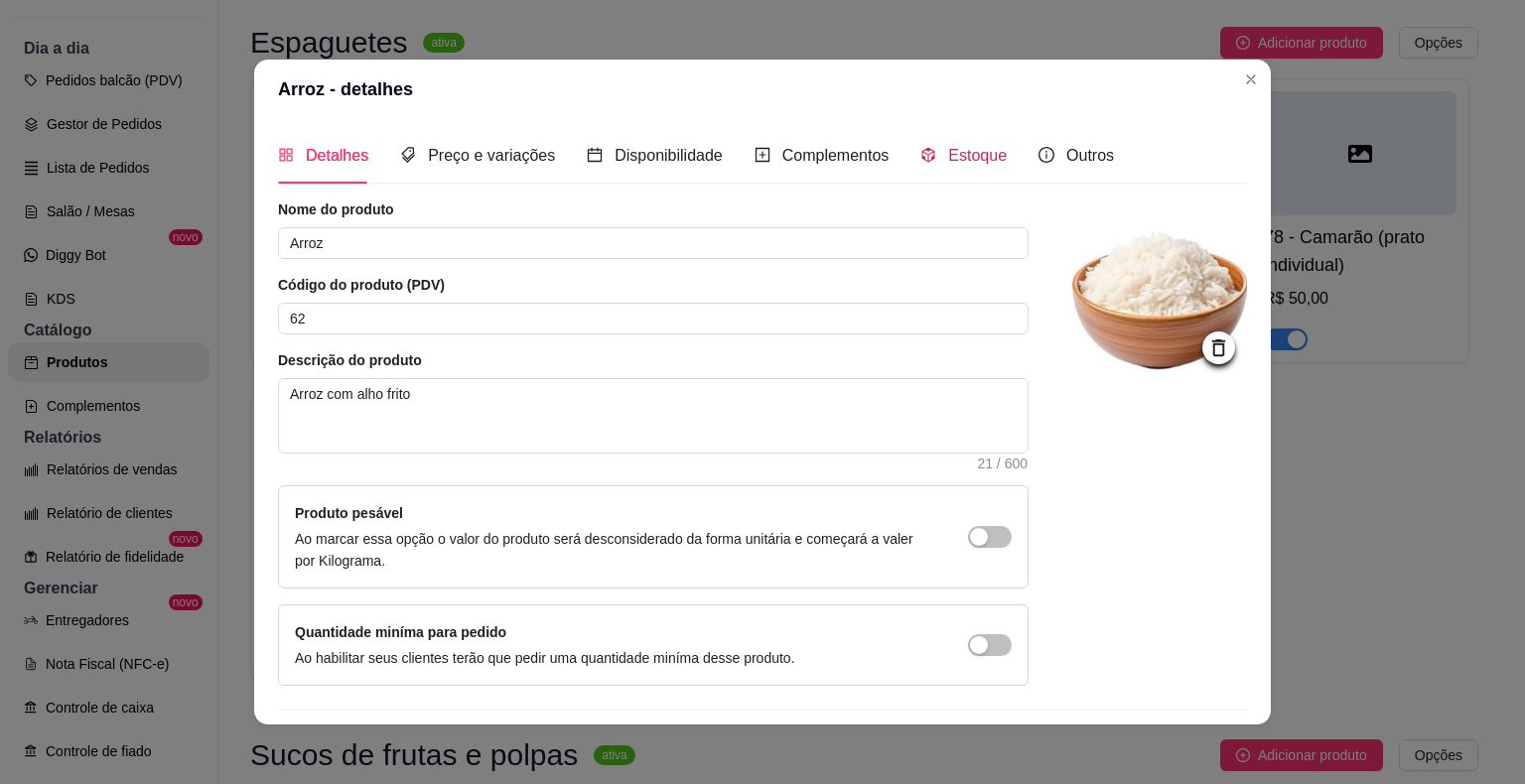 click on "Estoque" at bounding box center (977, 155) 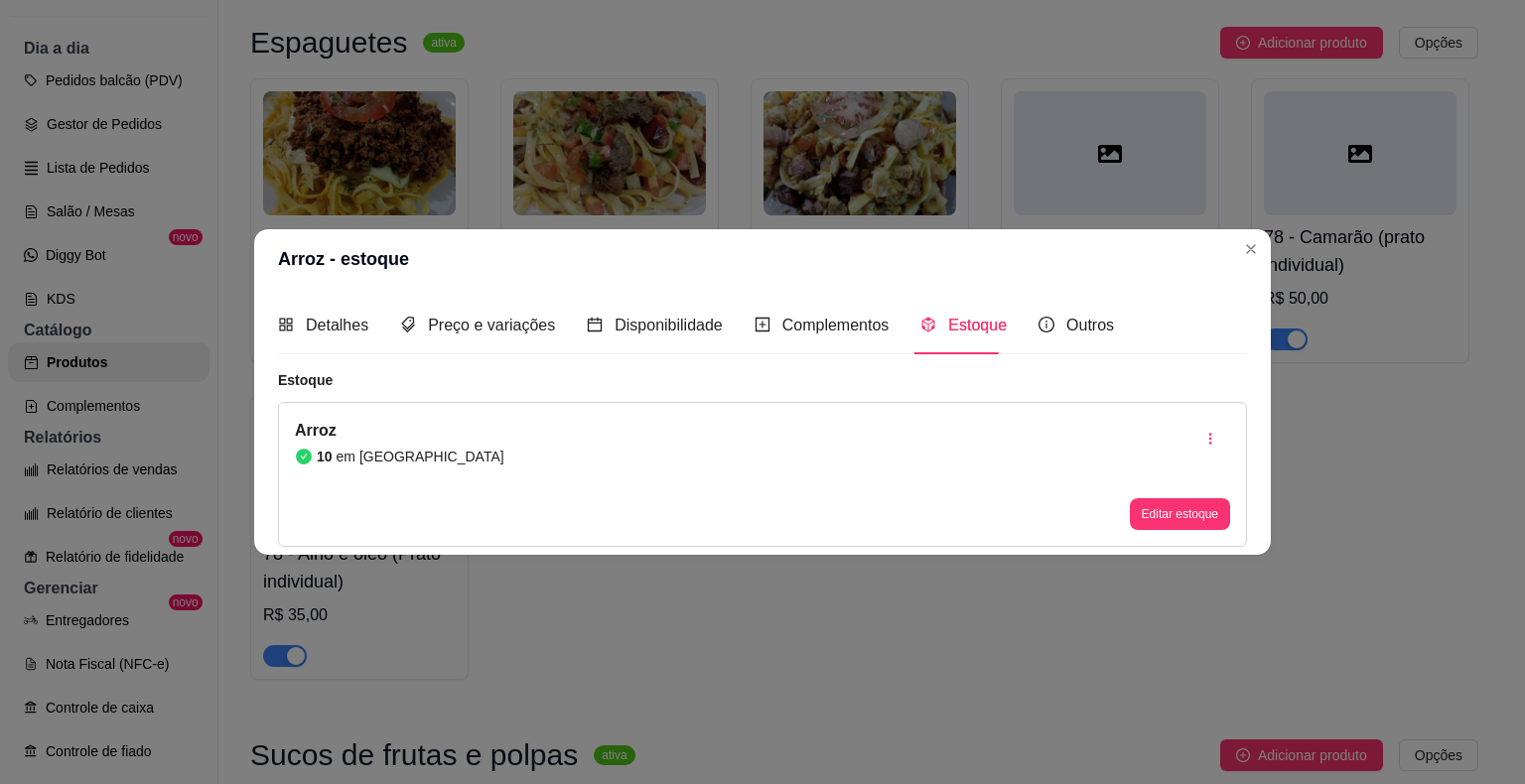 click on "Arroz 10 em estoque Editar estoque" at bounding box center [762, 474] 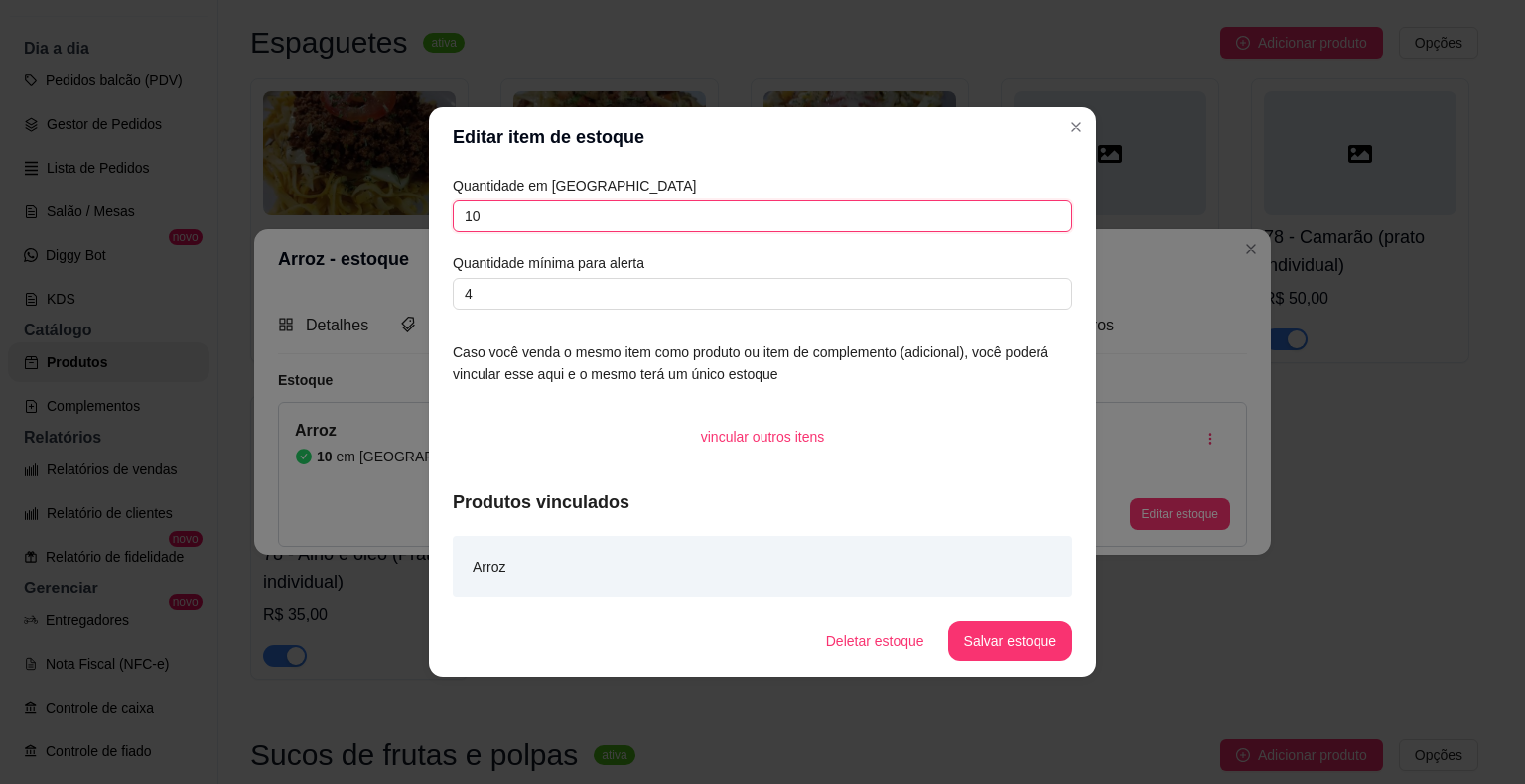 click on "10" at bounding box center (762, 216) 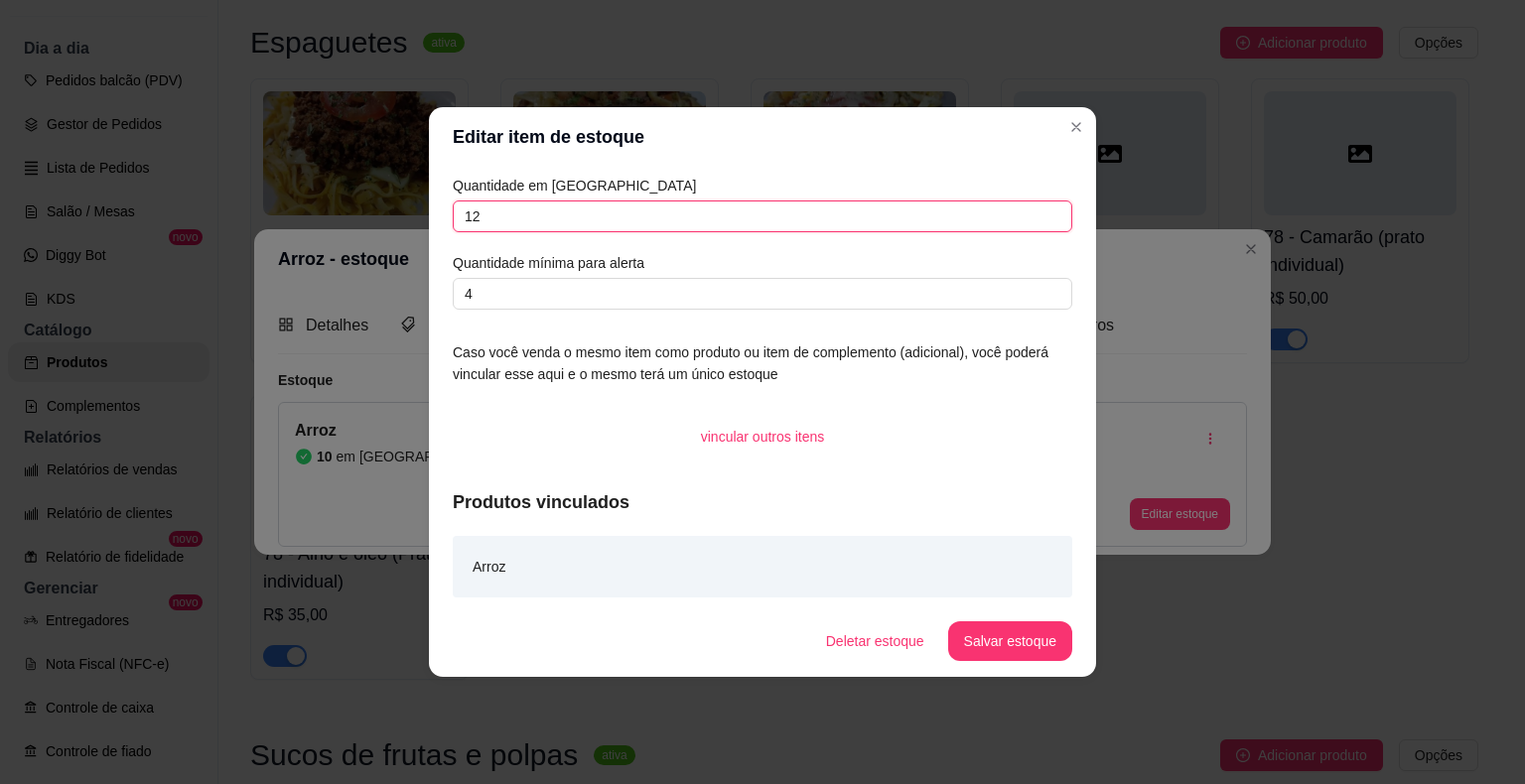 type on "1" 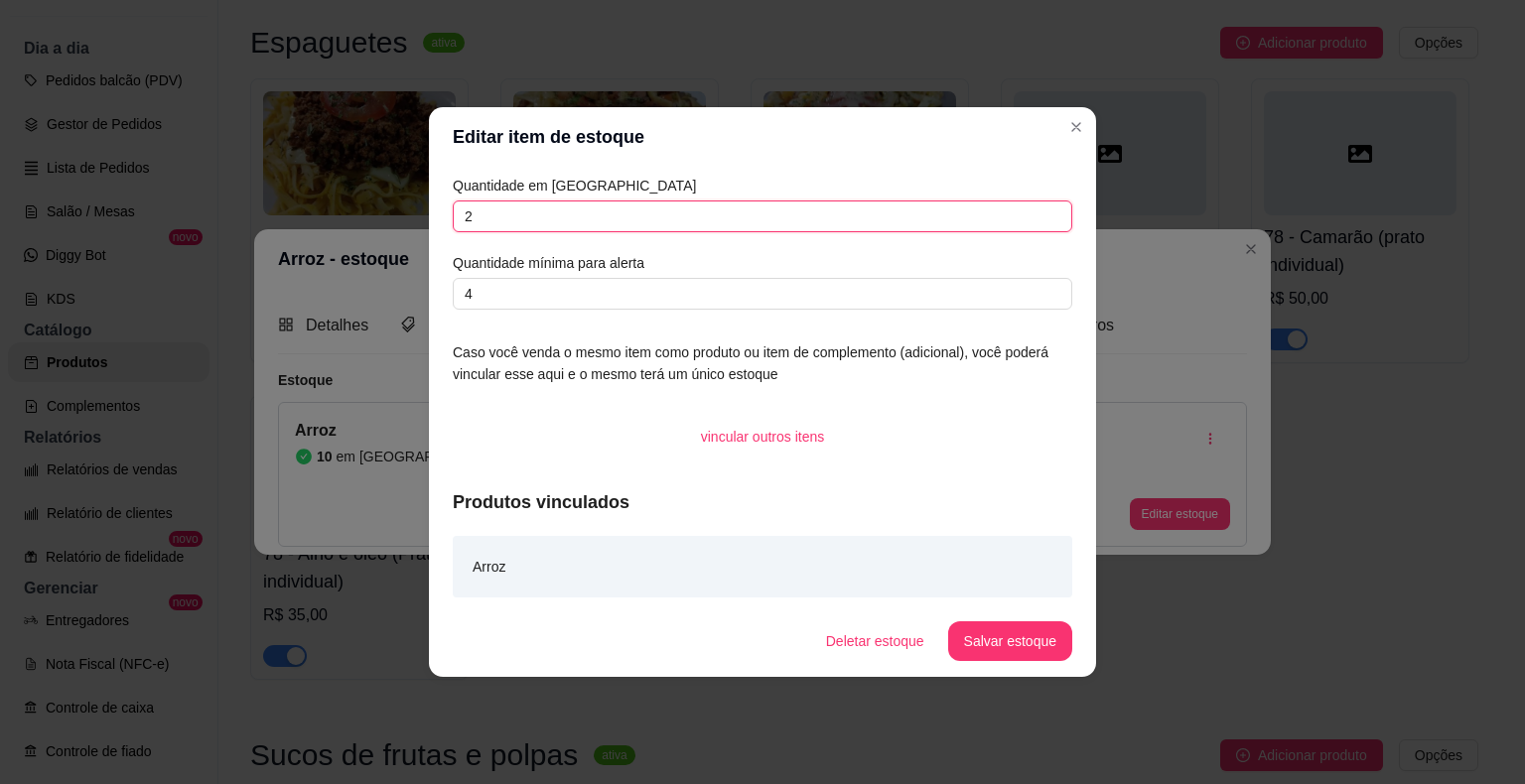 type on "2" 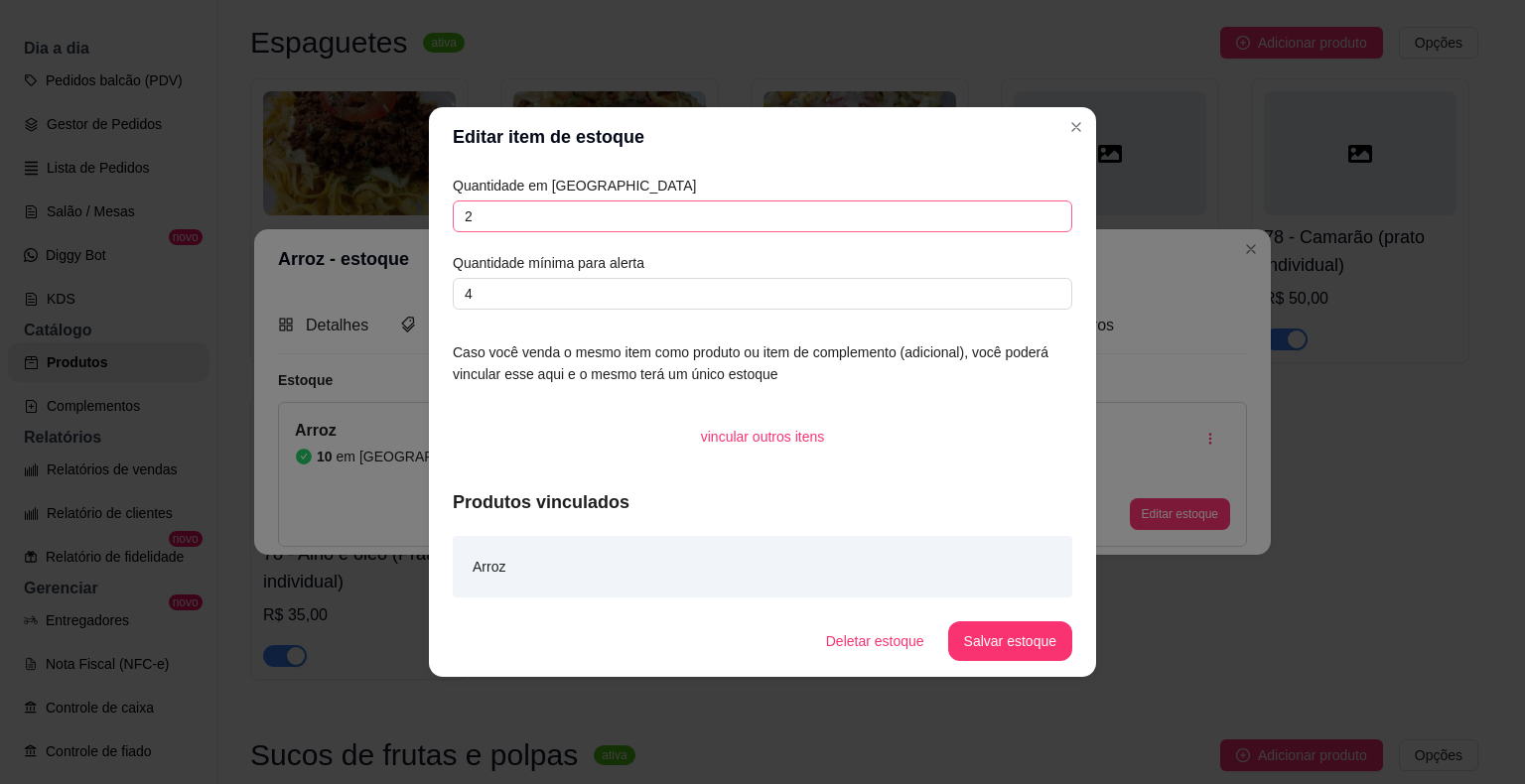 click on "Salvar estoque" at bounding box center (1010, 641) 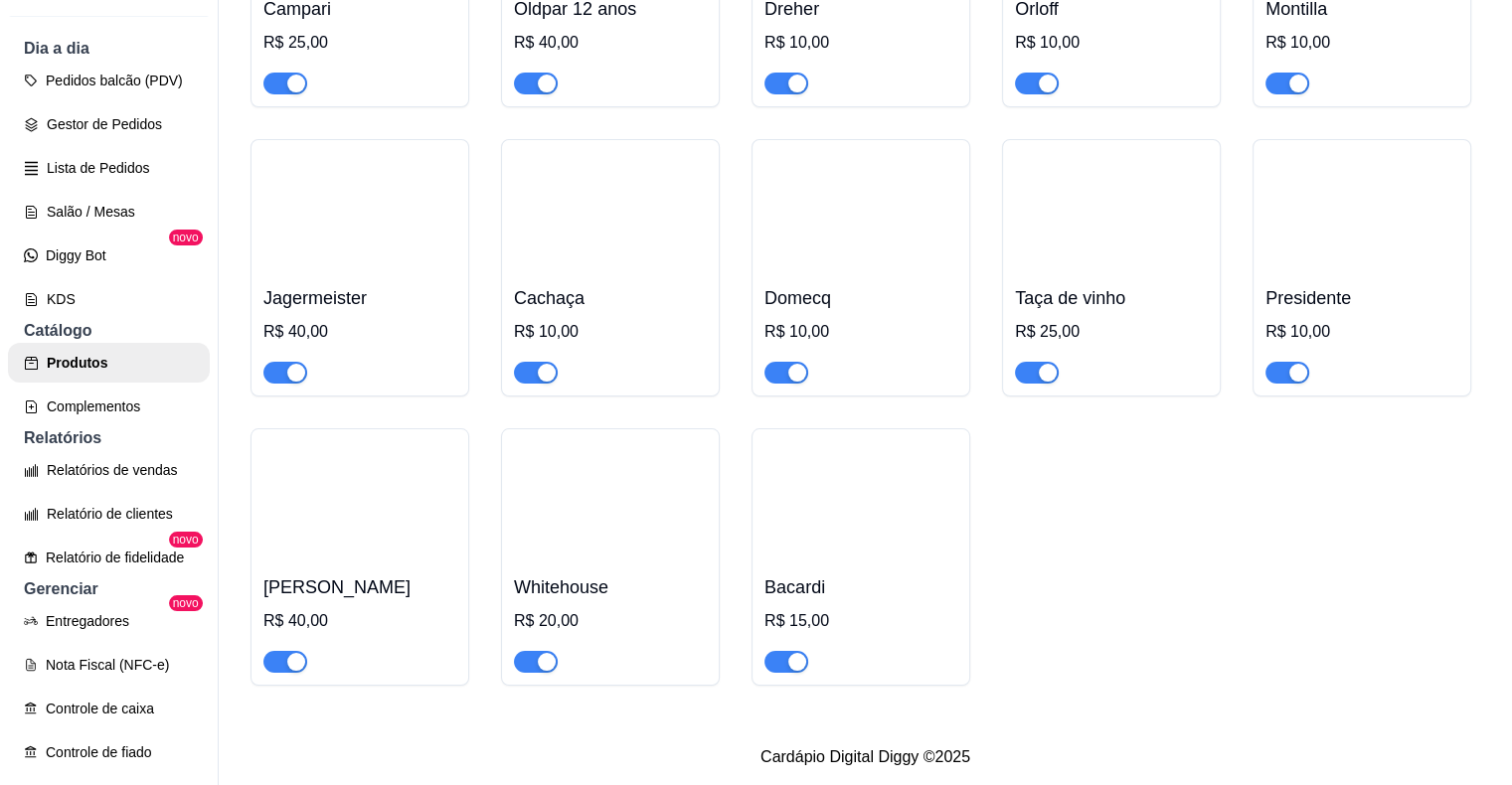 scroll, scrollTop: 15780, scrollLeft: 0, axis: vertical 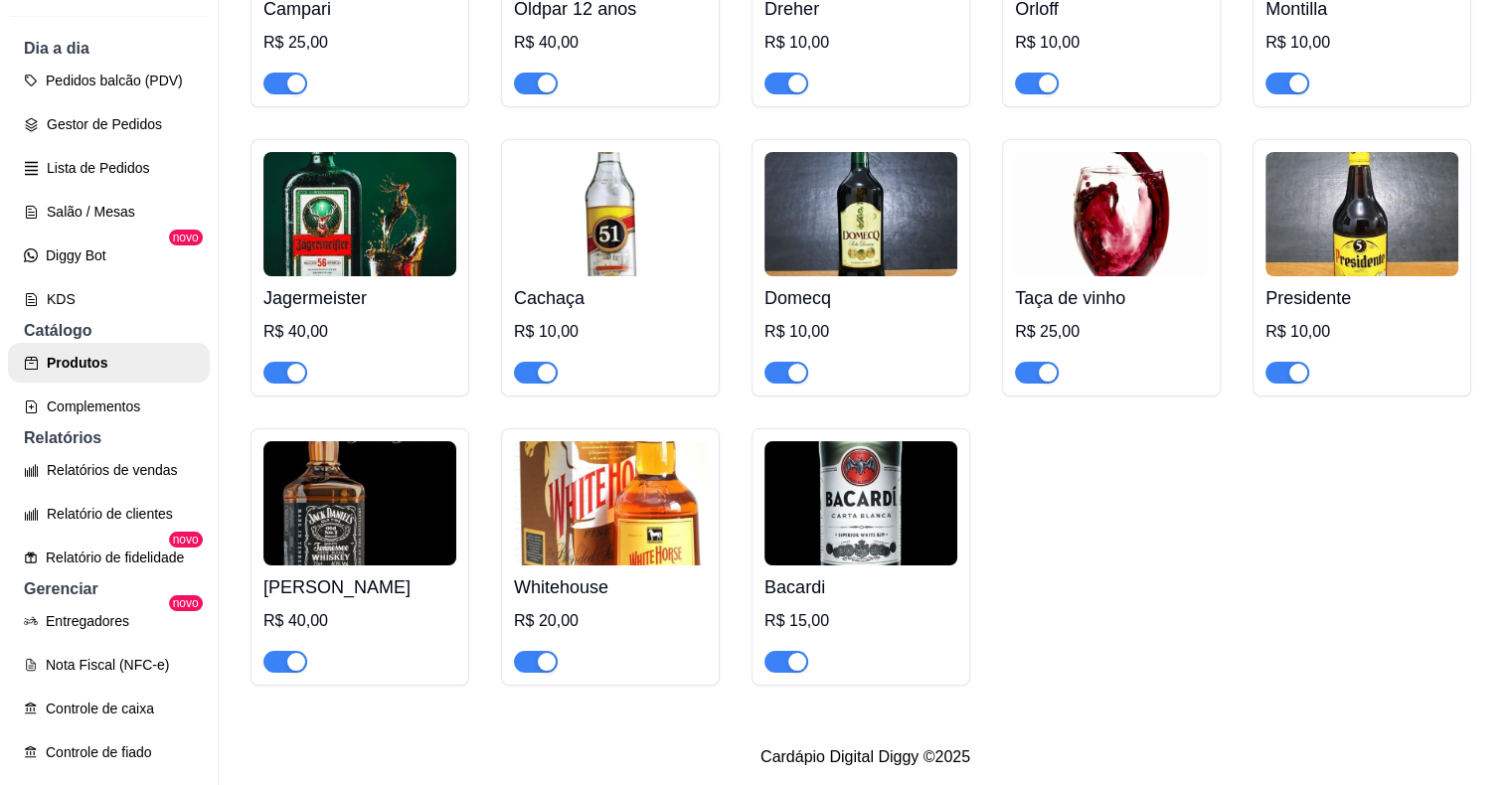 click at bounding box center (1111, -512) 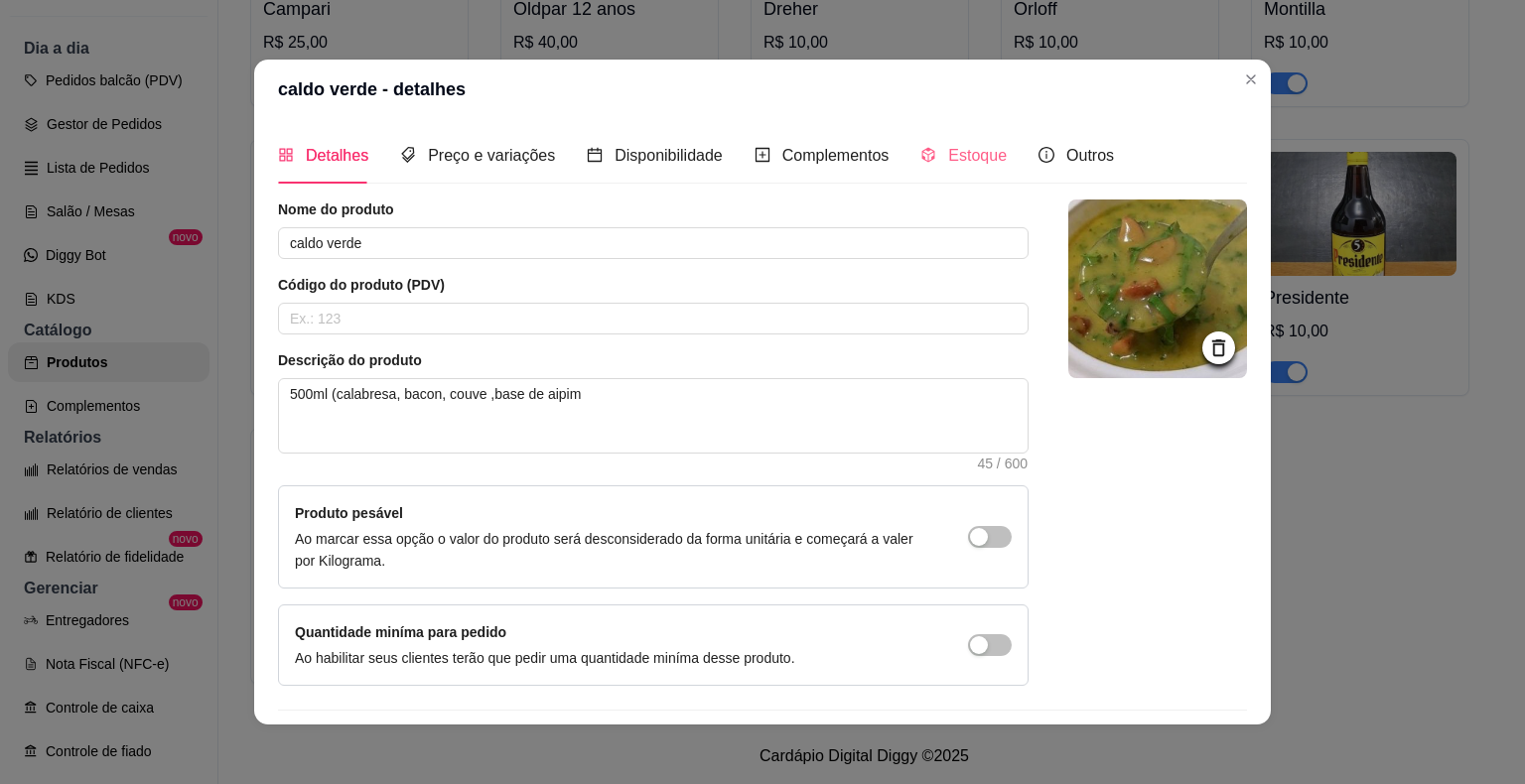 click on "Estoque" at bounding box center [963, 155] 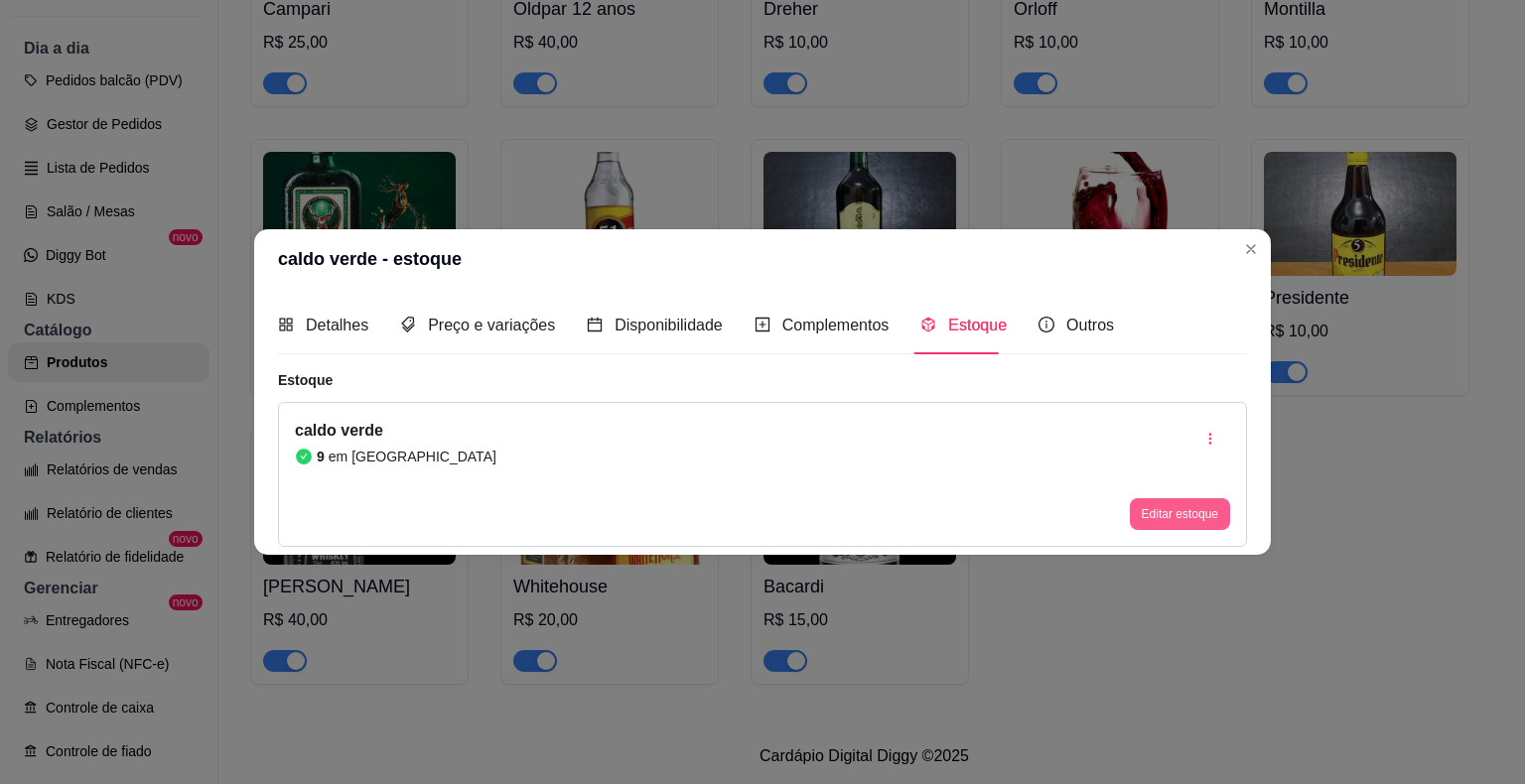 click on "Editar estoque" at bounding box center (1179, 514) 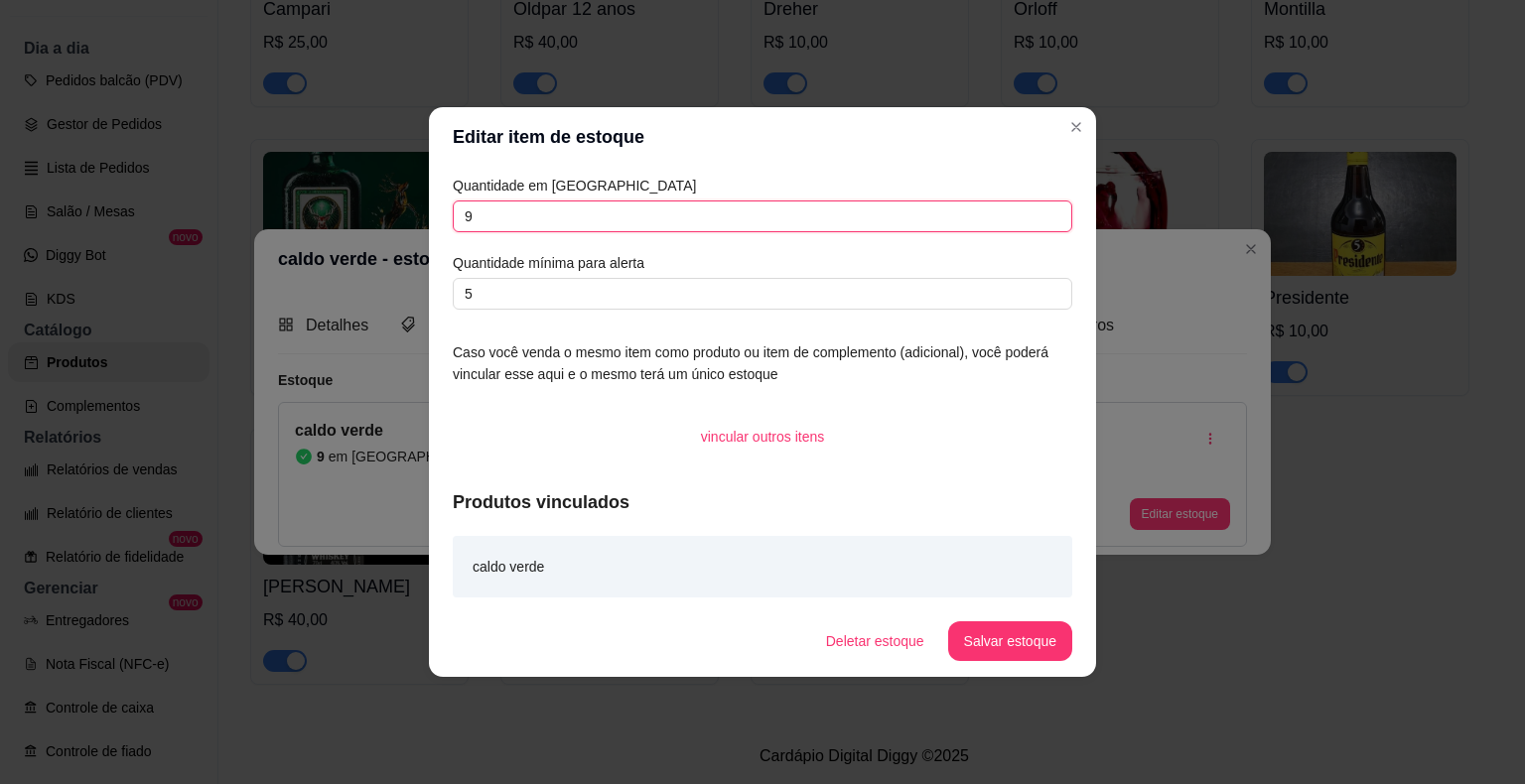 click on "9" at bounding box center (762, 216) 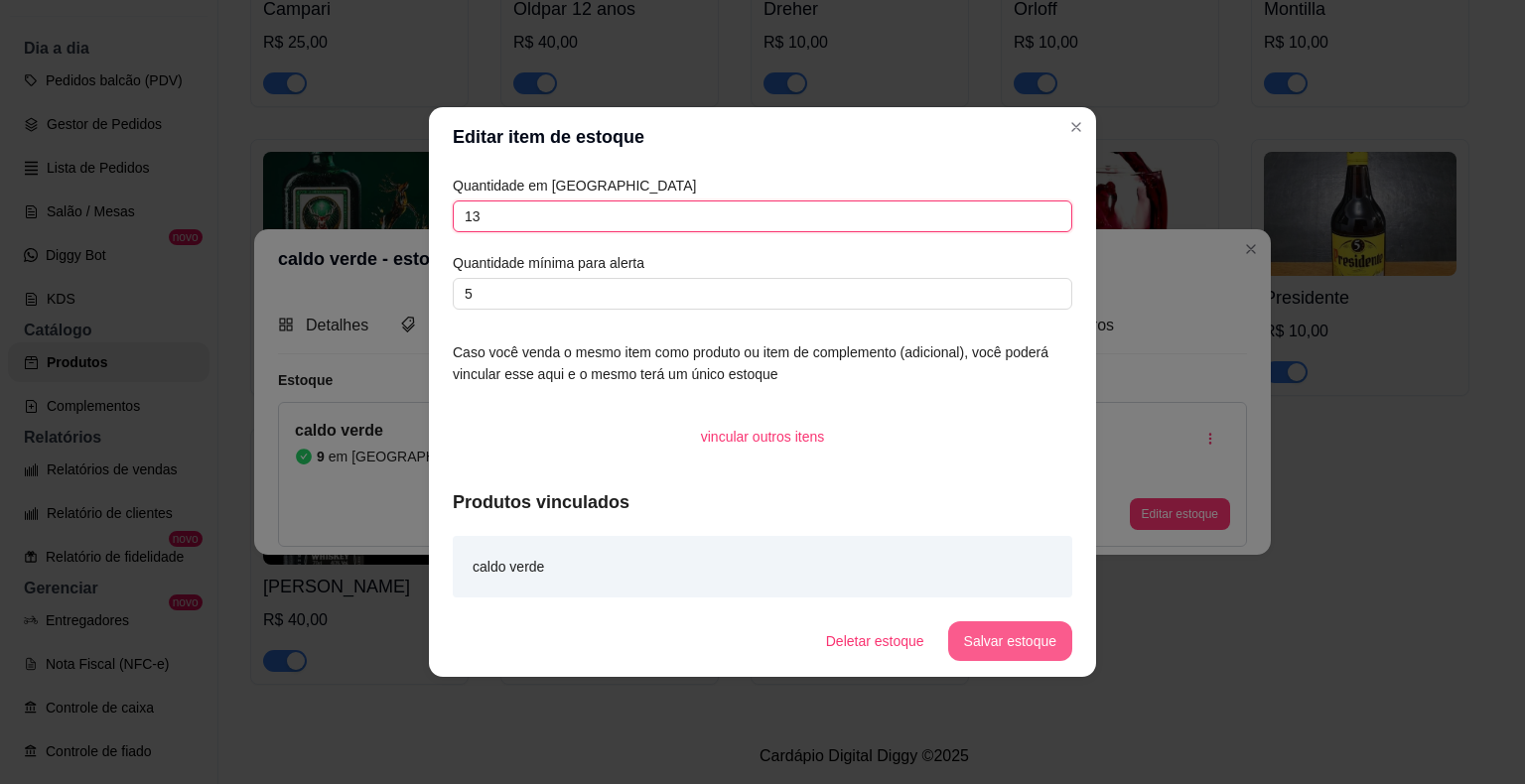 type on "13" 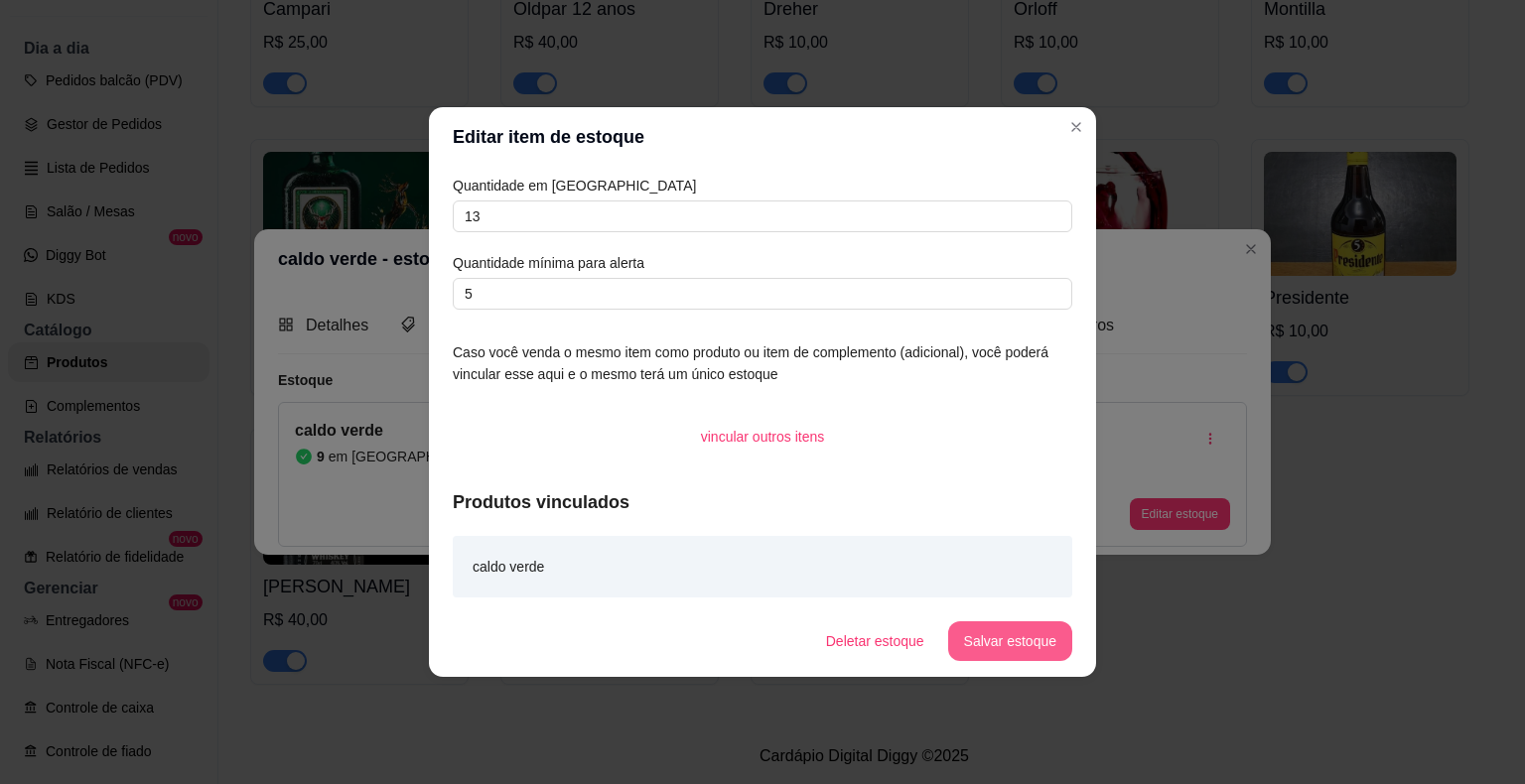 click on "Salvar estoque" at bounding box center (1010, 641) 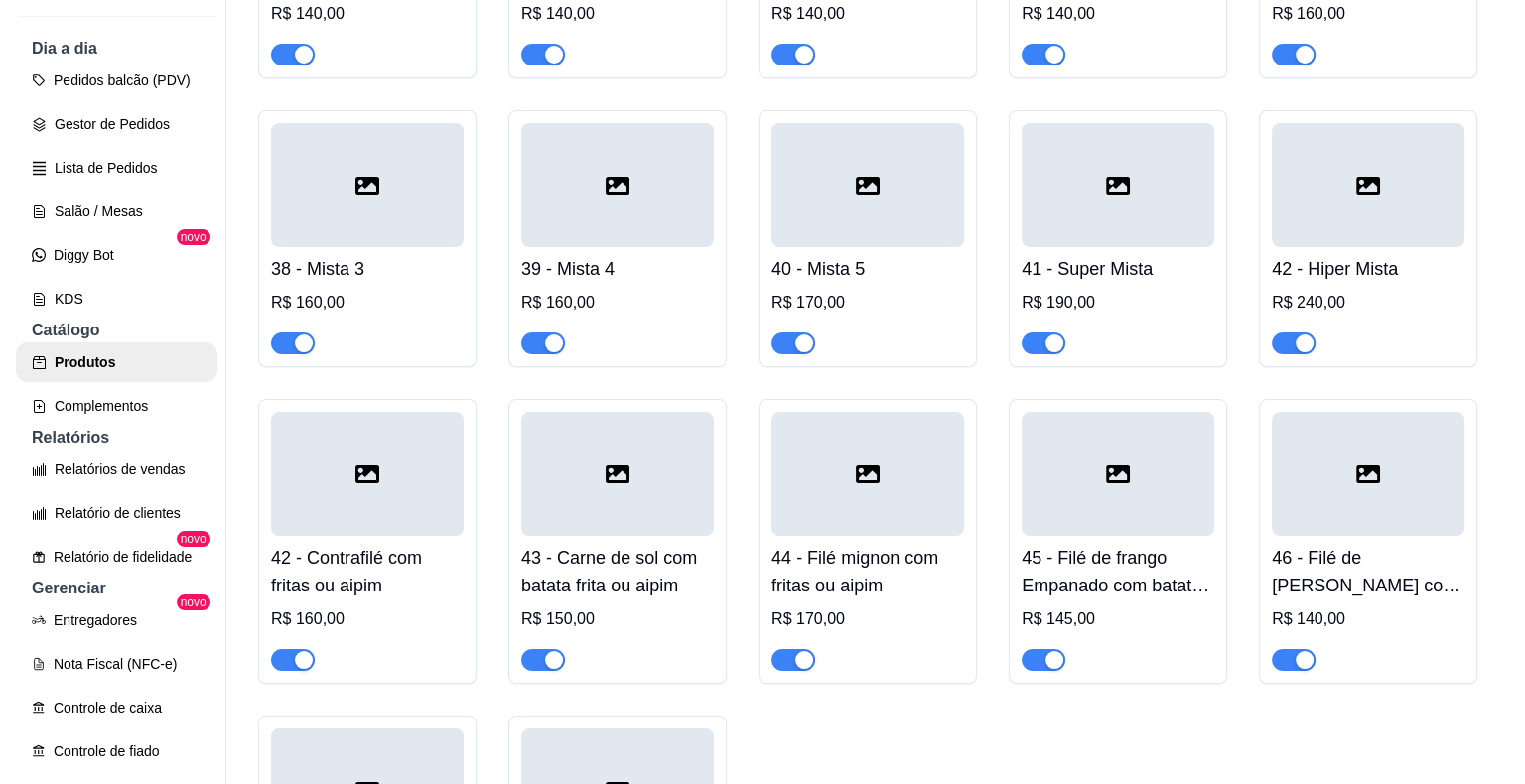 scroll, scrollTop: 4418, scrollLeft: 0, axis: vertical 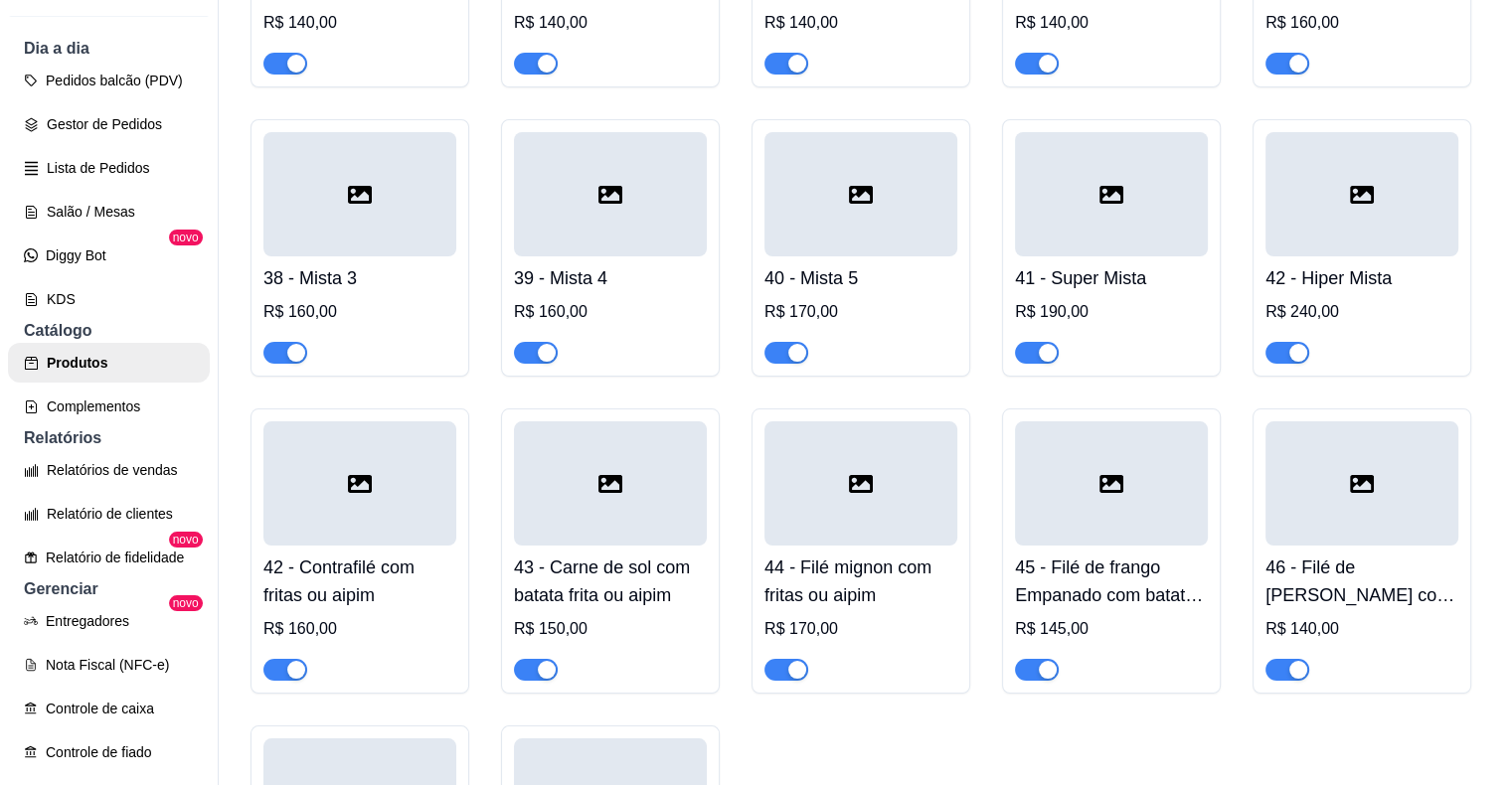 click on "Adicional de Carne de hambúrguer" at bounding box center (610, -465) 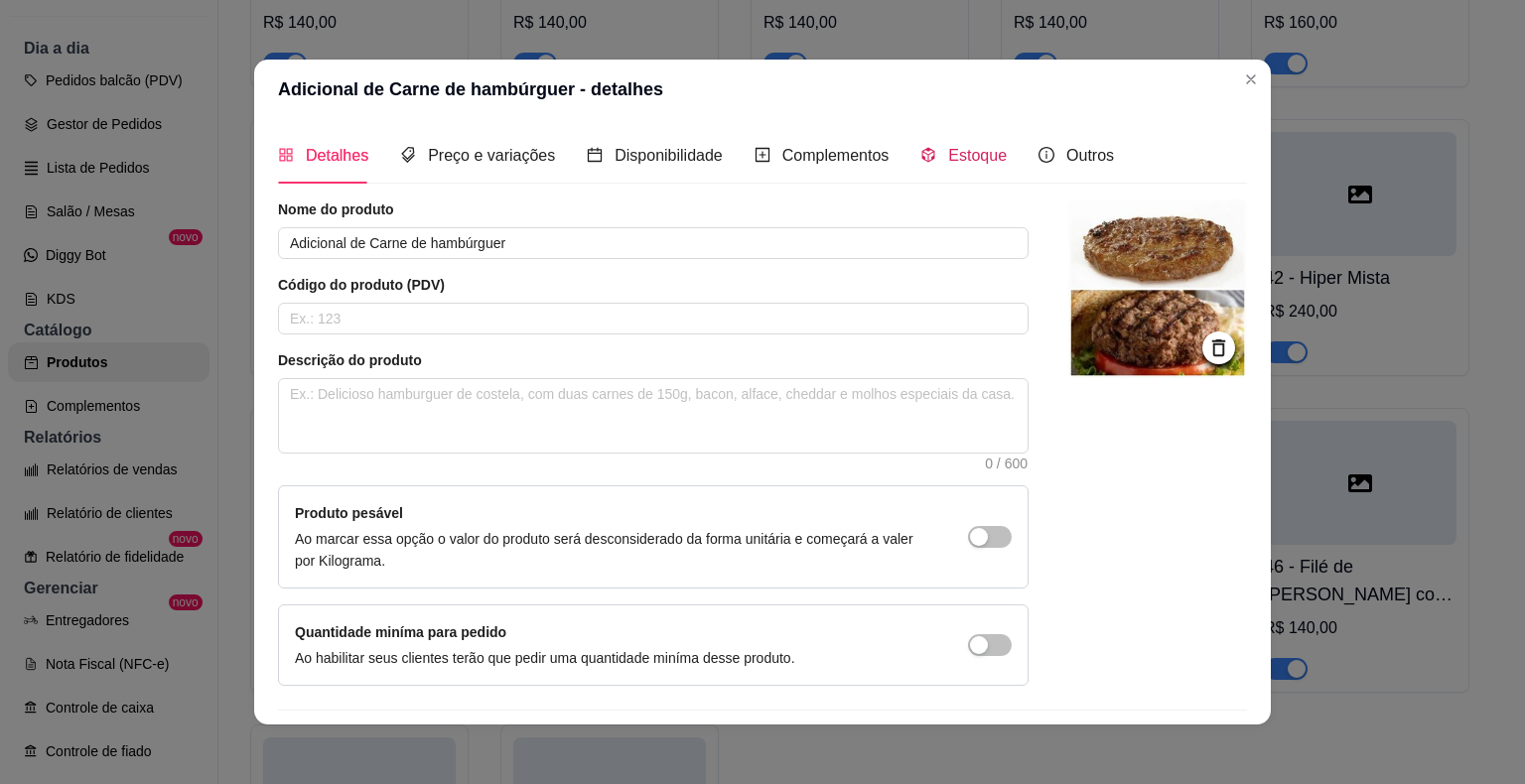 click on "Estoque" at bounding box center (977, 155) 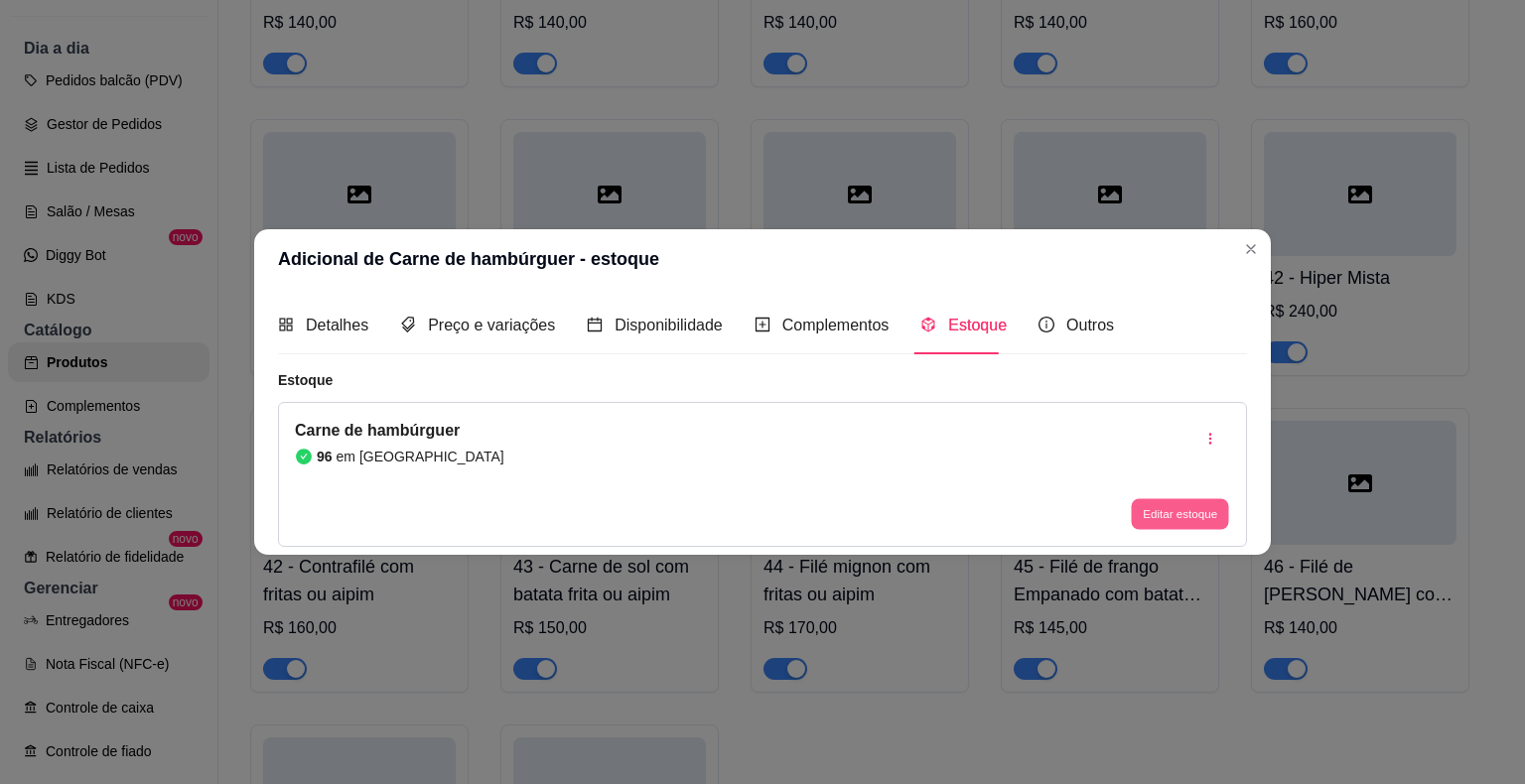 click on "Editar estoque" at bounding box center (1179, 513) 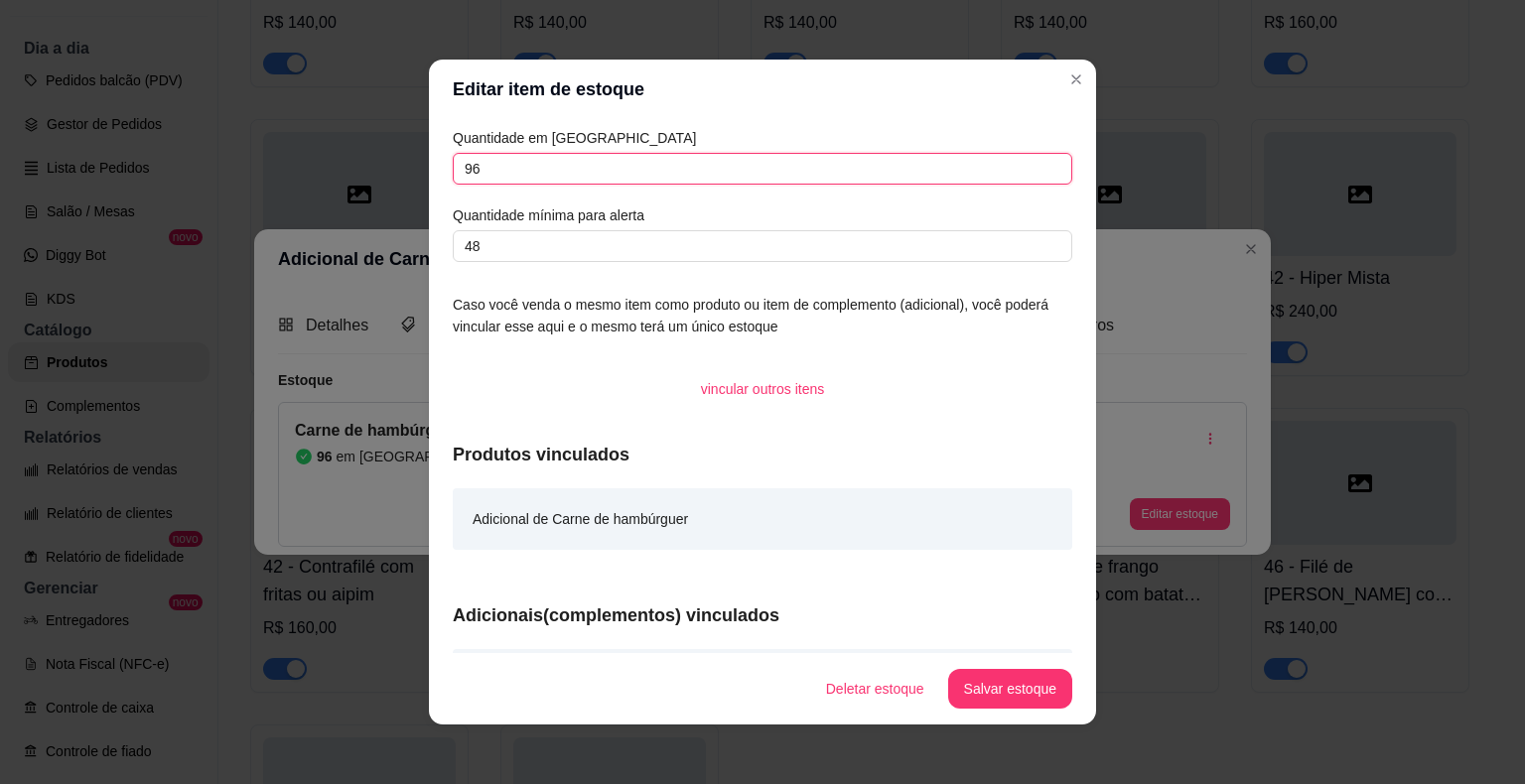 click on "96" at bounding box center [762, 169] 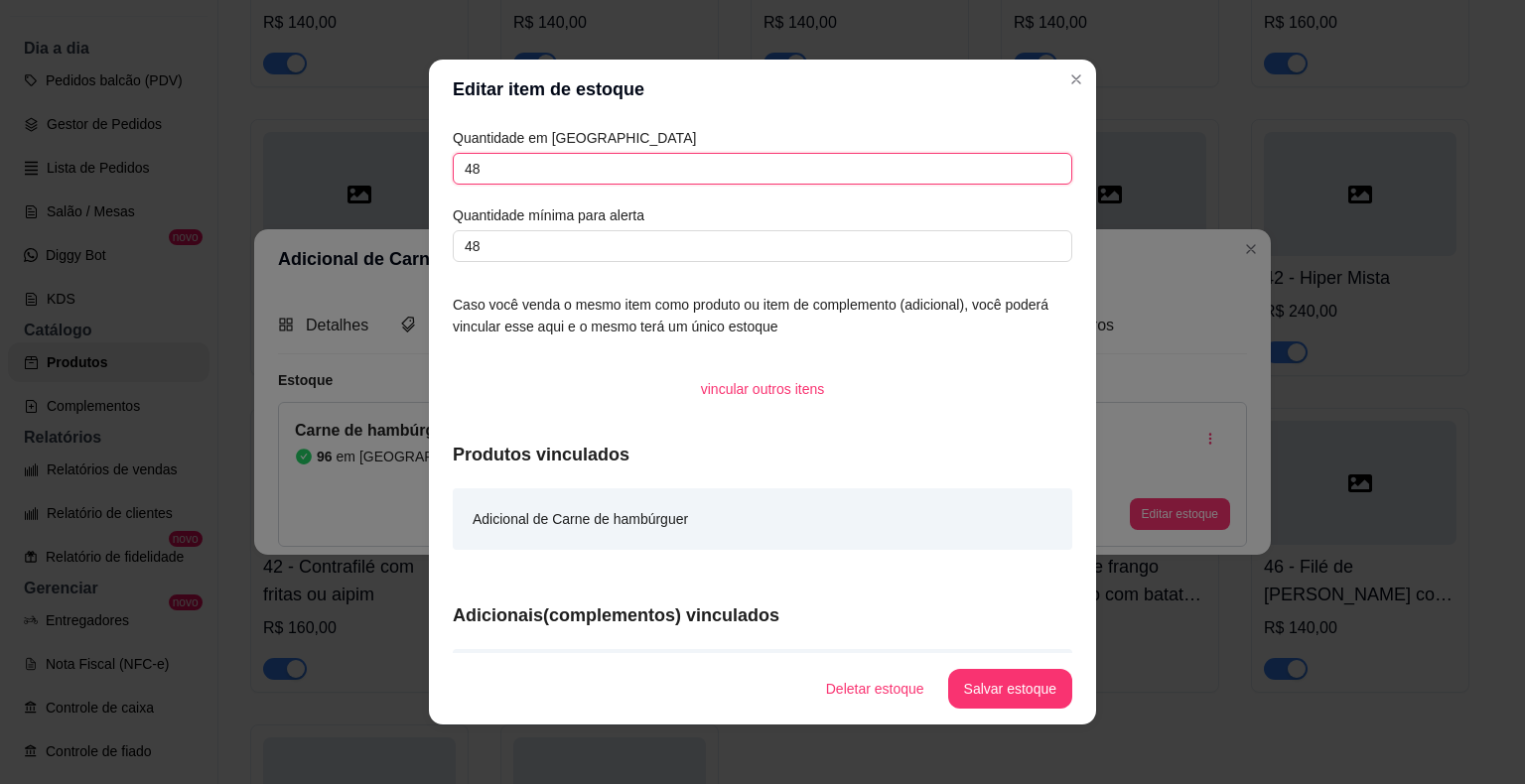 type on "48" 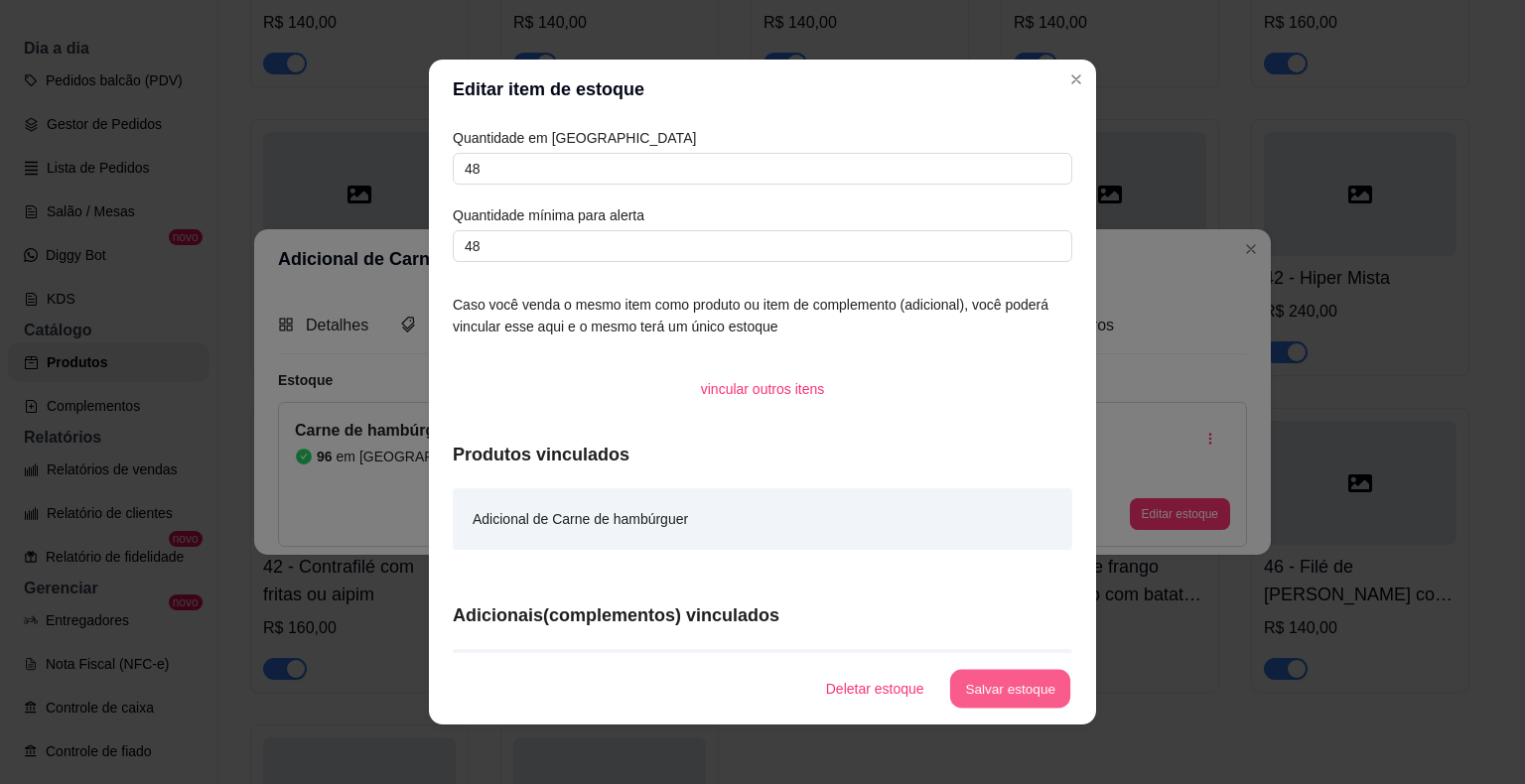 click on "Salvar estoque" at bounding box center (1010, 689) 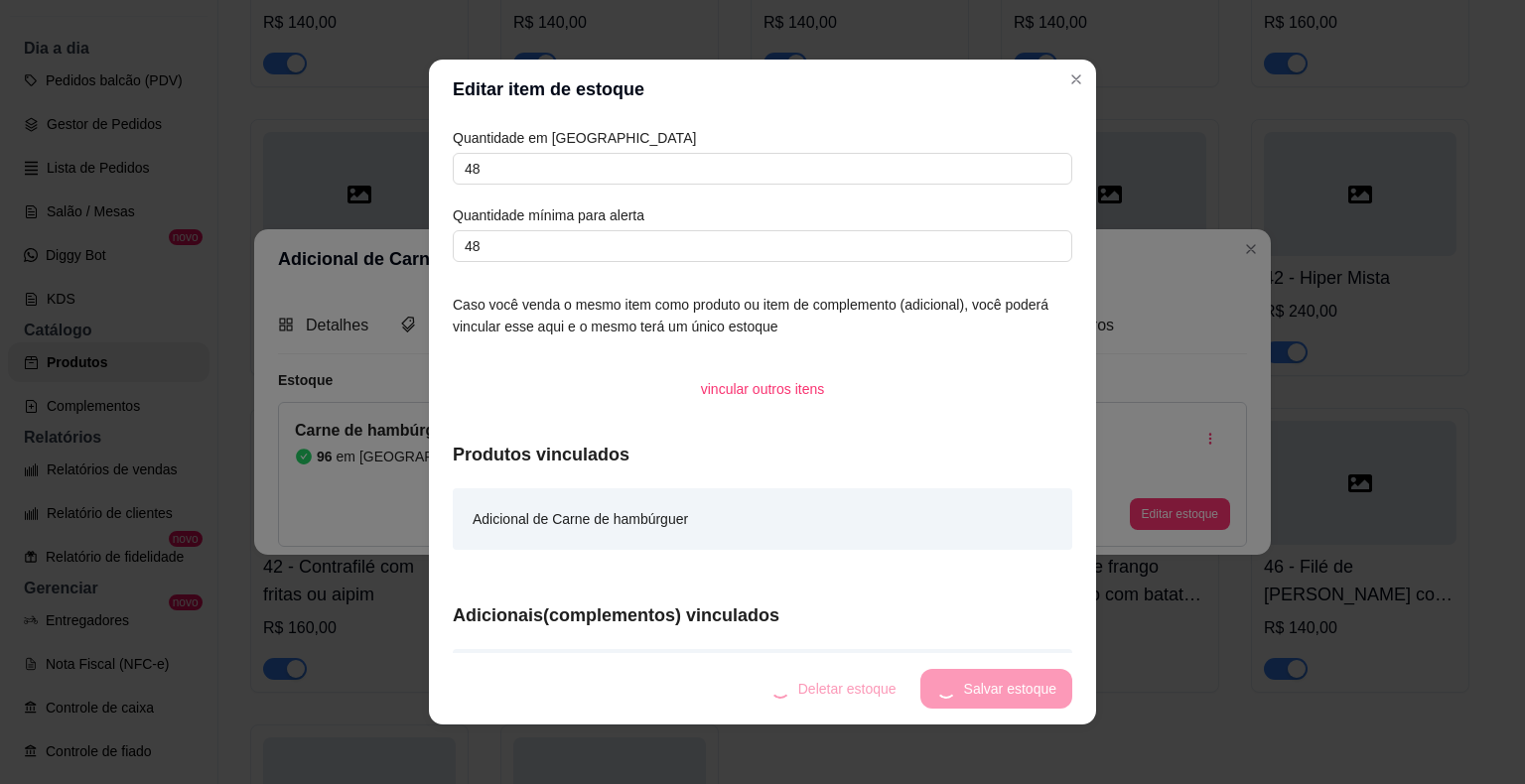 click on "Deletar estoque Salvar estoque" at bounding box center (913, 689) 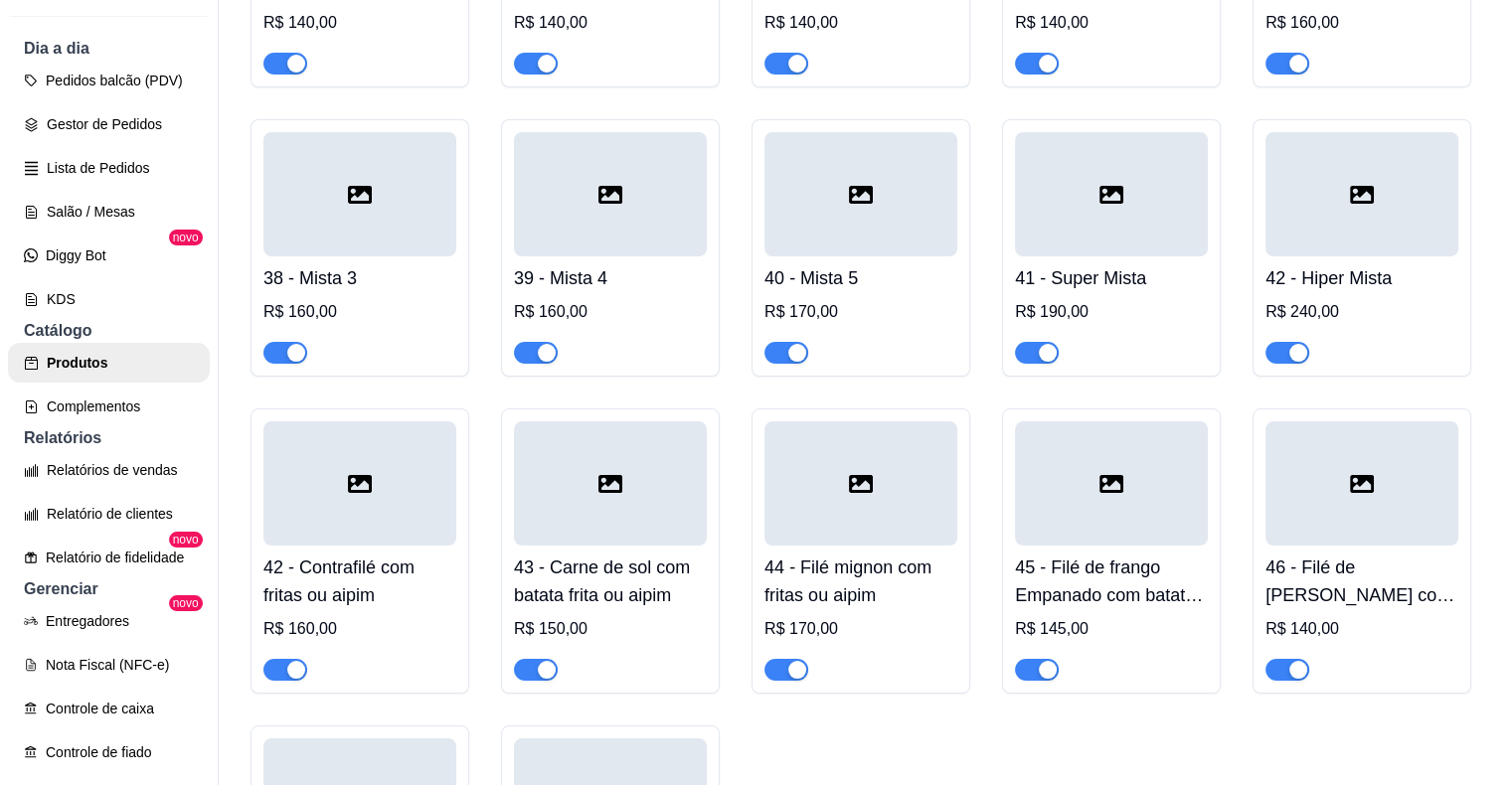 click on "Combo de batata frita (Adicional)" at bounding box center (861, -465) 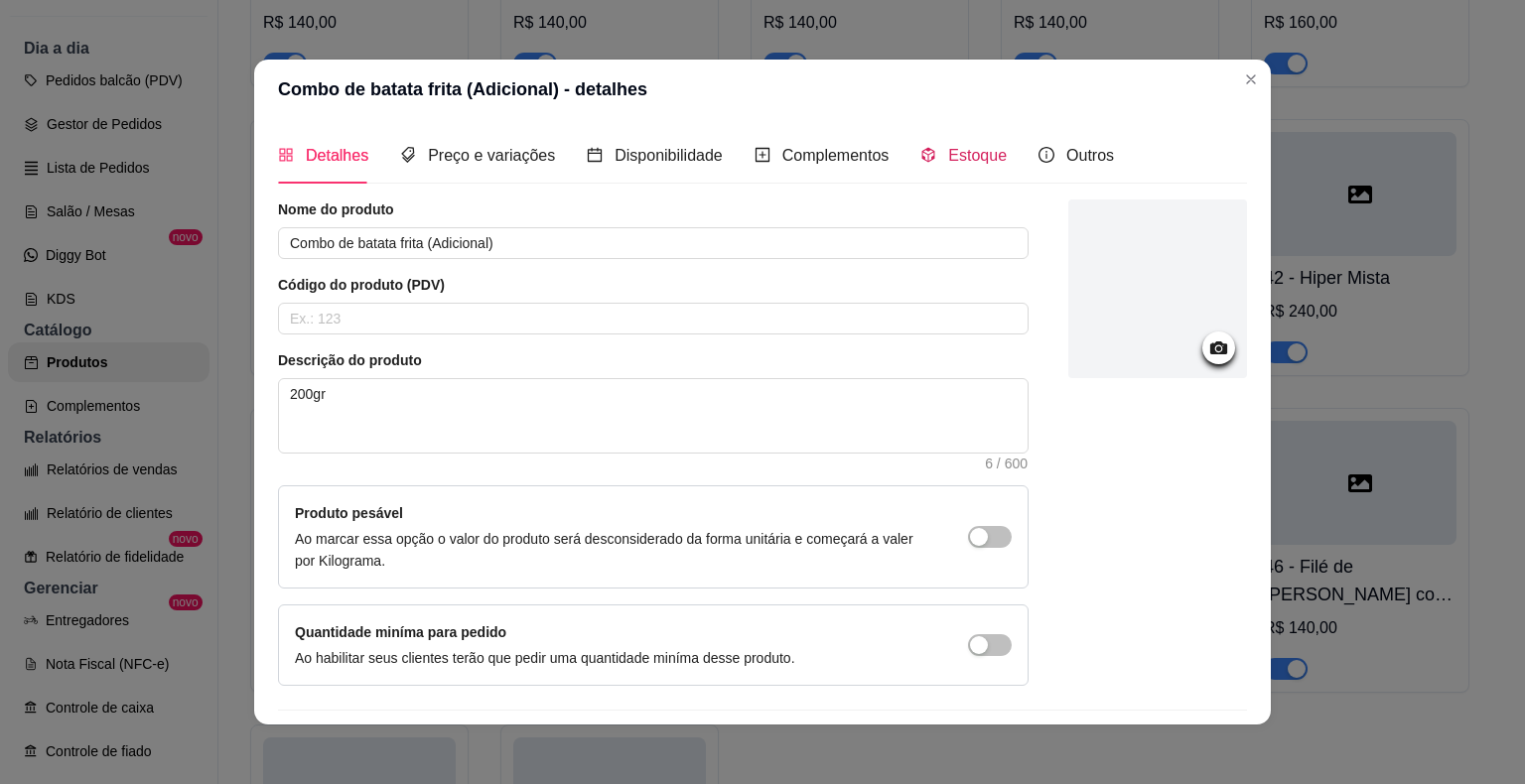 click on "Estoque" at bounding box center (963, 155) 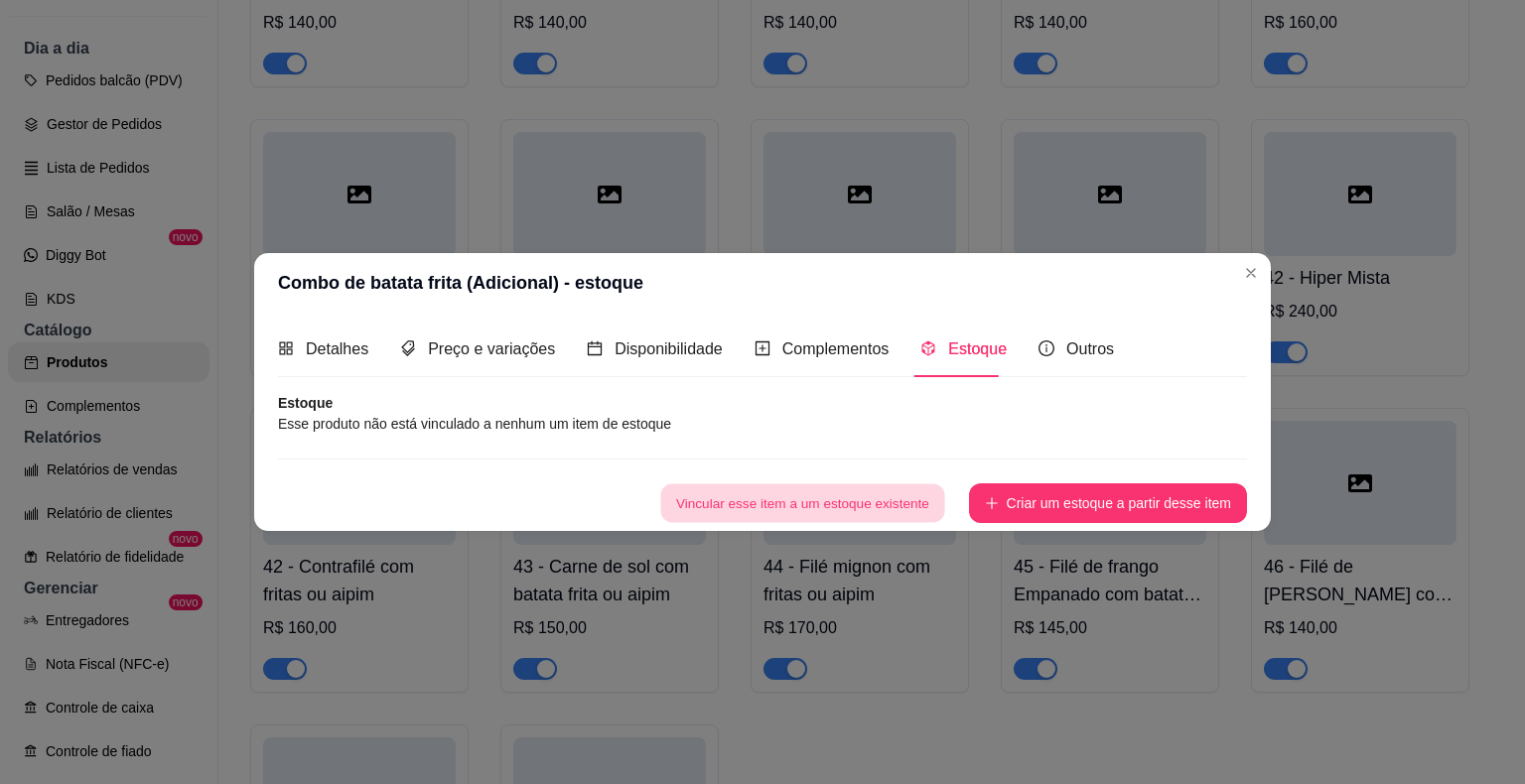 click on "Vincular esse item a um estoque existente" at bounding box center [802, 503] 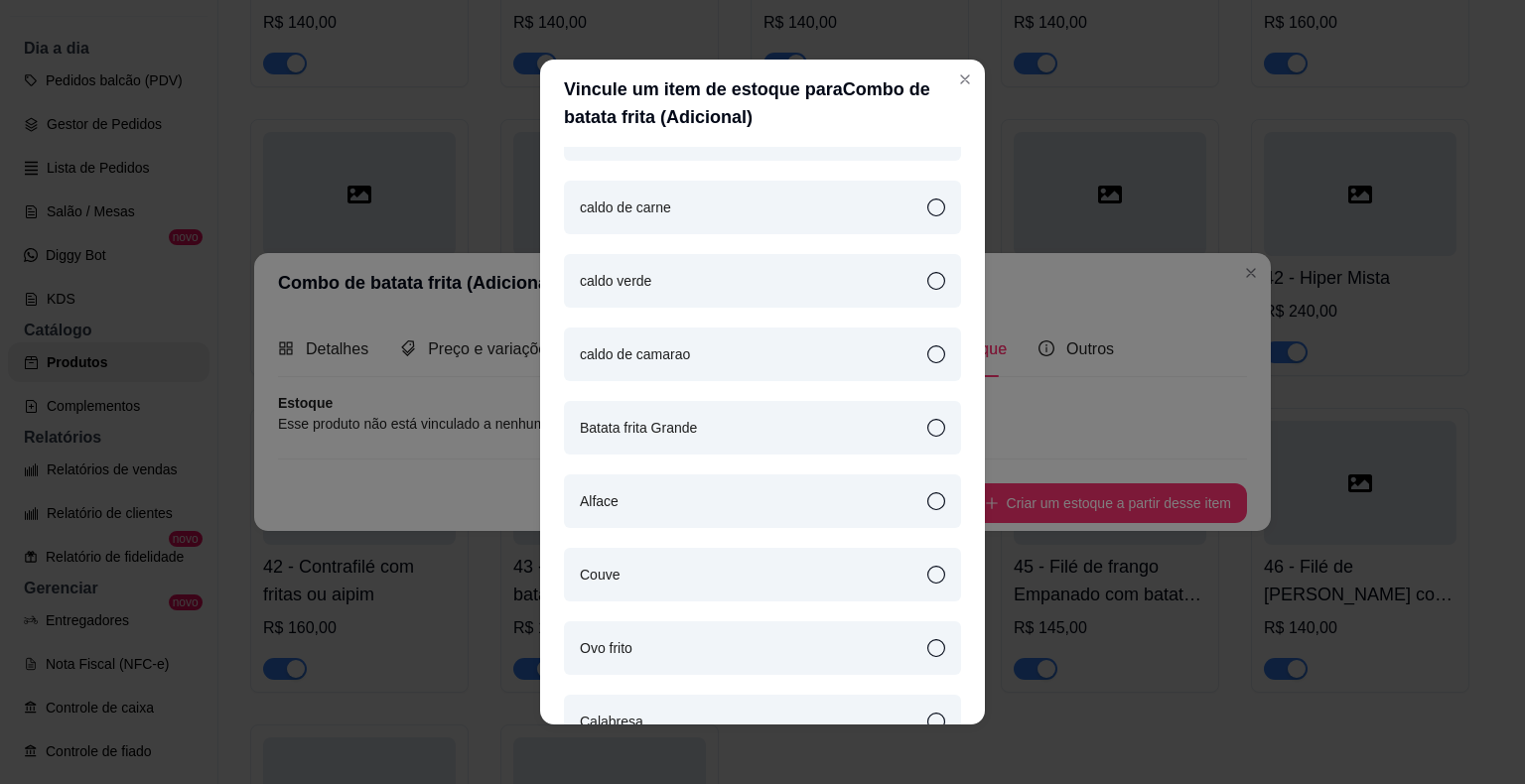 scroll, scrollTop: 890, scrollLeft: 0, axis: vertical 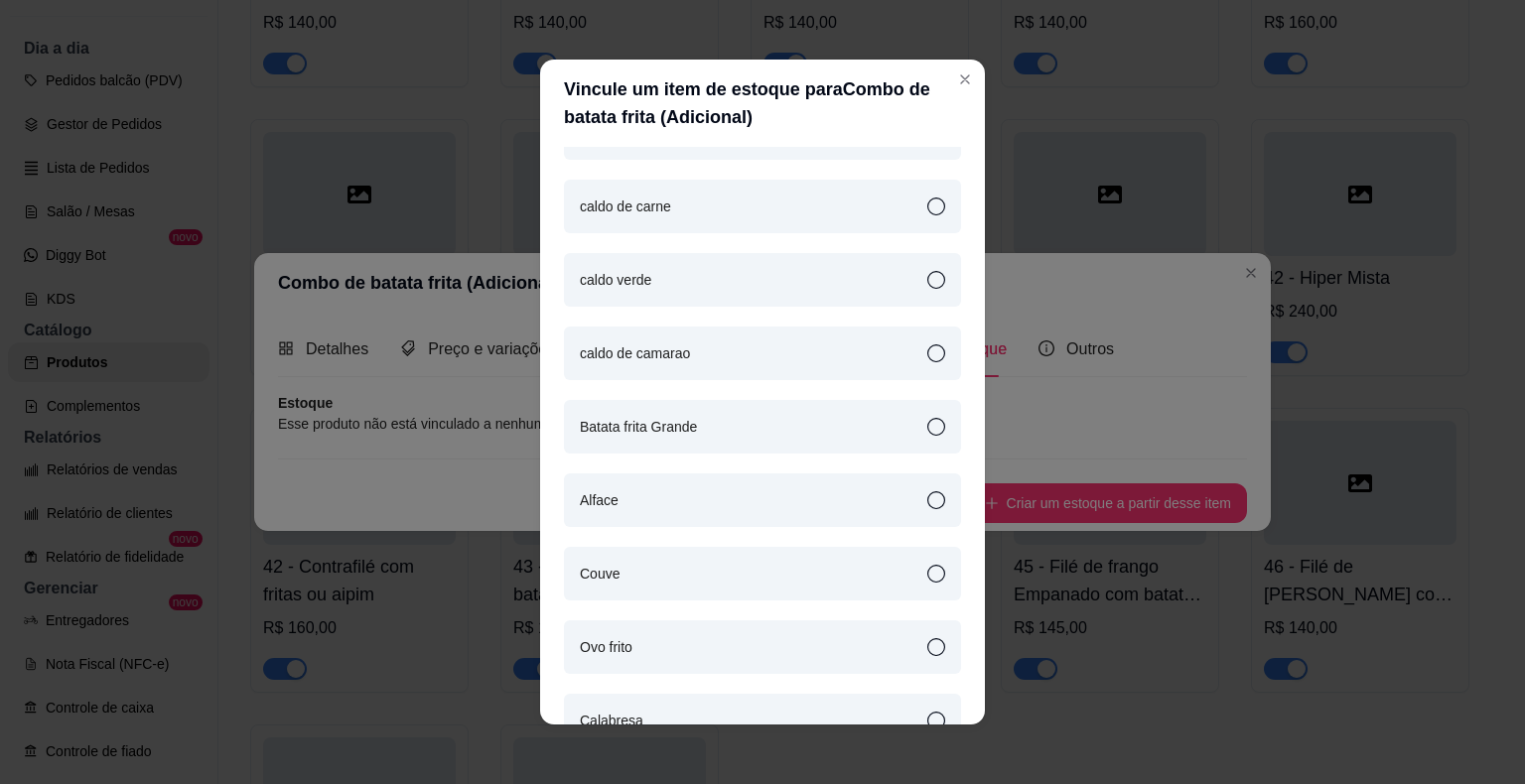 click 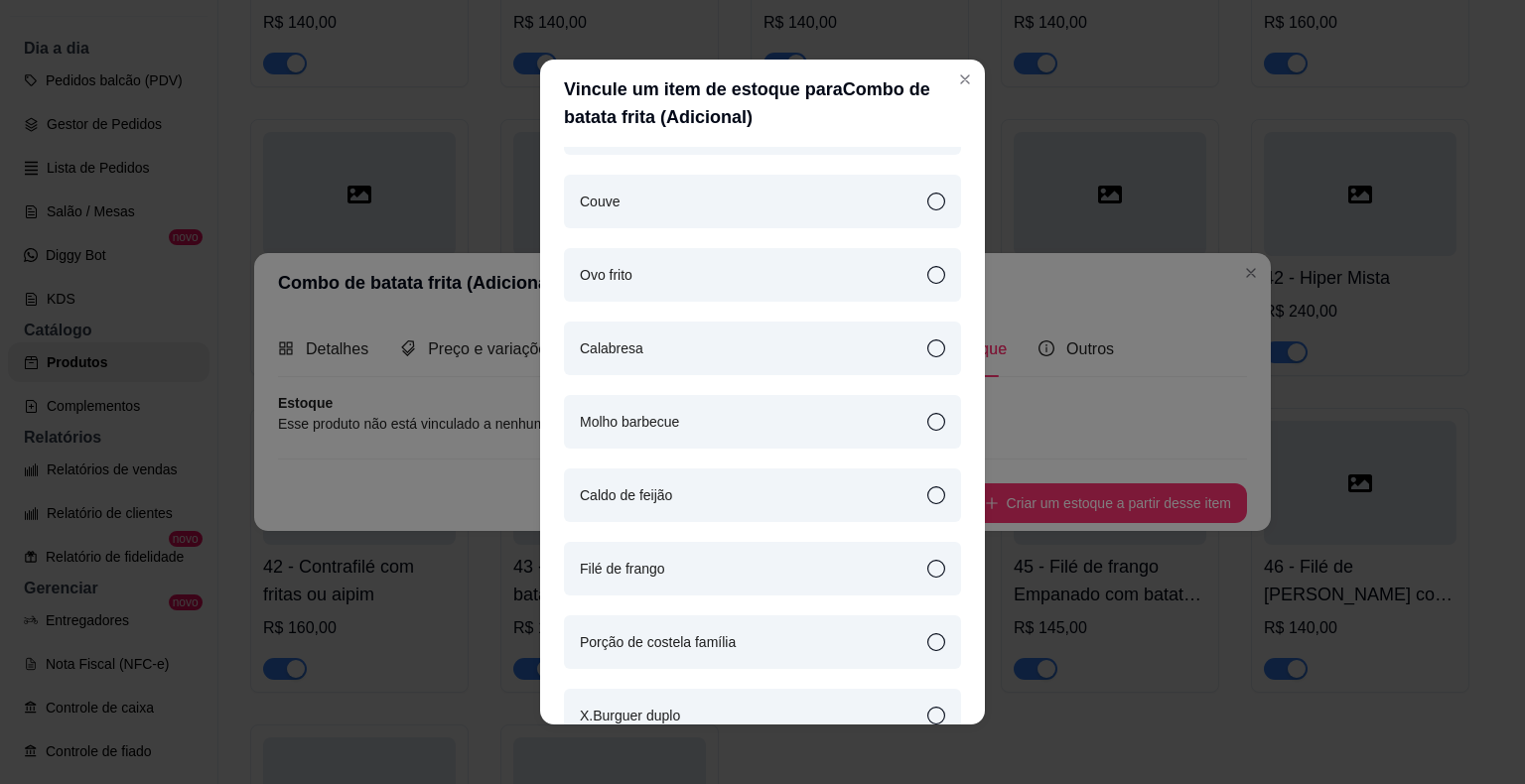 scroll, scrollTop: 1347, scrollLeft: 0, axis: vertical 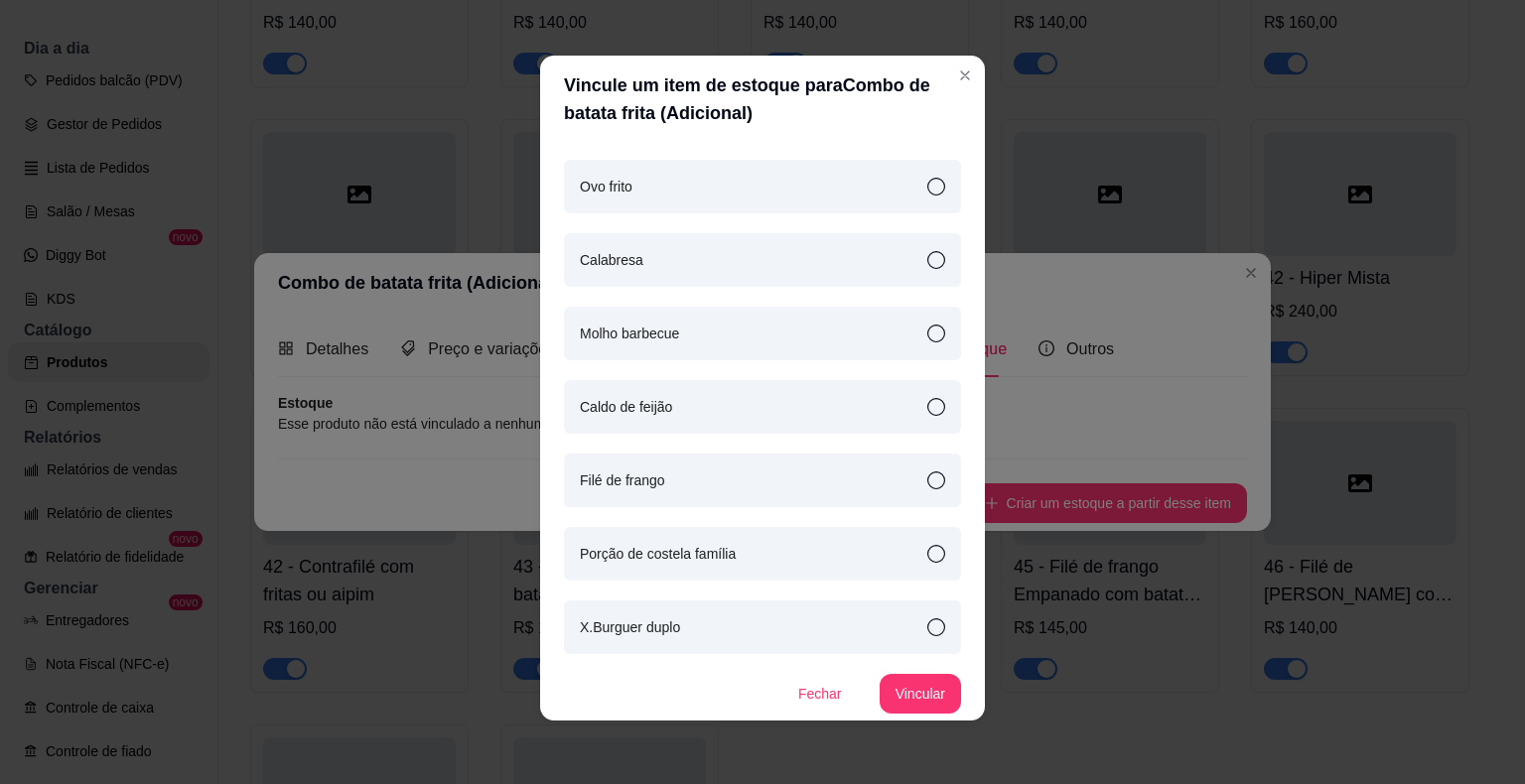 click on "Vincular" at bounding box center (920, 694) 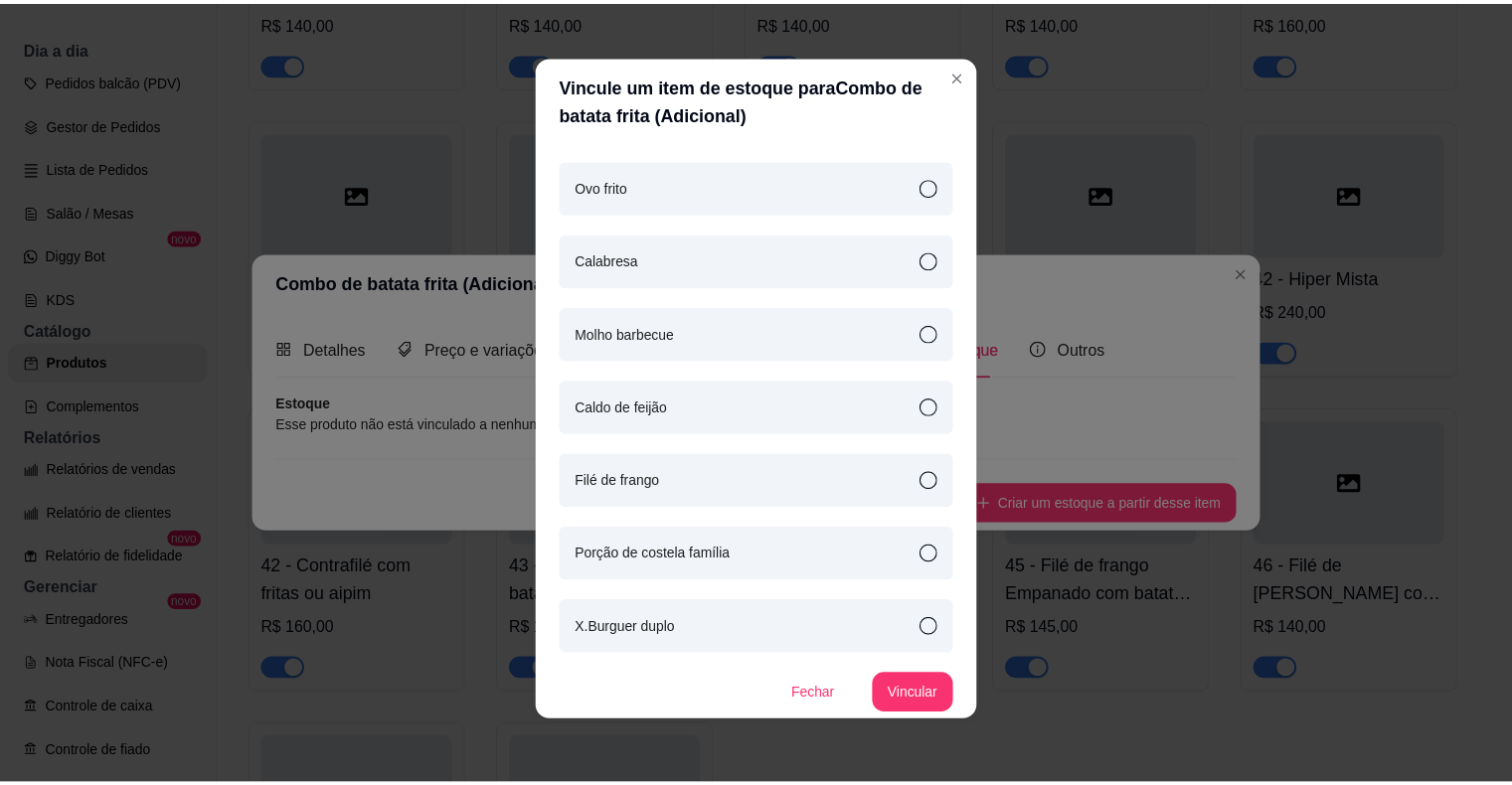 scroll, scrollTop: 1384, scrollLeft: 0, axis: vertical 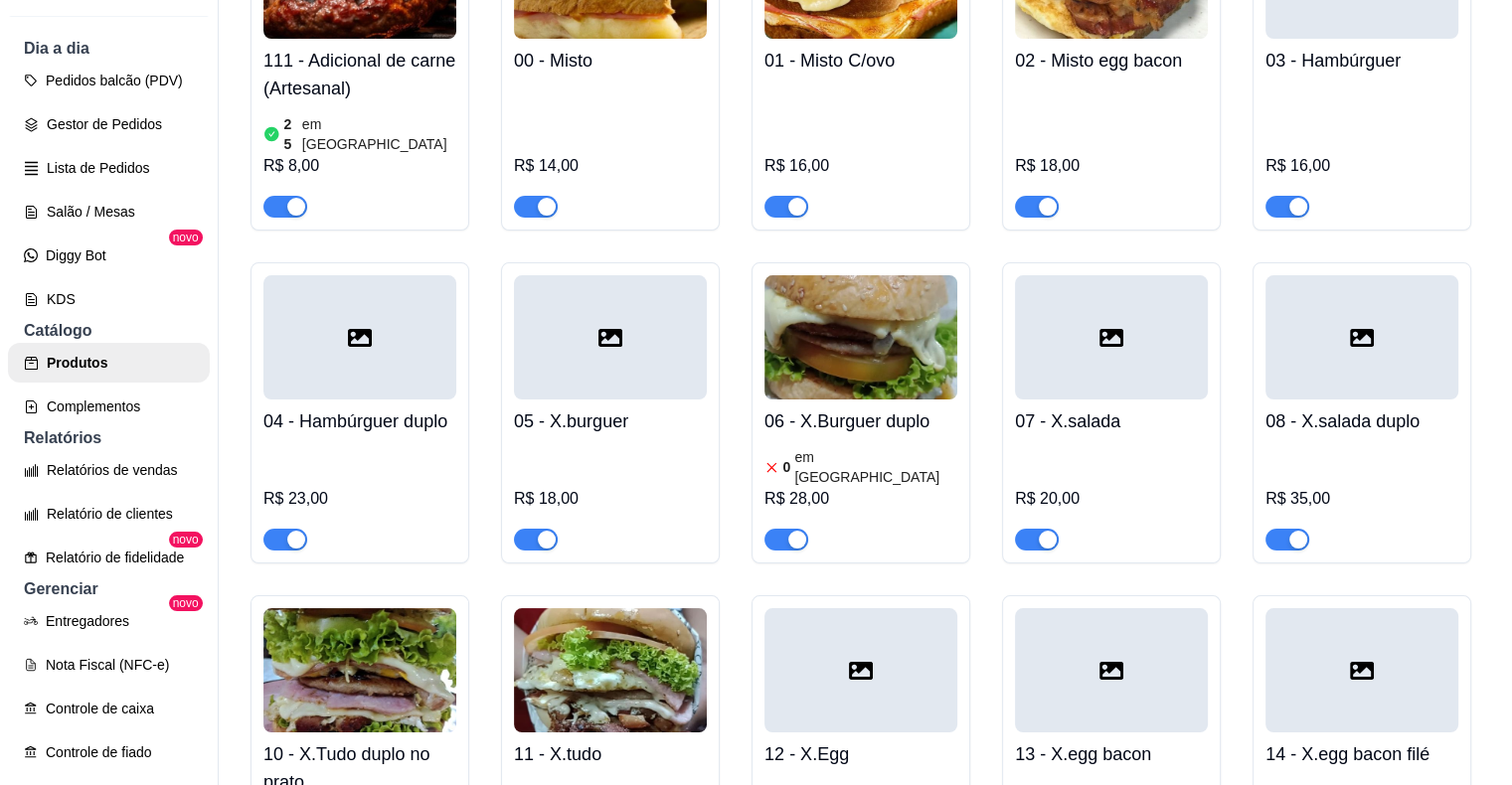 click at bounding box center (861, 337) 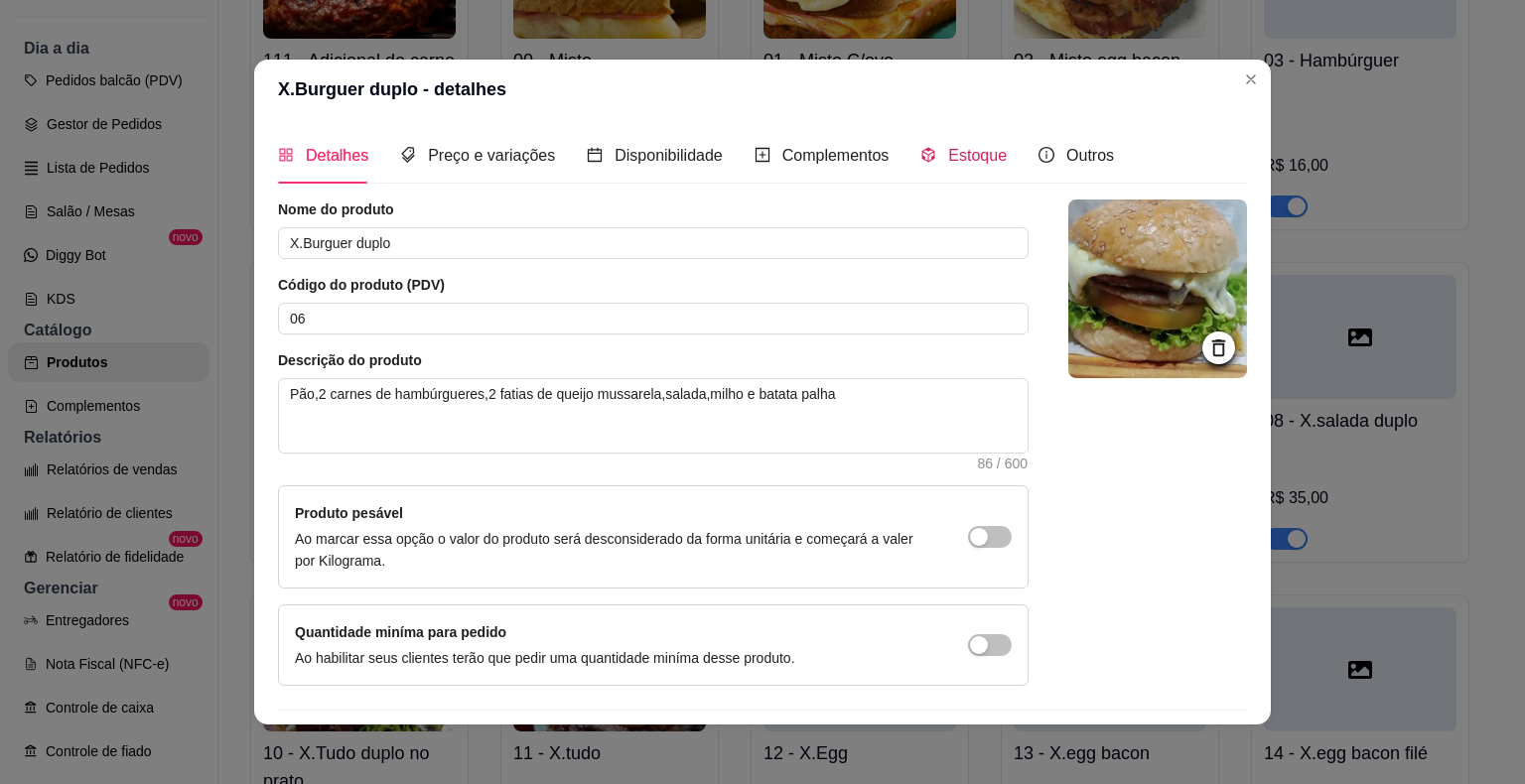 click on "Estoque" at bounding box center [977, 155] 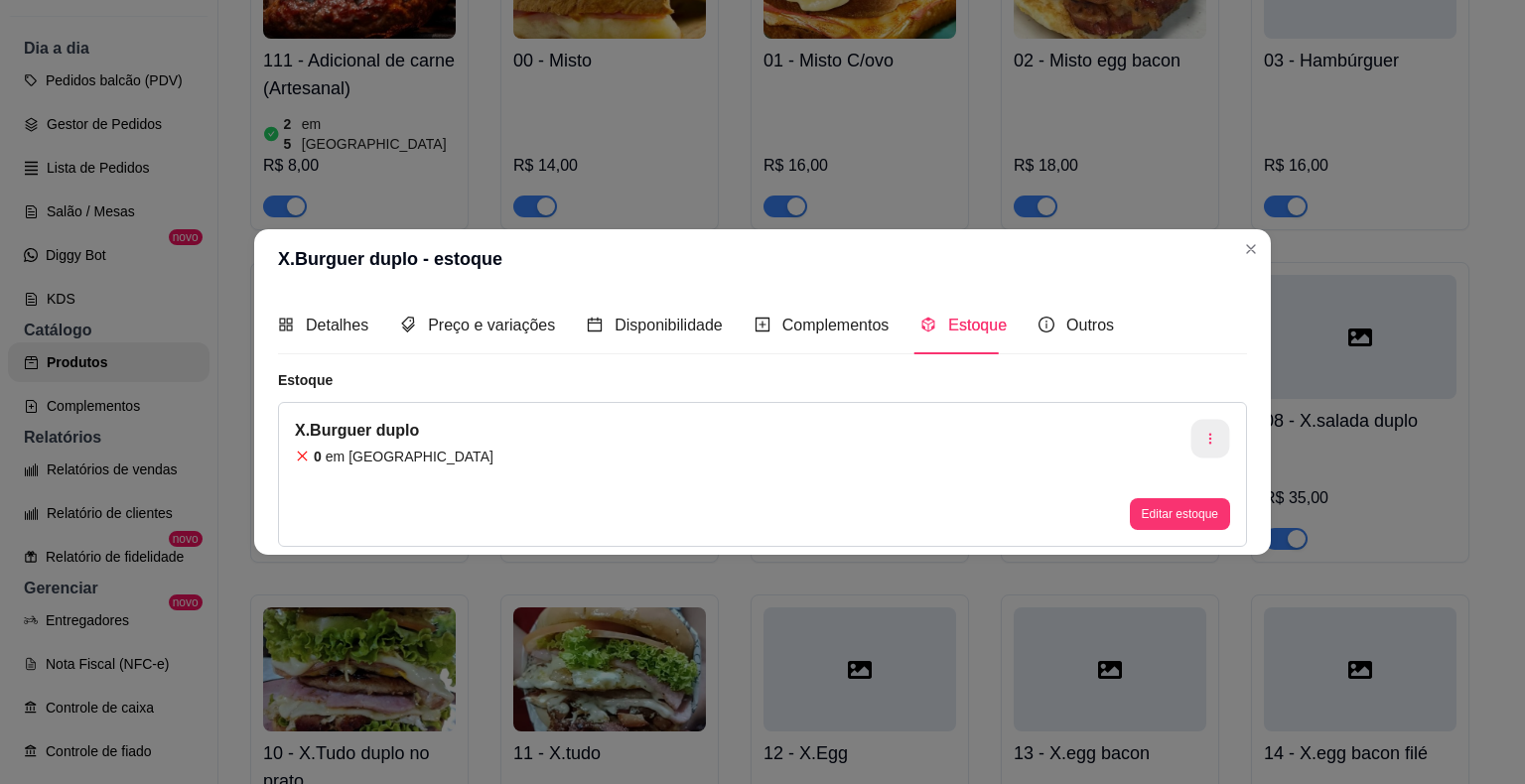 click 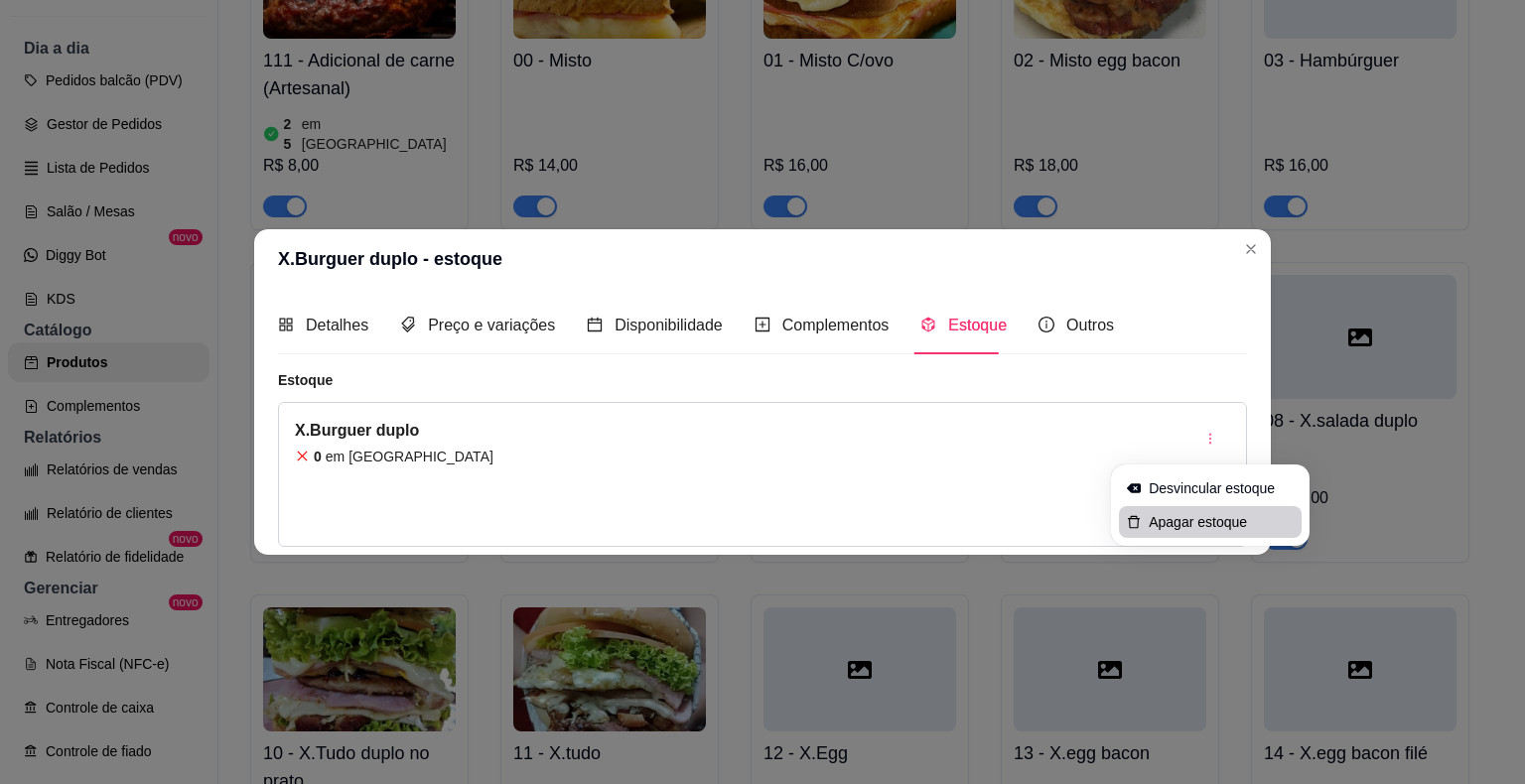 click on "Apagar estoque" at bounding box center (1221, 522) 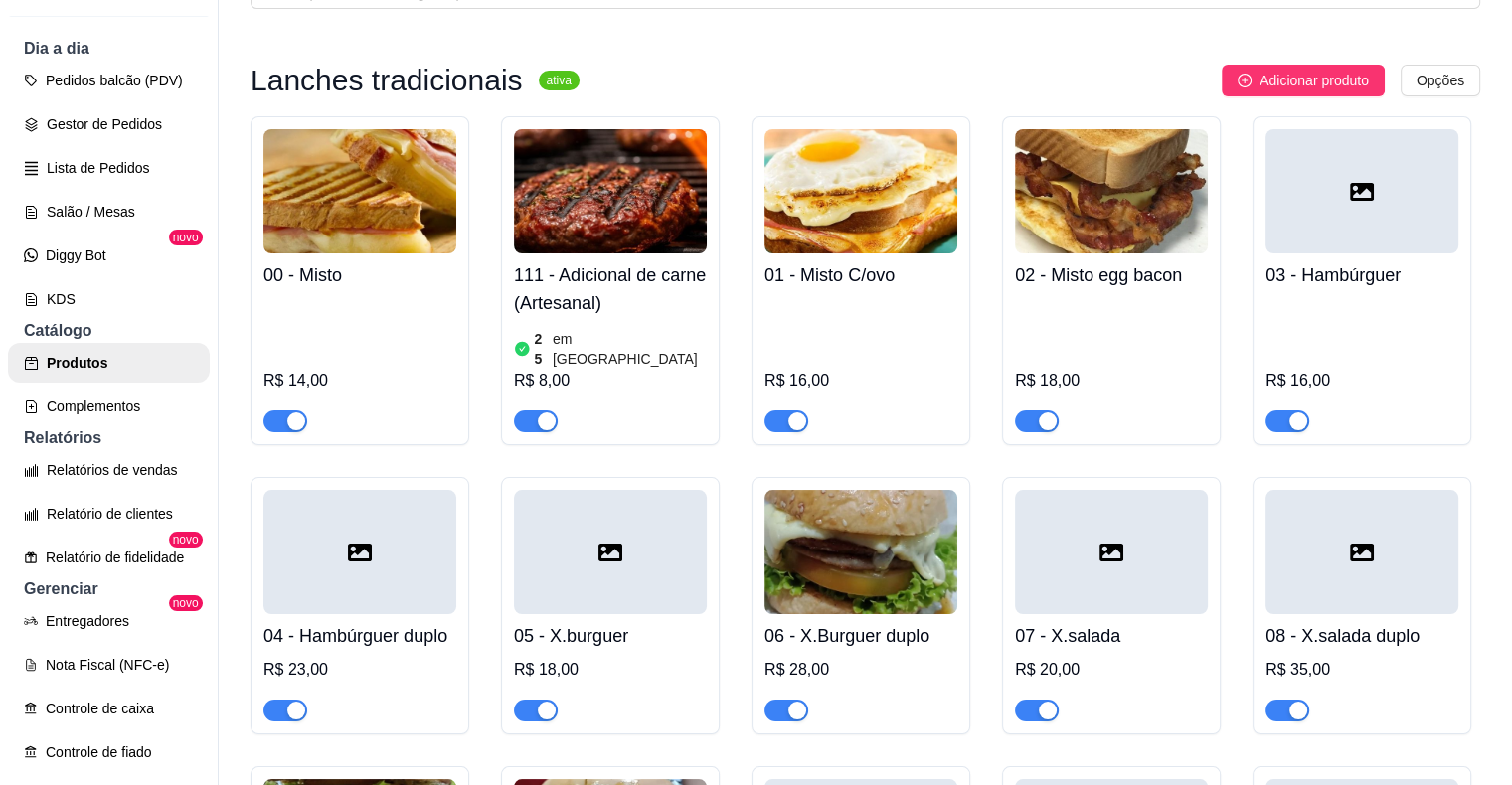 scroll, scrollTop: 0, scrollLeft: 0, axis: both 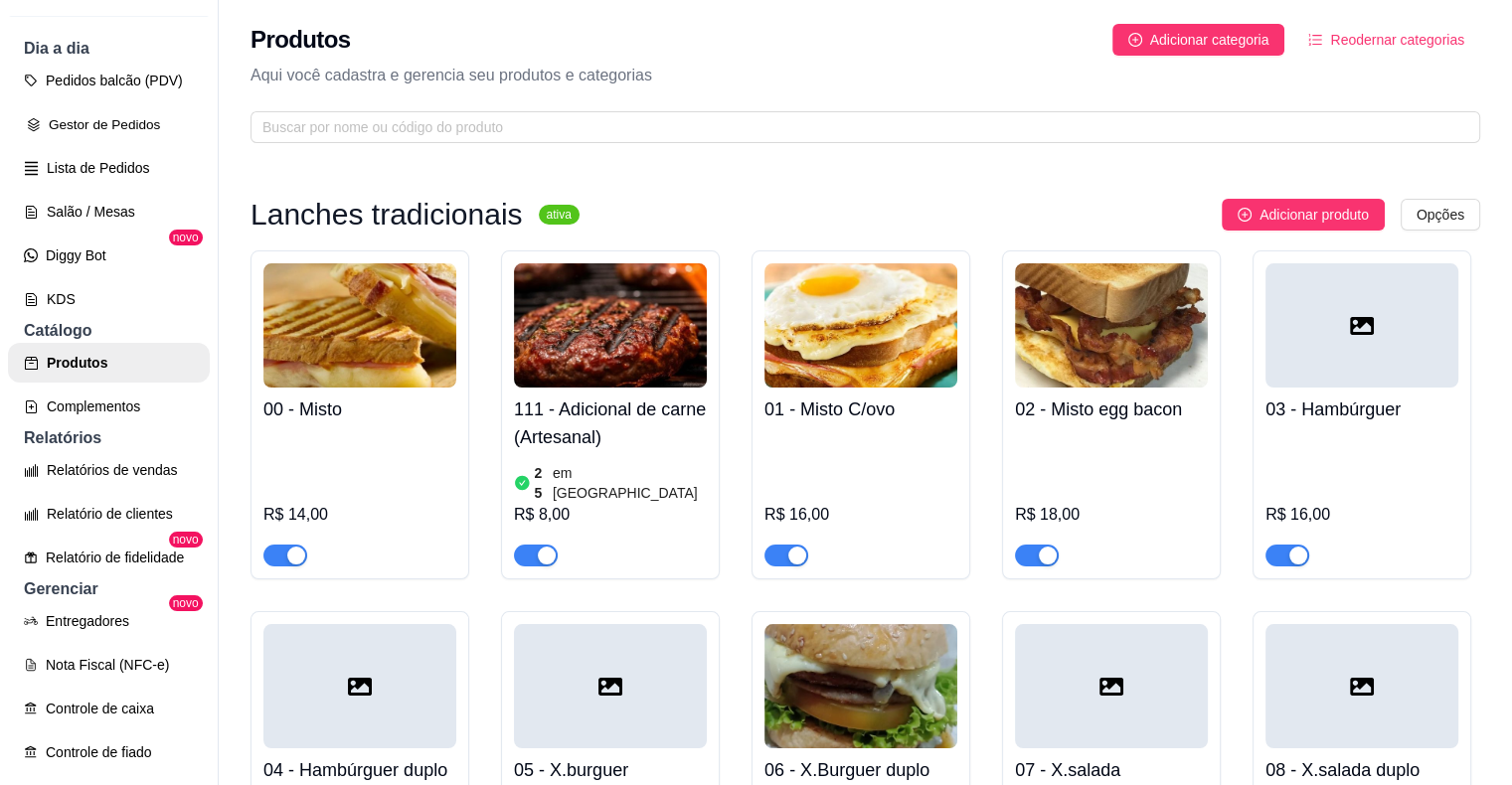 click on "Gestor de Pedidos" at bounding box center (108, 124) 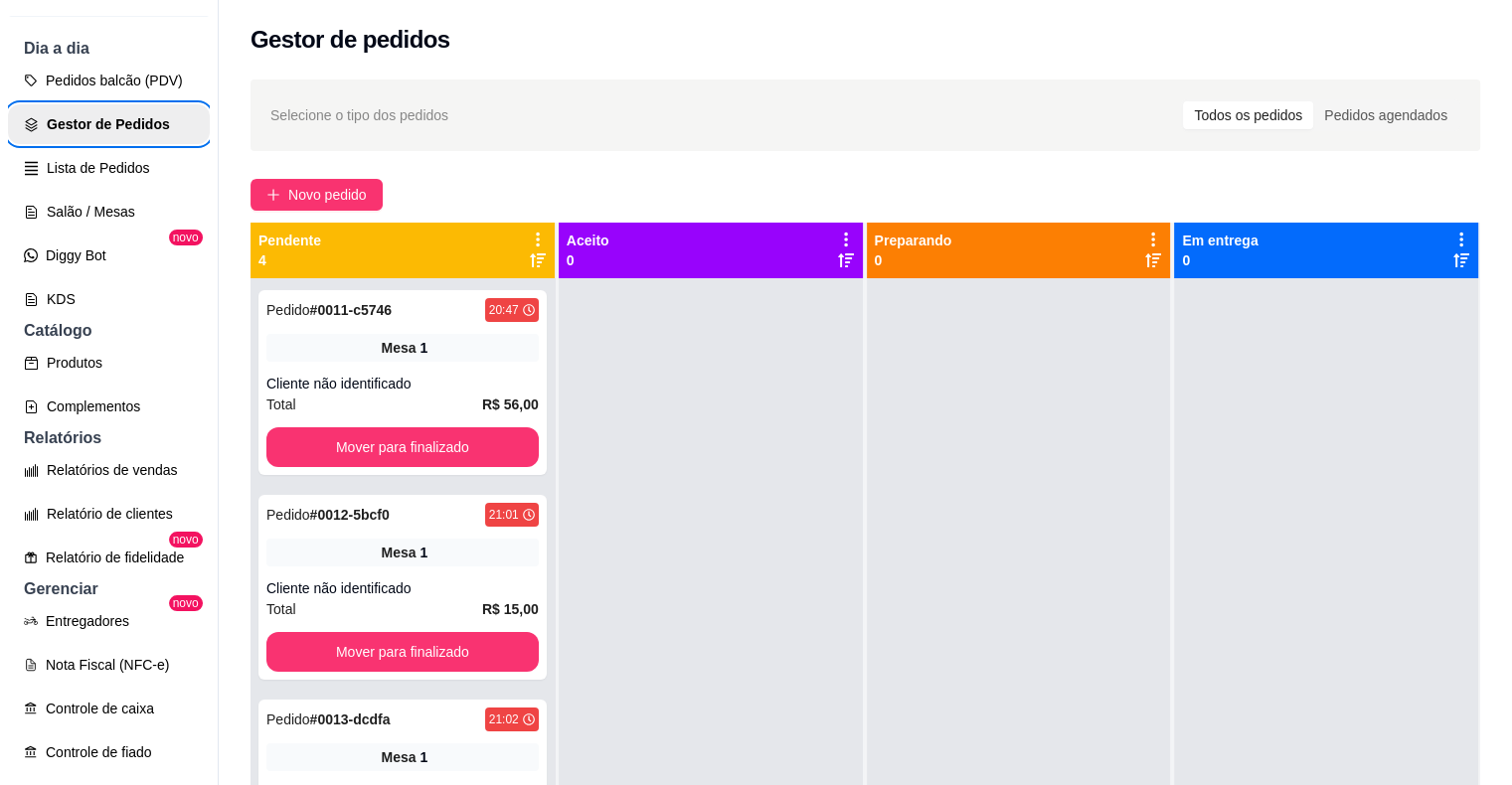 click on "Mover para finalizado" at bounding box center [403, 447] 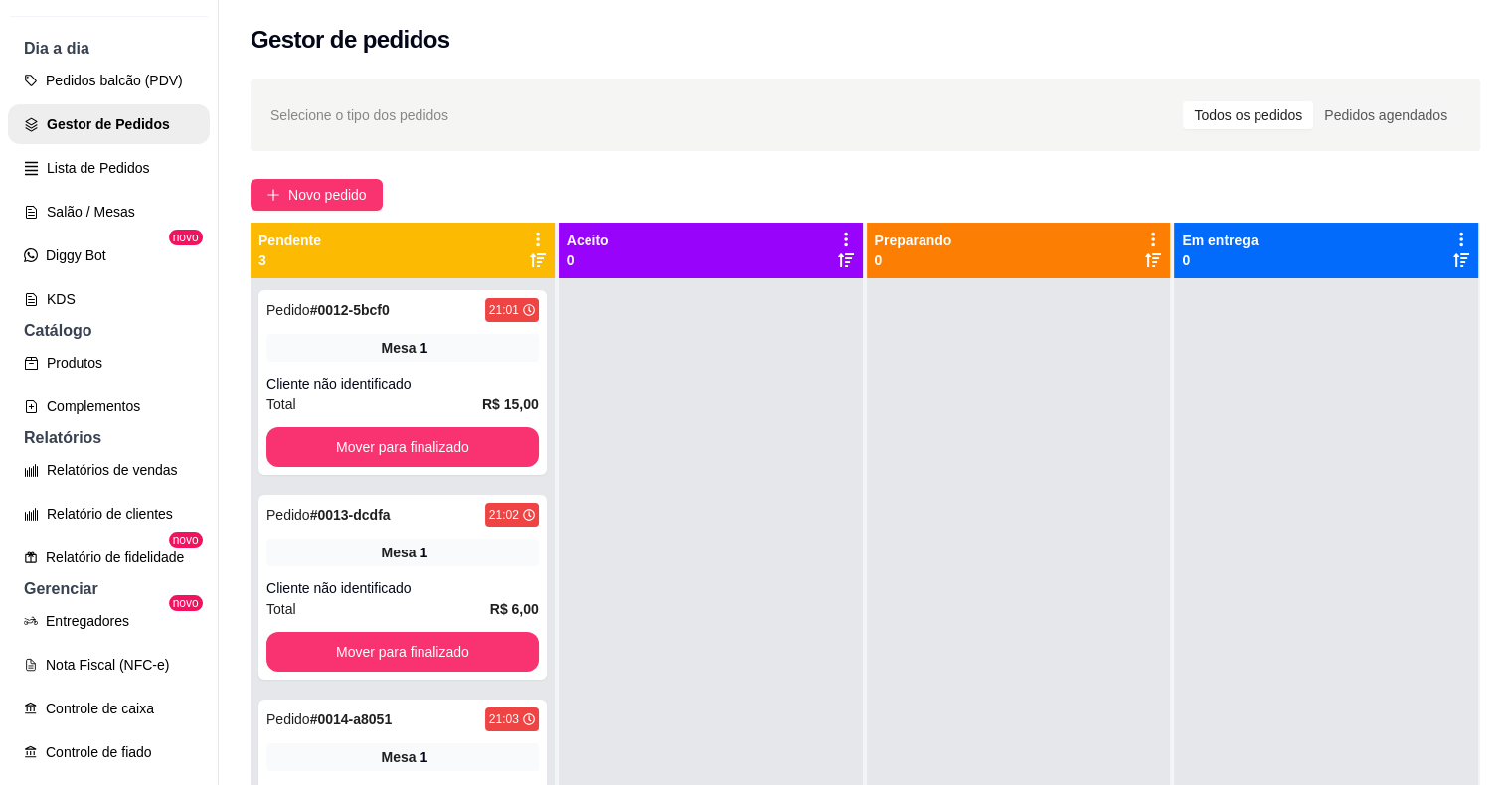 click on "Mover para finalizado" at bounding box center [403, 652] 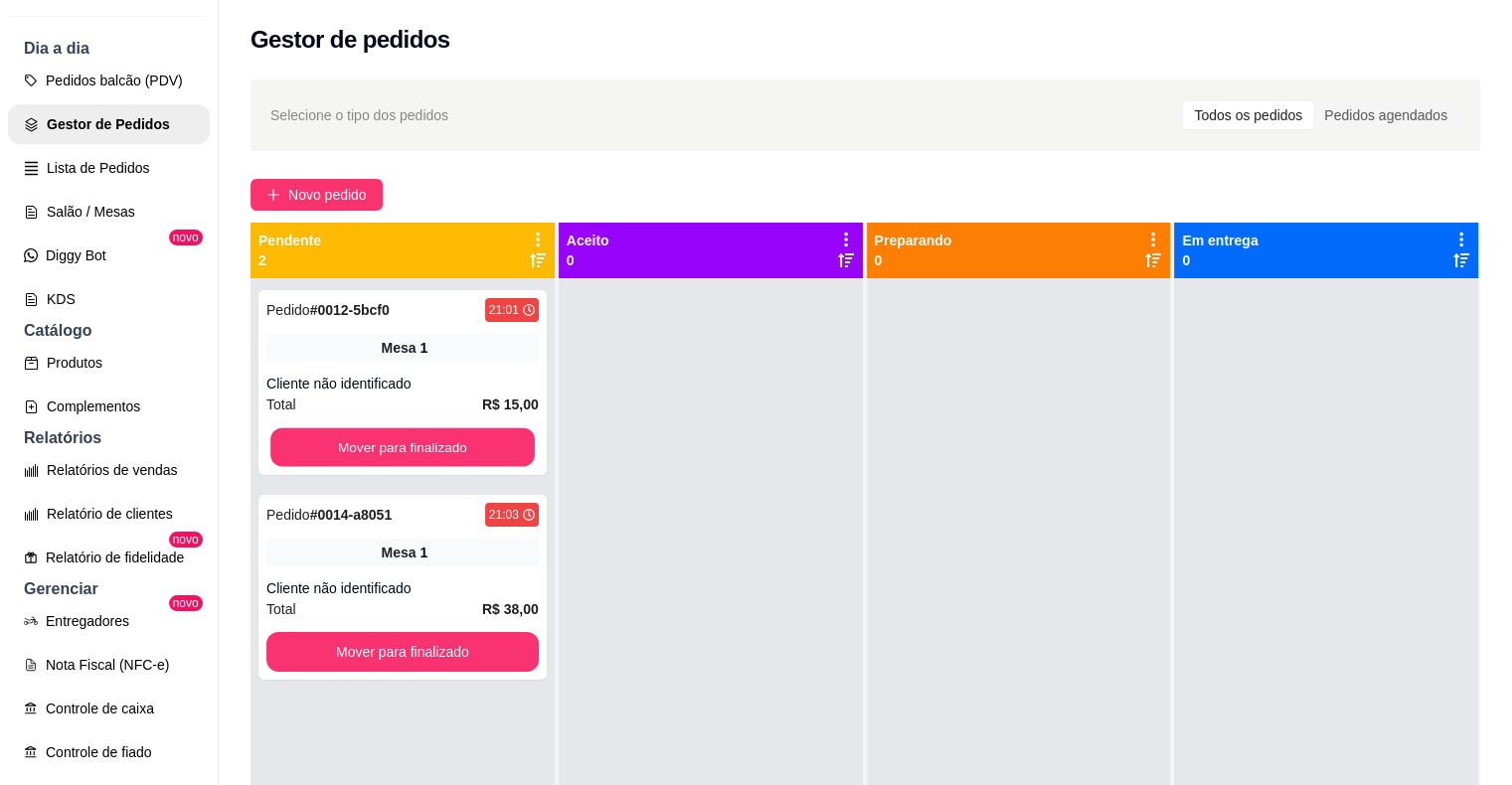 click on "Mover para finalizado" at bounding box center [403, 447] 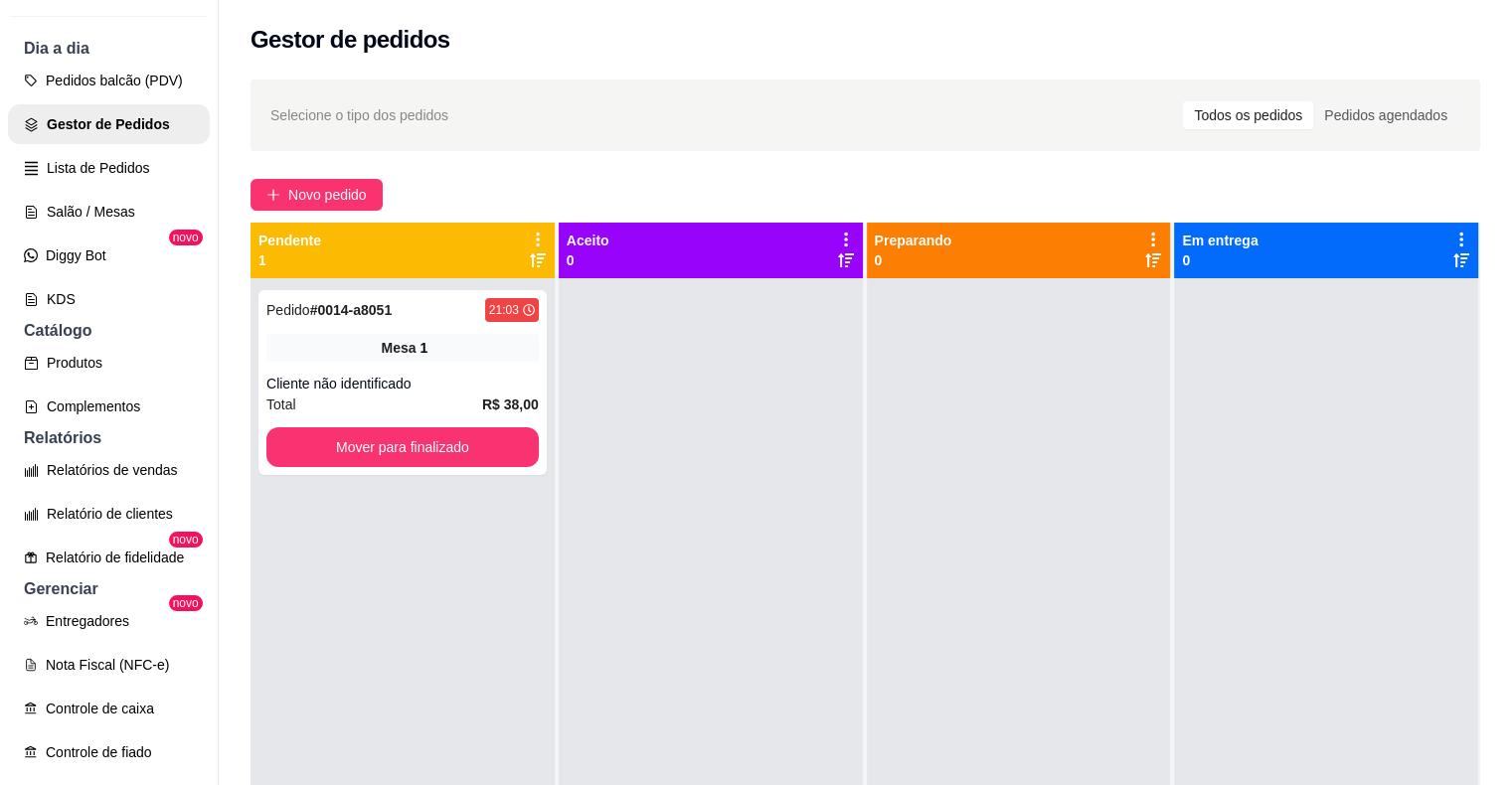 click on "Mover para finalizado" at bounding box center [403, 447] 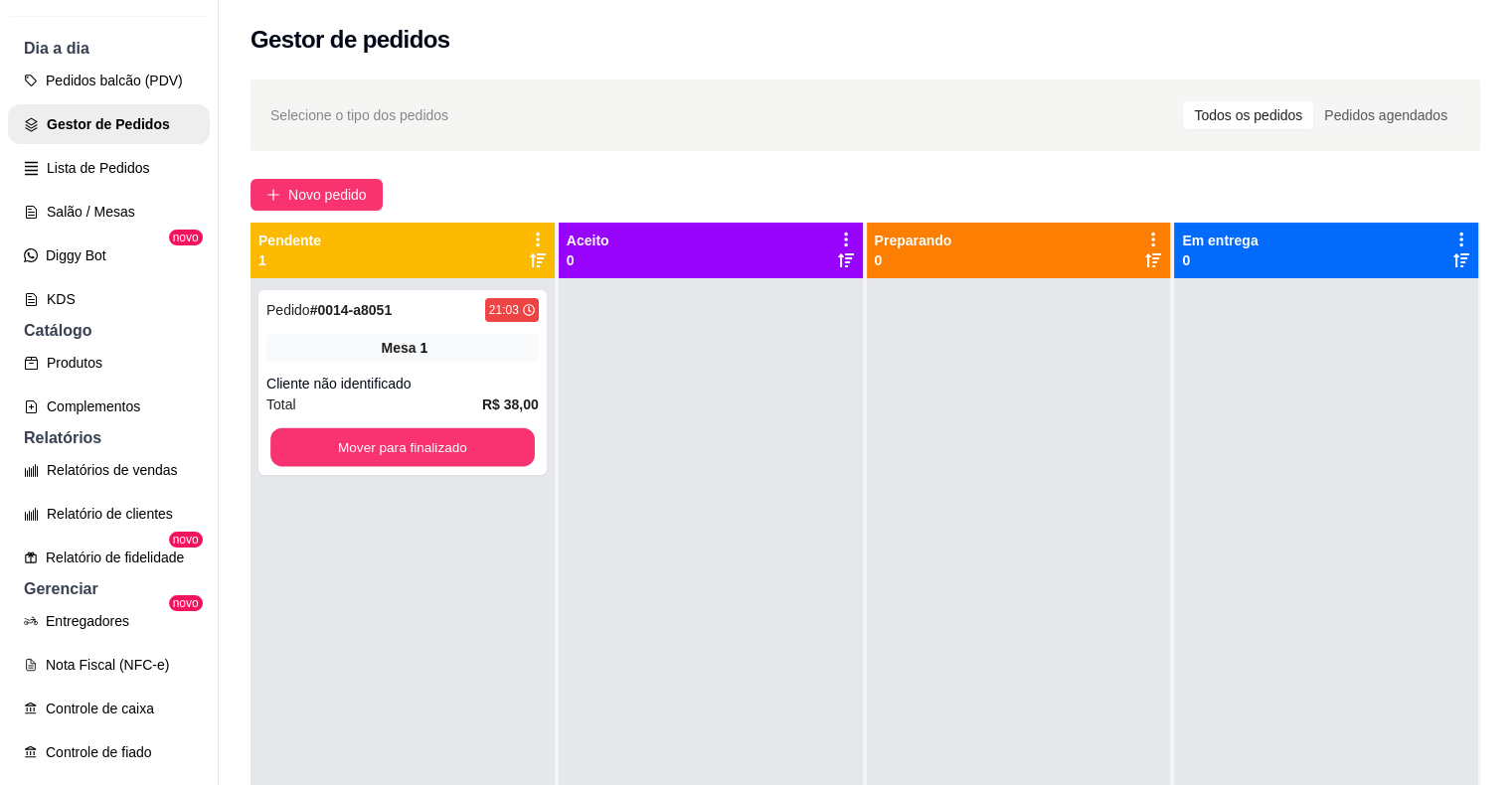 click on "Mover para finalizado" at bounding box center [403, 447] 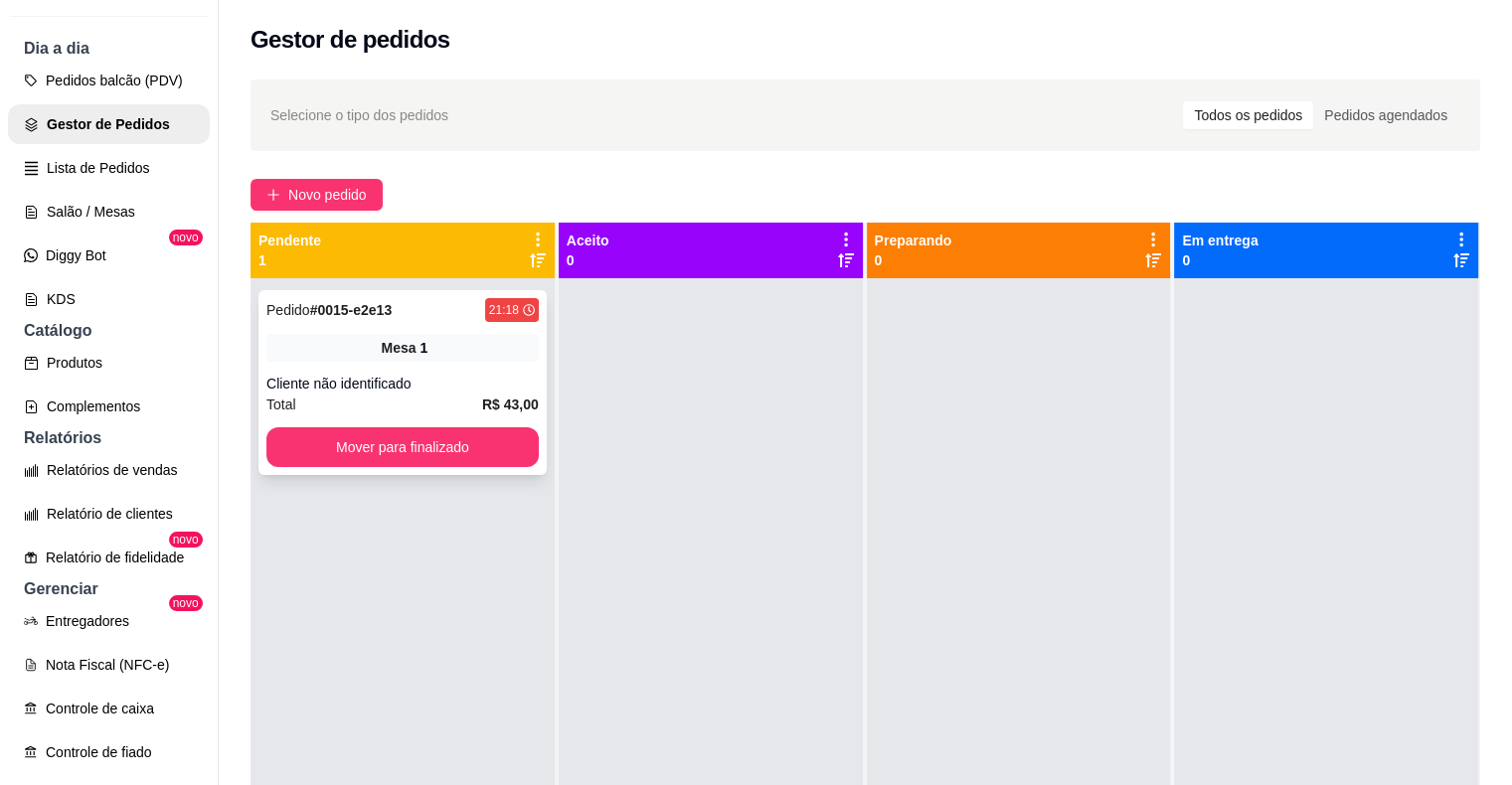 click on "Pedido  # 0015-e2e13 21:18 Mesa 1 Cliente não identificado Total R$ 43,00 Mover para finalizado" at bounding box center [403, 383] 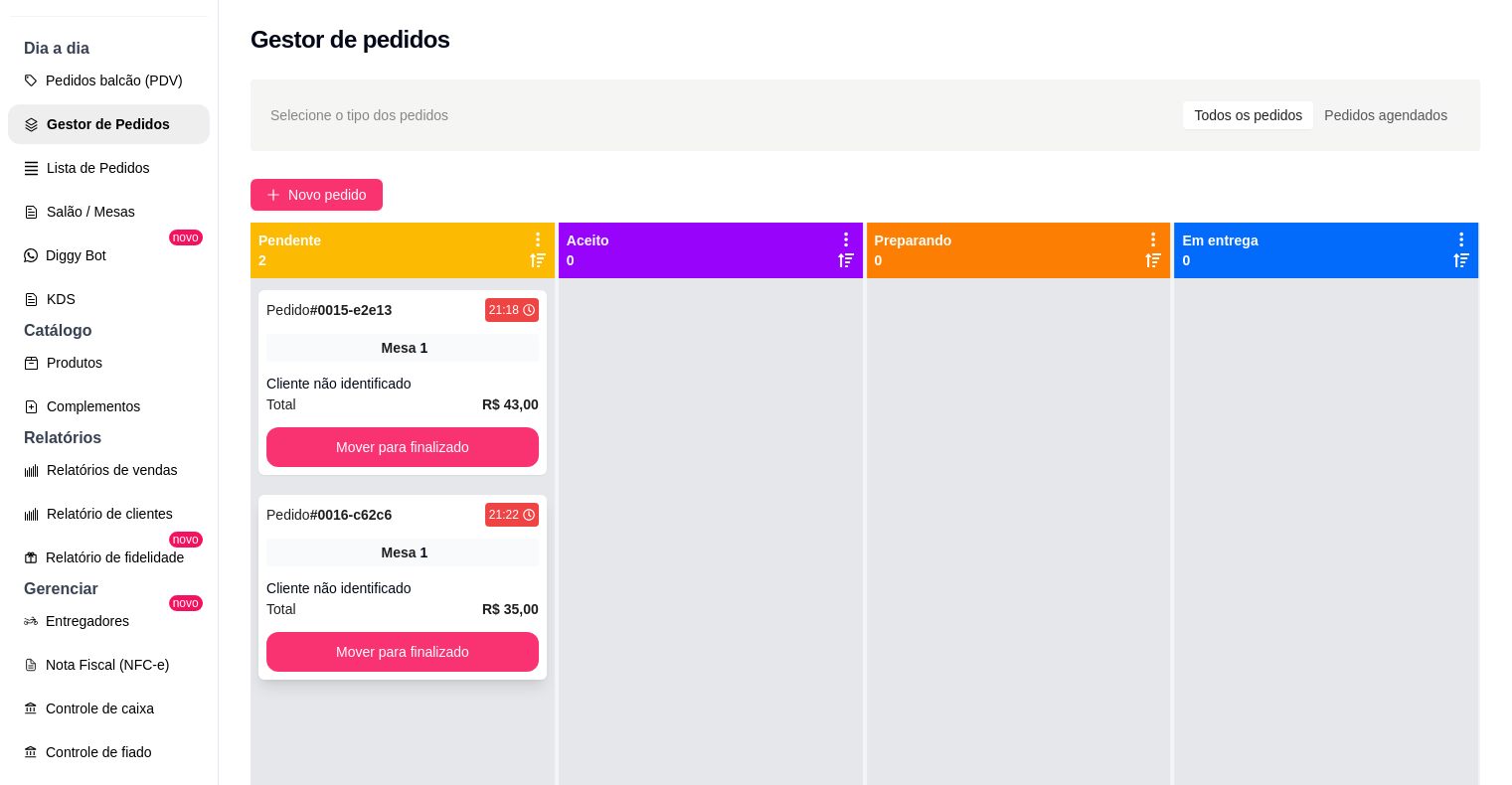 click on "Pedido  # 0016-c62c6 21:22" at bounding box center (403, 515) 